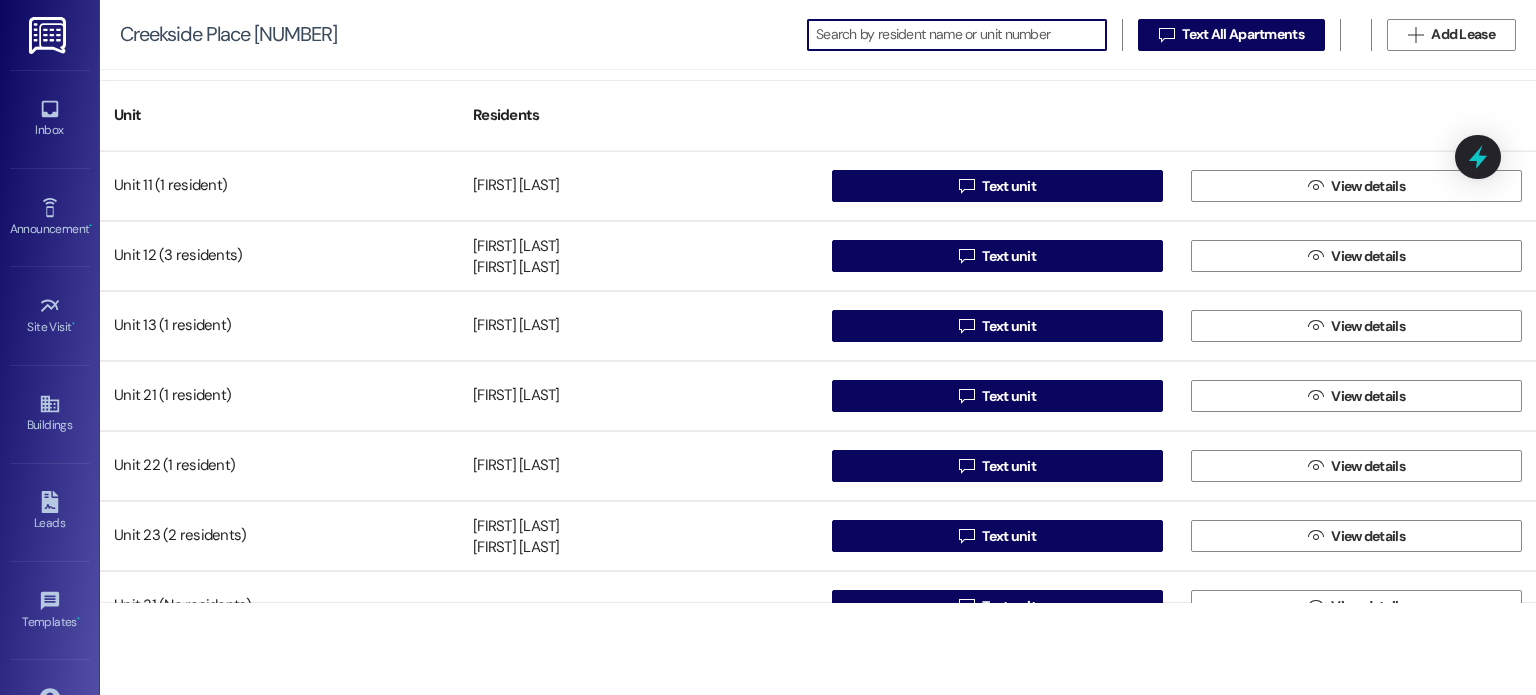 scroll, scrollTop: 0, scrollLeft: 0, axis: both 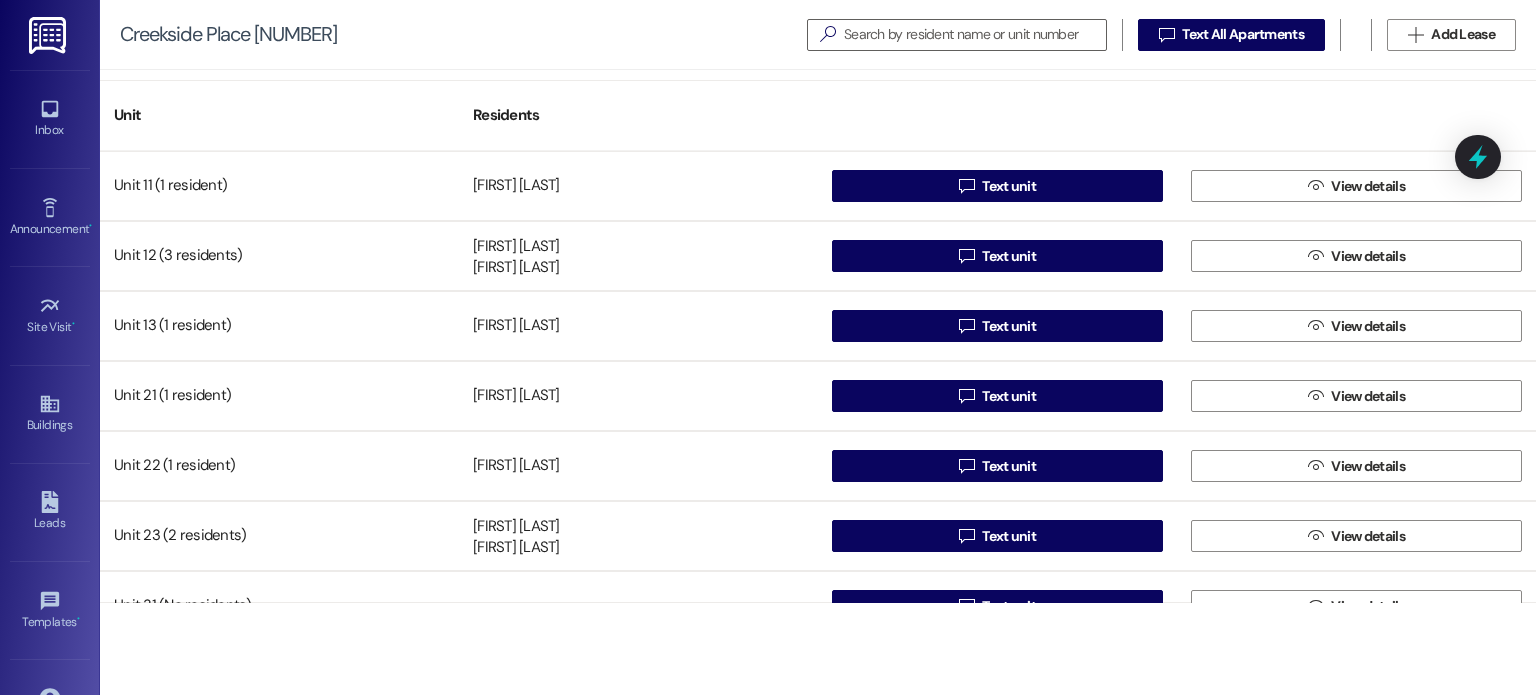 click at bounding box center [49, 35] 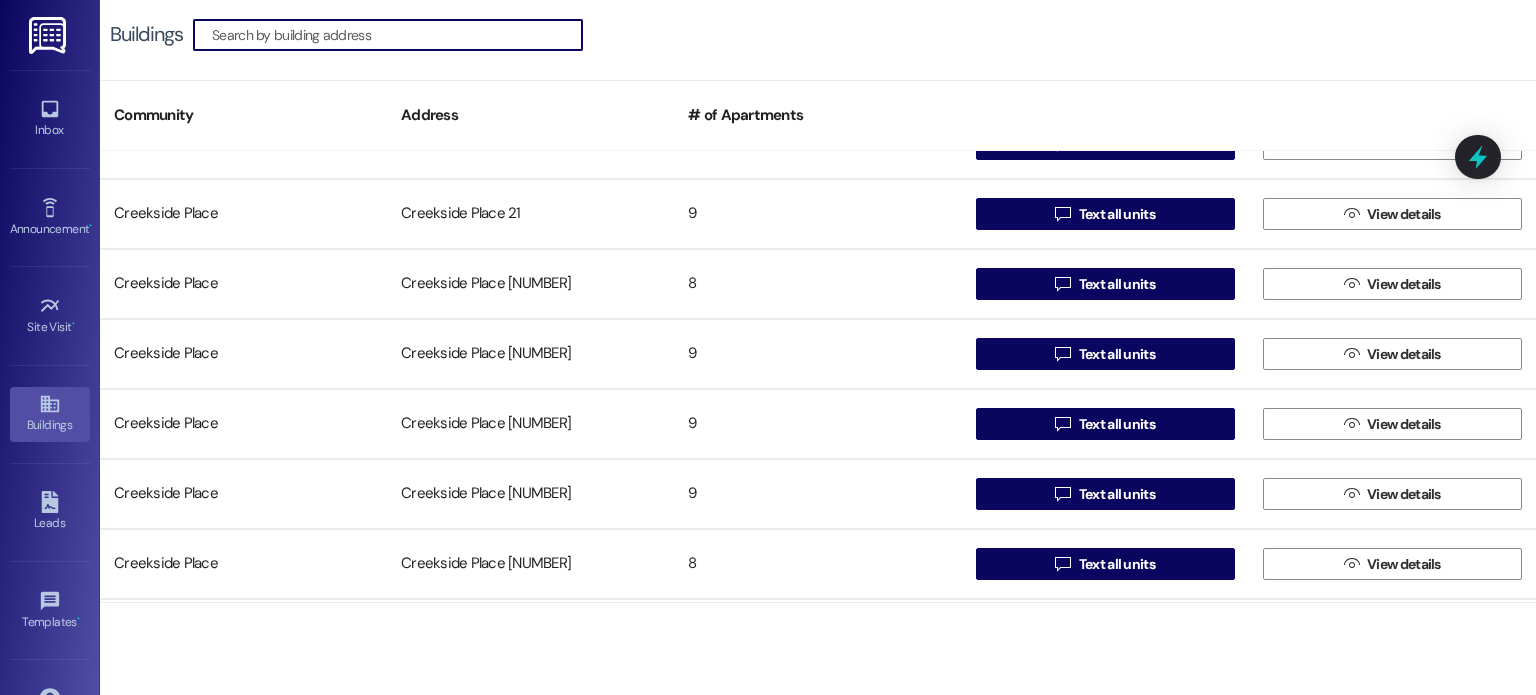 scroll, scrollTop: 1100, scrollLeft: 0, axis: vertical 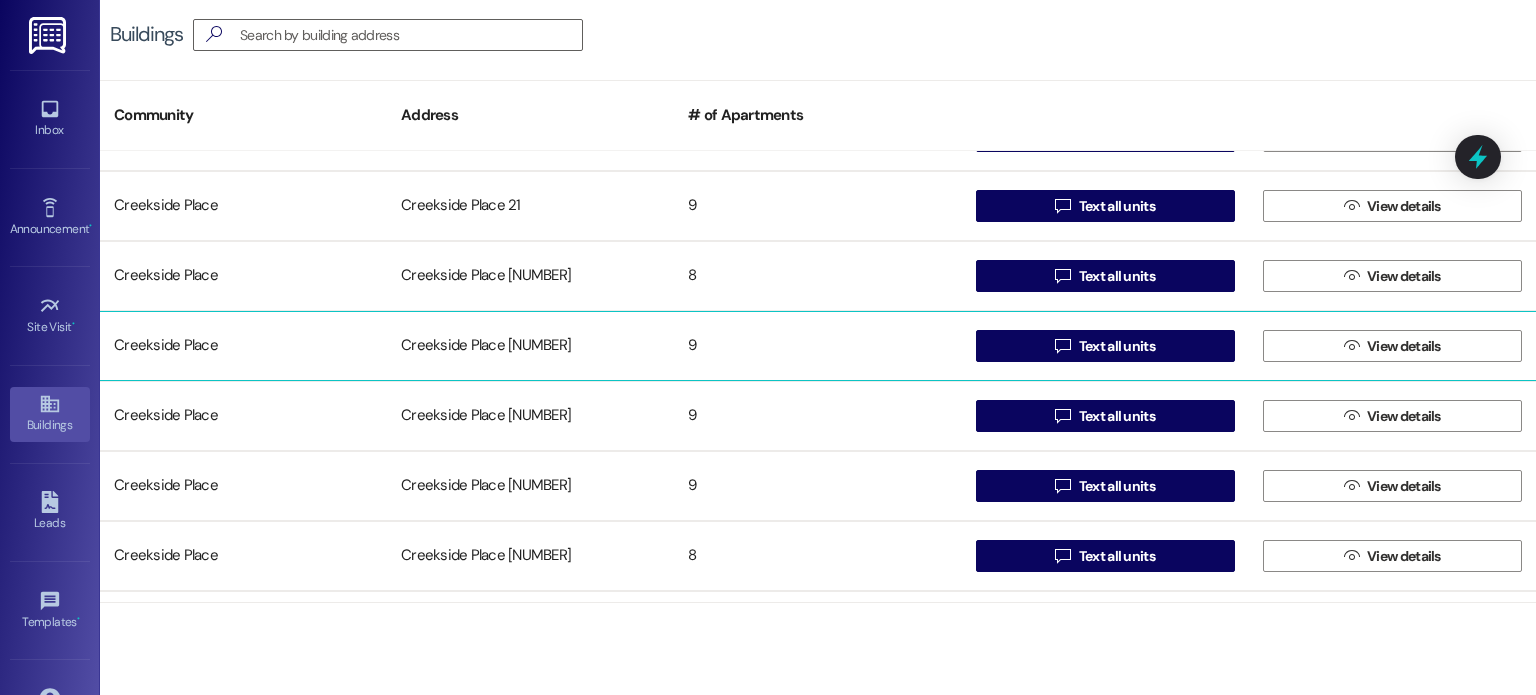 click on "Creekside Place [NUMBER]" at bounding box center [530, 346] 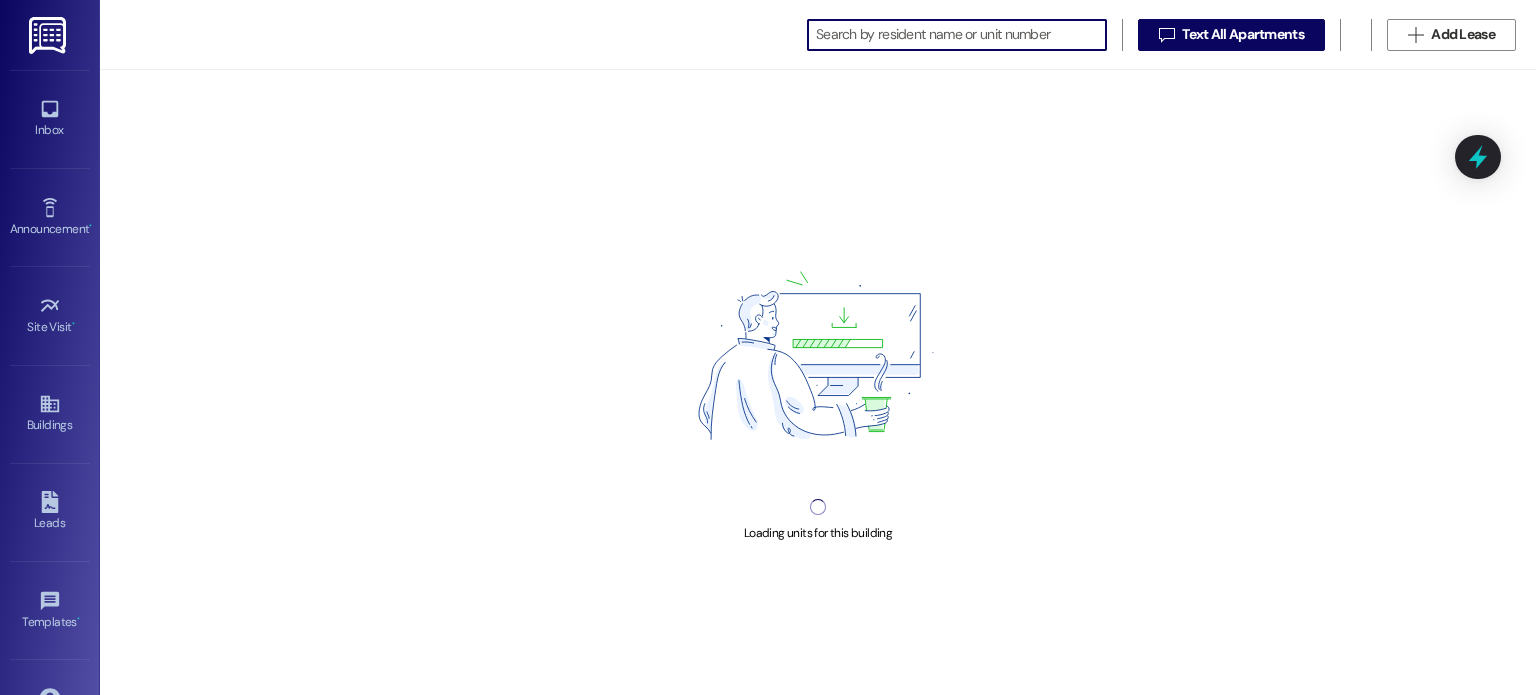 scroll, scrollTop: 0, scrollLeft: 0, axis: both 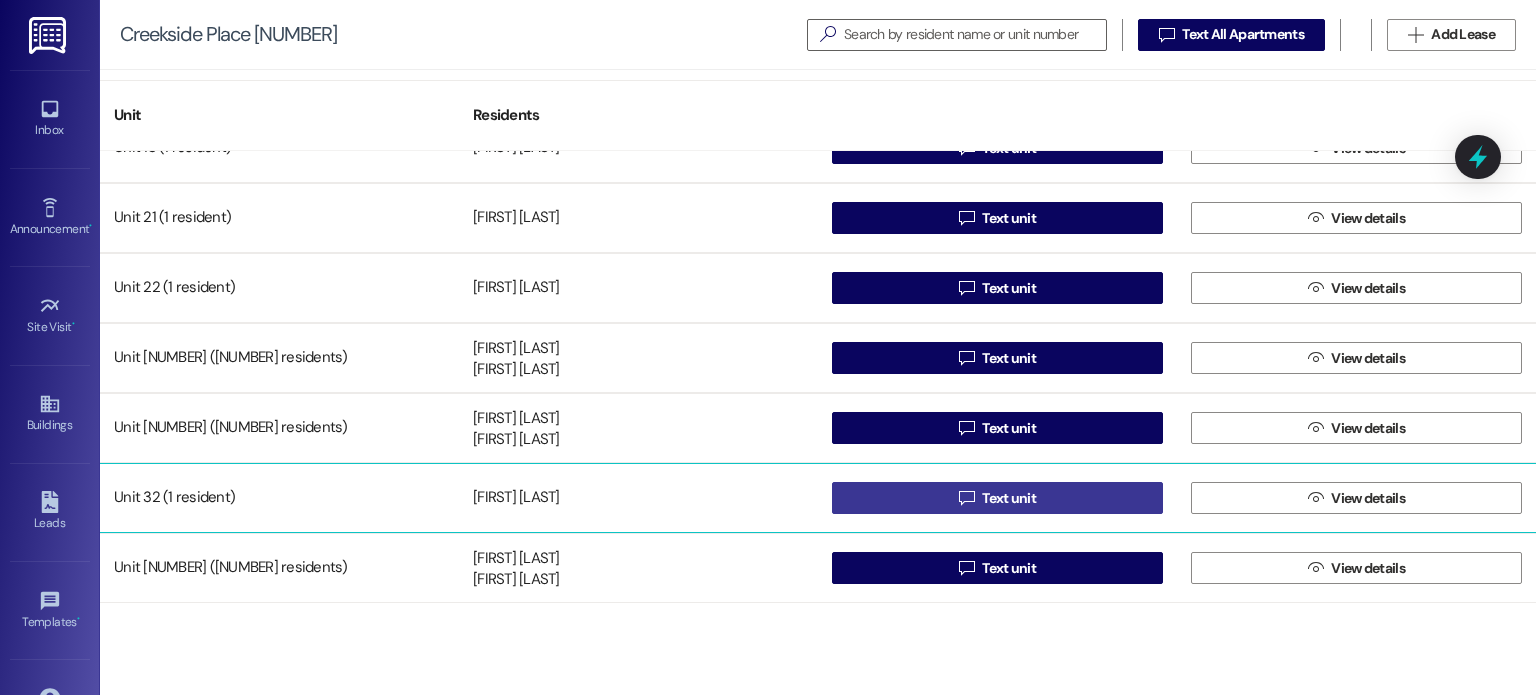 click on " Text unit" at bounding box center [997, 498] 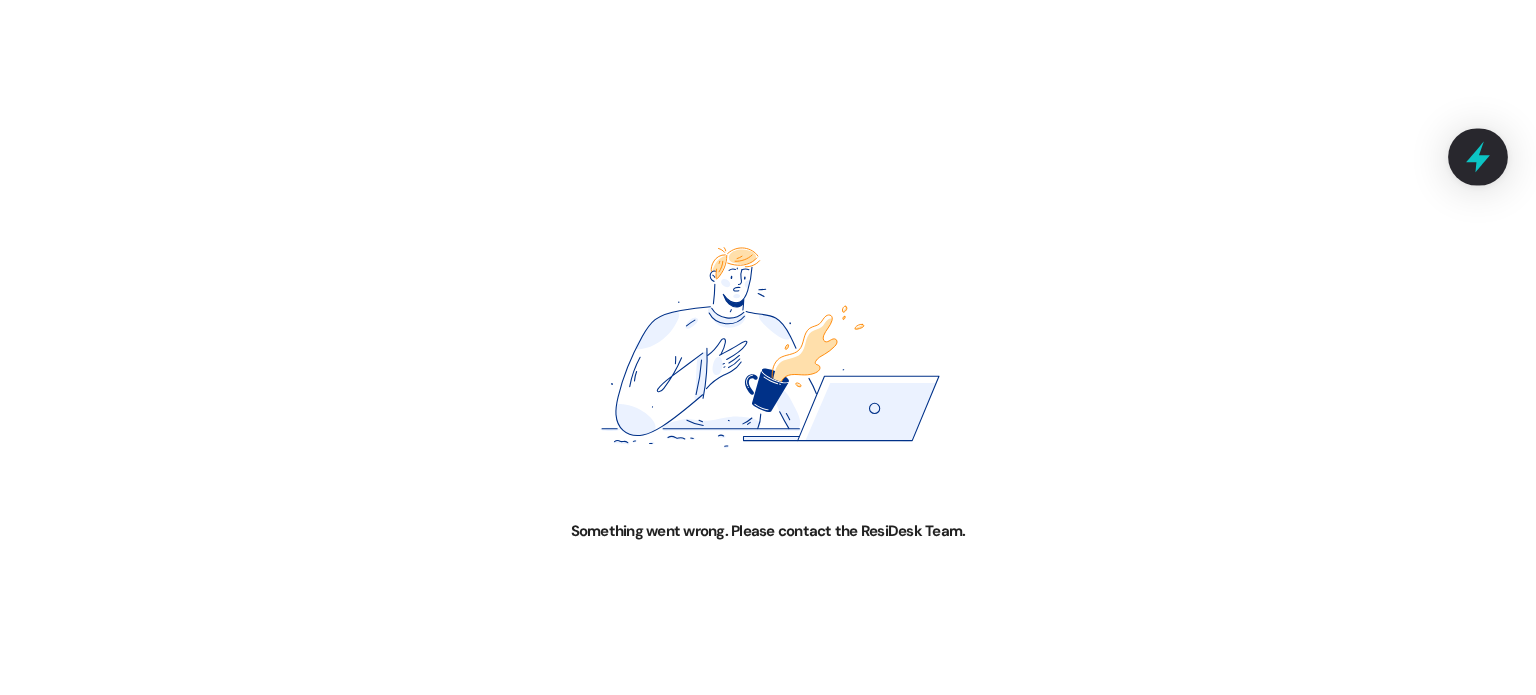 click 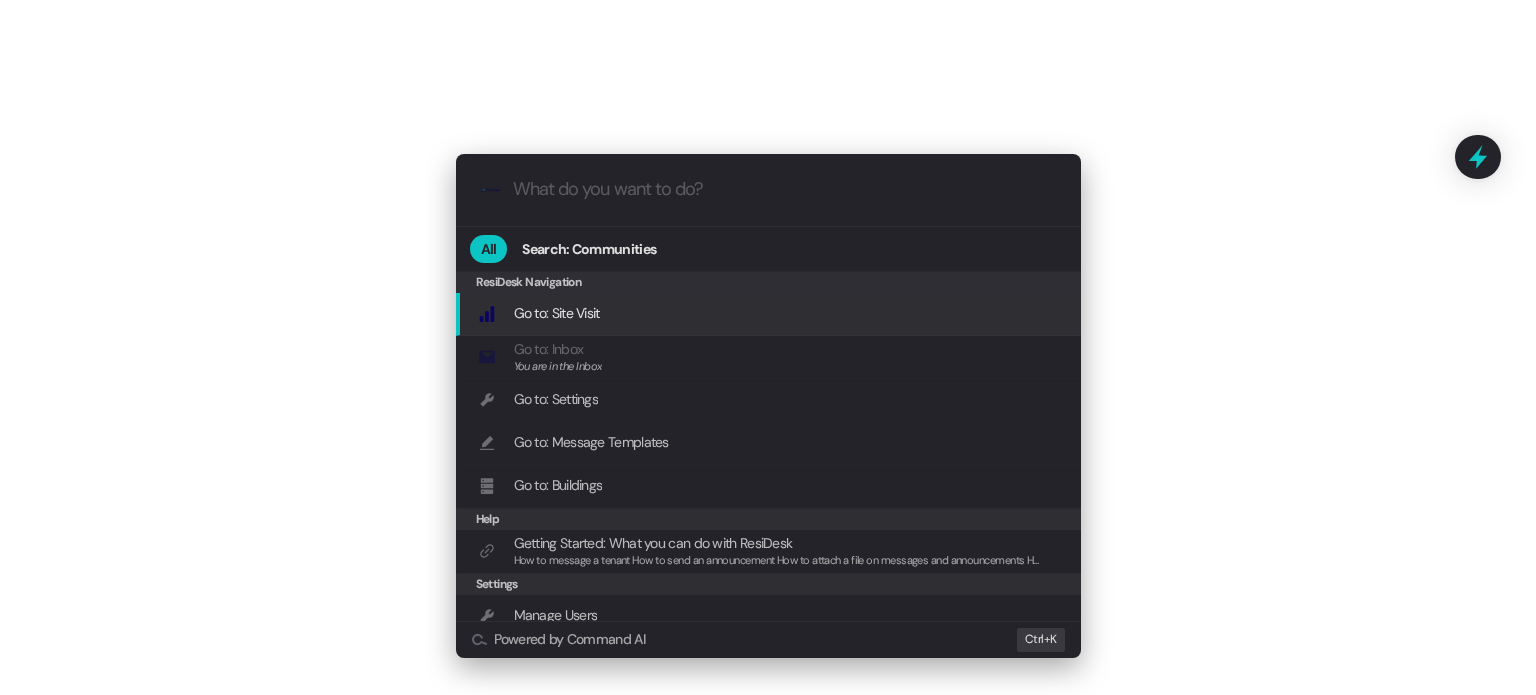 click on ".cls-1{fill:#0a055f;}.cls-2{fill:#0cc4c4;} resideskLogoBlueOrange All Search: Communities ResiDesk Navigation ResiDesk Navigation Go to: Site Visit Add shortcut Go to: Inbox You are in the Inbox Add shortcut Go to: Settings Add shortcut Go to: Message Templates Add shortcut Go to: Buildings Add shortcut Help Getting Started: What you can do with ResiDesk How to message a tenant
How to send an announcement
How to attach a file on messages and announcements
How to message a prospect
How to message an inbound prospect
How to send an internal message
How to use the ResiDesk Outlook Add-in Add shortcut Settings Manage Users Add shortcut Conversations Property Conversations See conversations at a property Add shortcut Site Visit Property Activity View activity metrics for a property Add shortcut Entrata Integration Powered by Command AI Ctrl+ K" at bounding box center [768, 347] 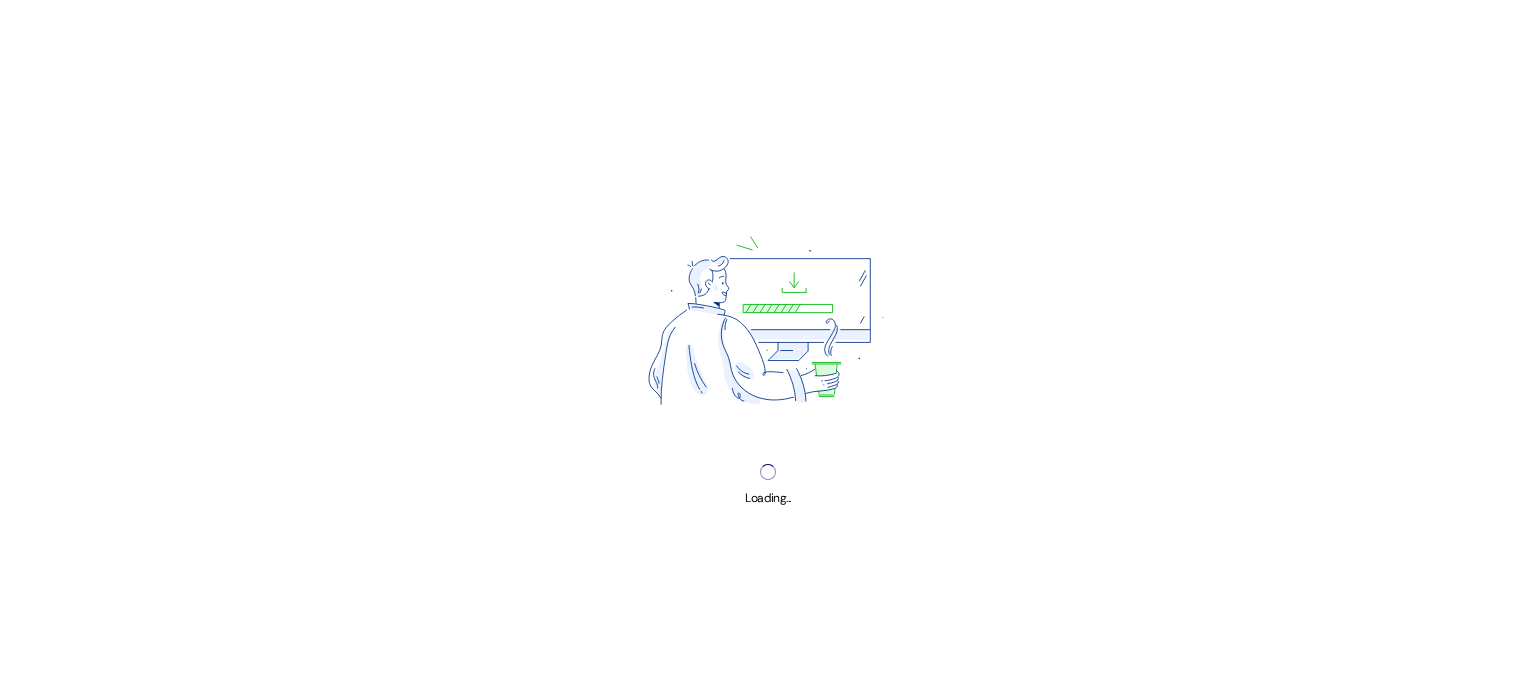 scroll, scrollTop: 0, scrollLeft: 0, axis: both 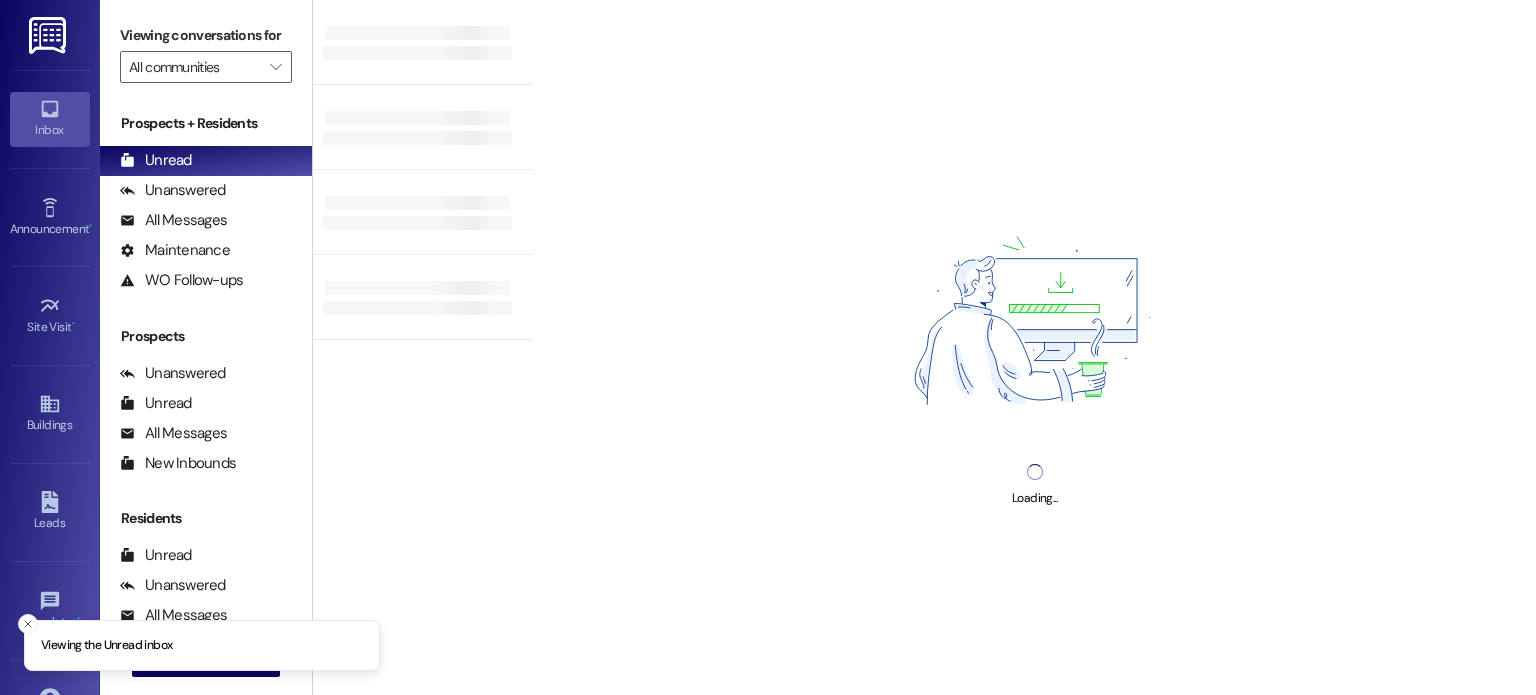 click at bounding box center (49, 35) 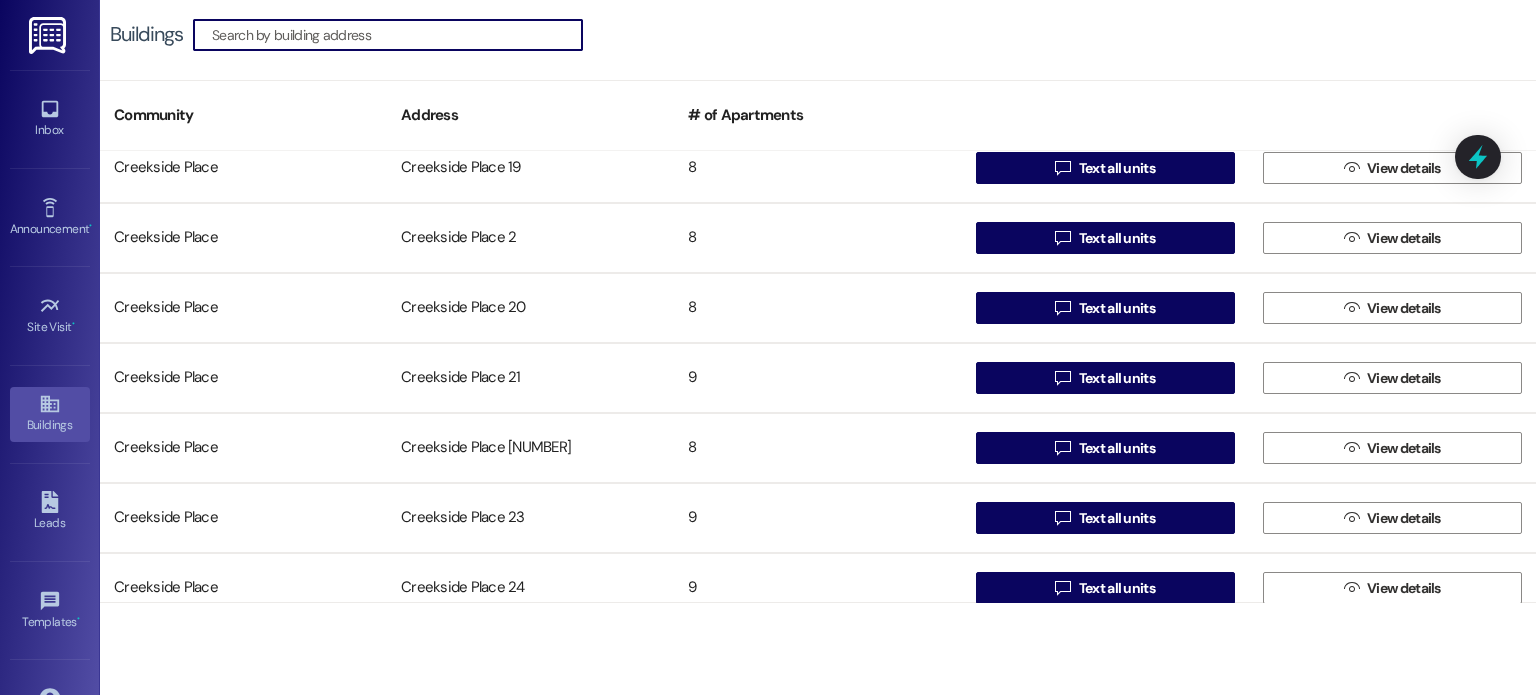 scroll, scrollTop: 1000, scrollLeft: 0, axis: vertical 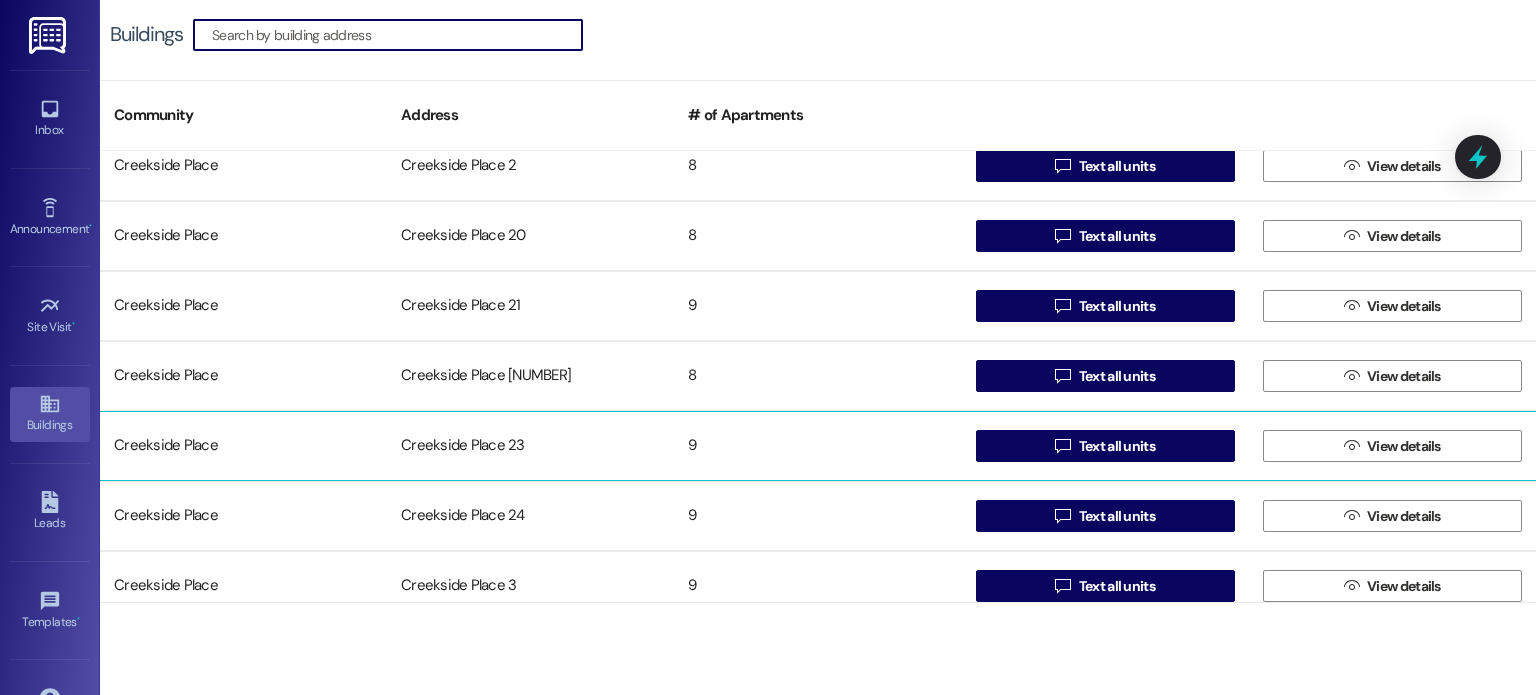 click on "Creekside Place 23" at bounding box center [530, 446] 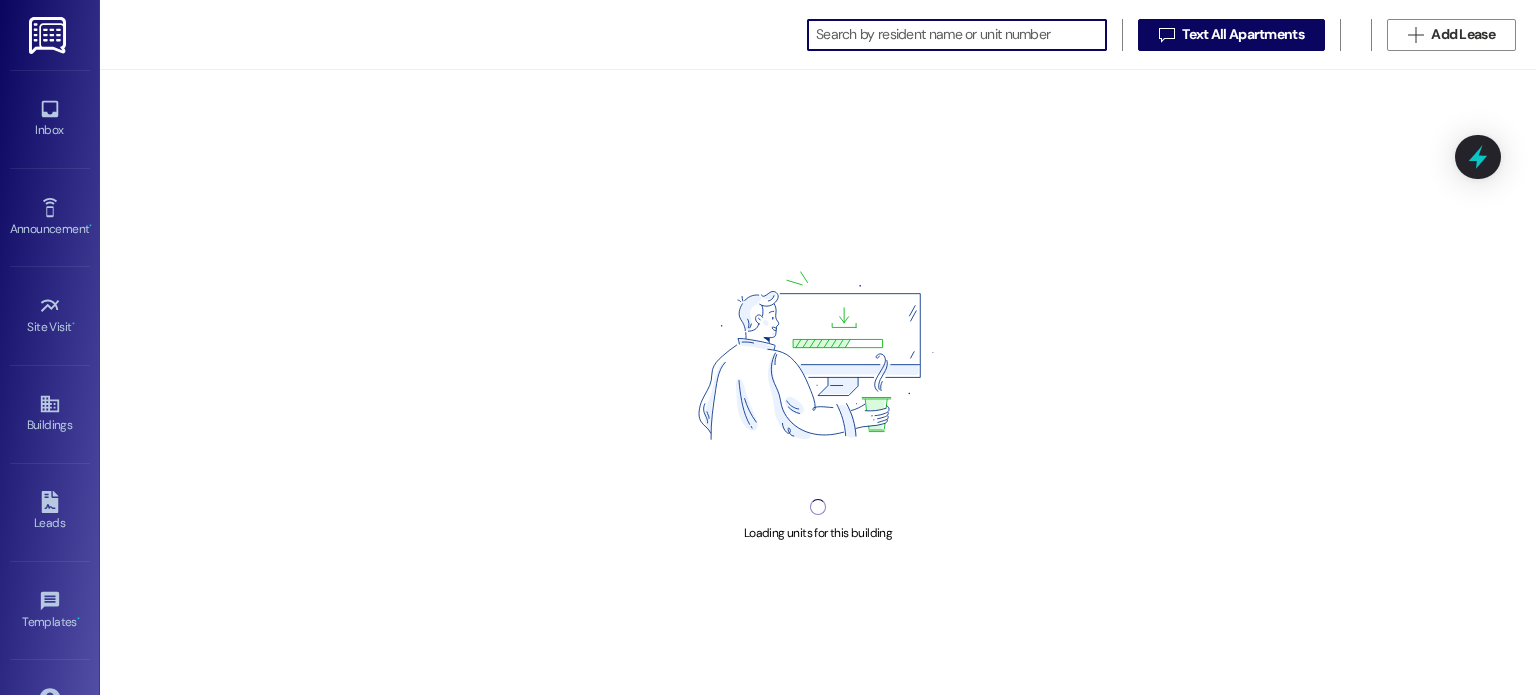 scroll, scrollTop: 0, scrollLeft: 0, axis: both 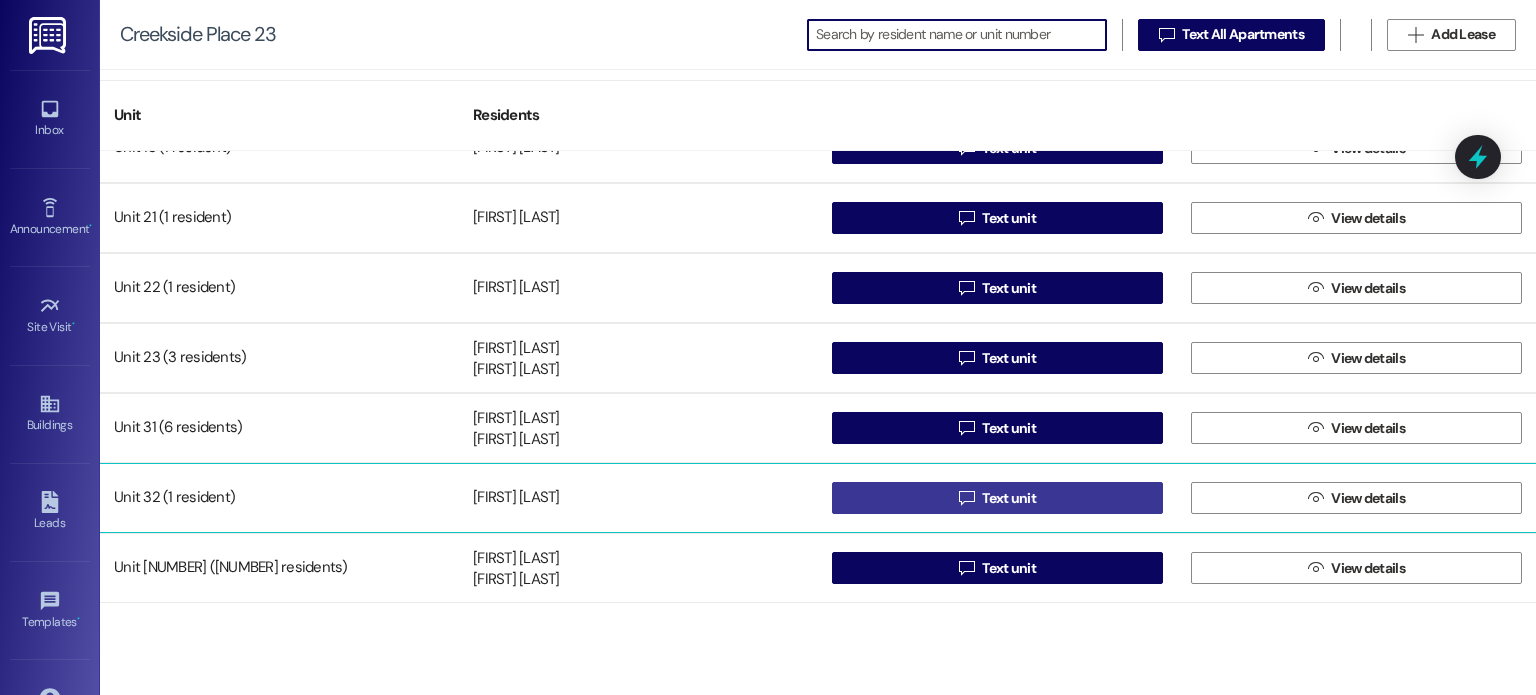 click on " Text unit" at bounding box center [997, 498] 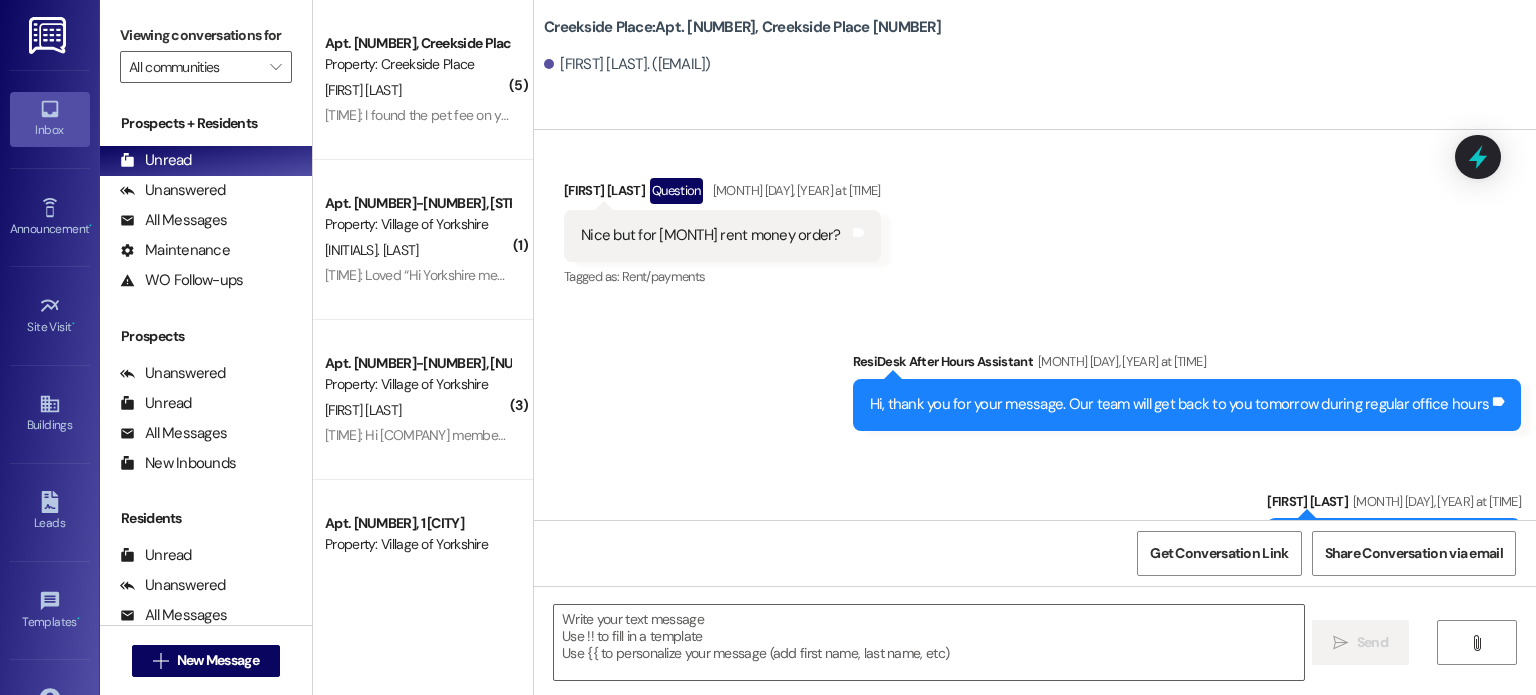 scroll, scrollTop: 18831, scrollLeft: 0, axis: vertical 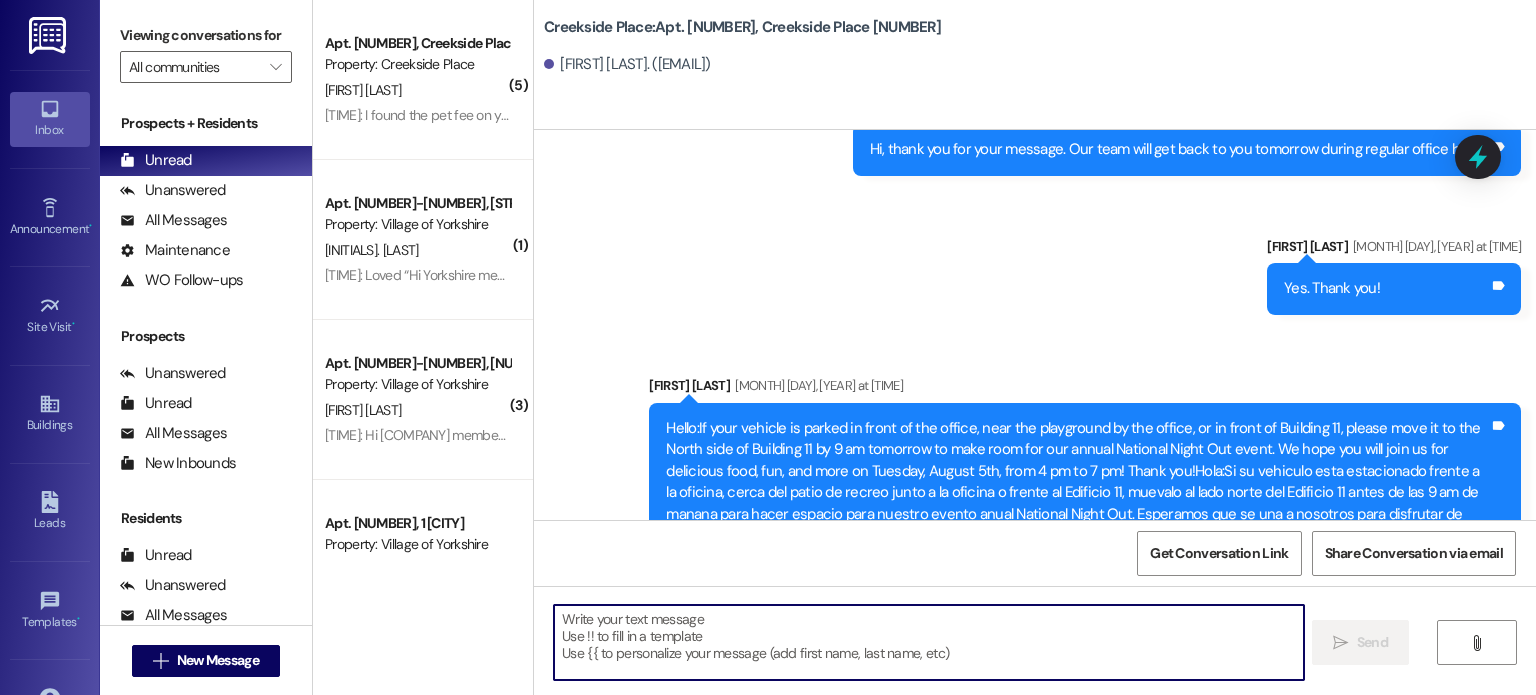 click at bounding box center (928, 642) 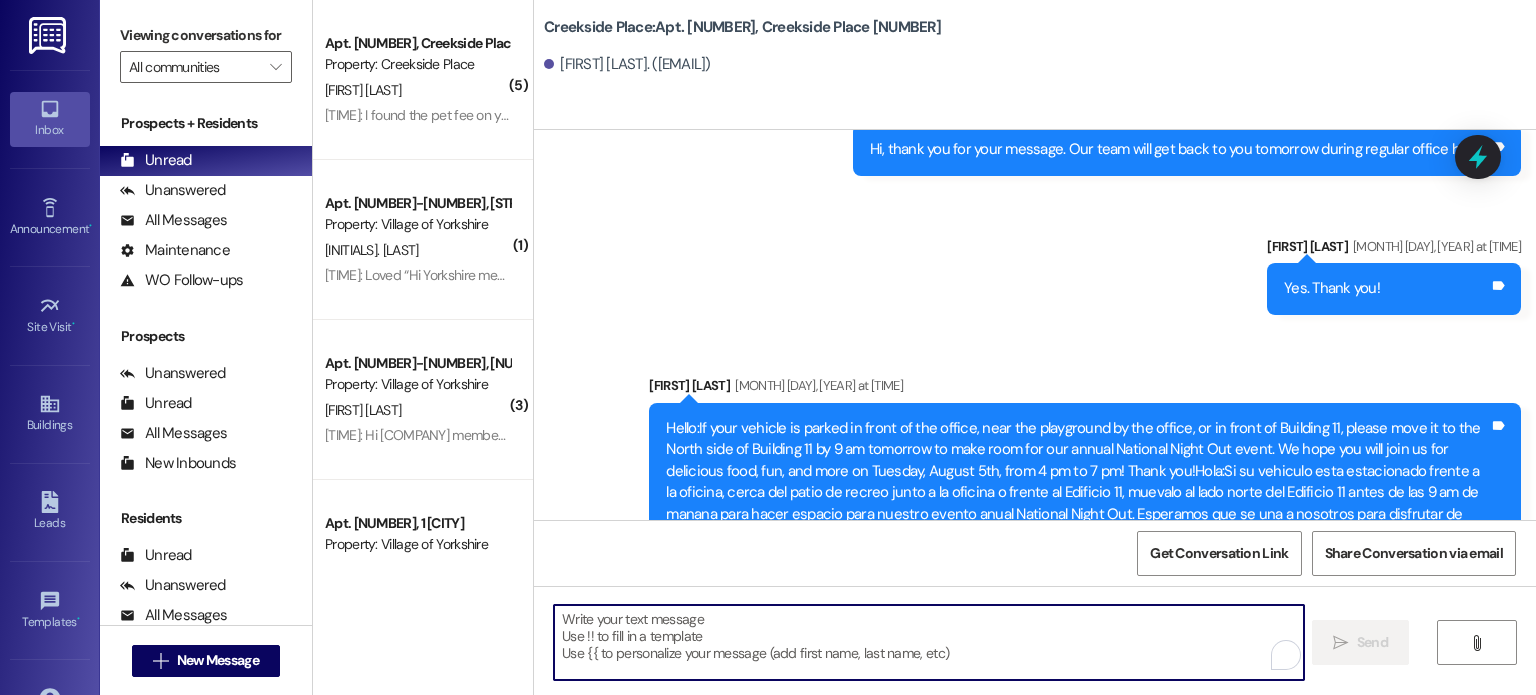 paste on "Date:[DATE]
Apartment #: [NUMBER]
Attention: [FIRST] [LAST]
I regret to inform you that we are unable to accept your payment in the amount of
$[AMOUNT] because:
Partial payments are not accepted.
Your total balance due is $[AMOUNT].
Please remit $[AMOUNT] for the remainder of your outstanding balance immediately to avoid eviction. Thank you for your prompt attention to this matter. If you have further questions, be sure to get in touch with our office as soon as possible.
Thank you,
Creekside Place Management" 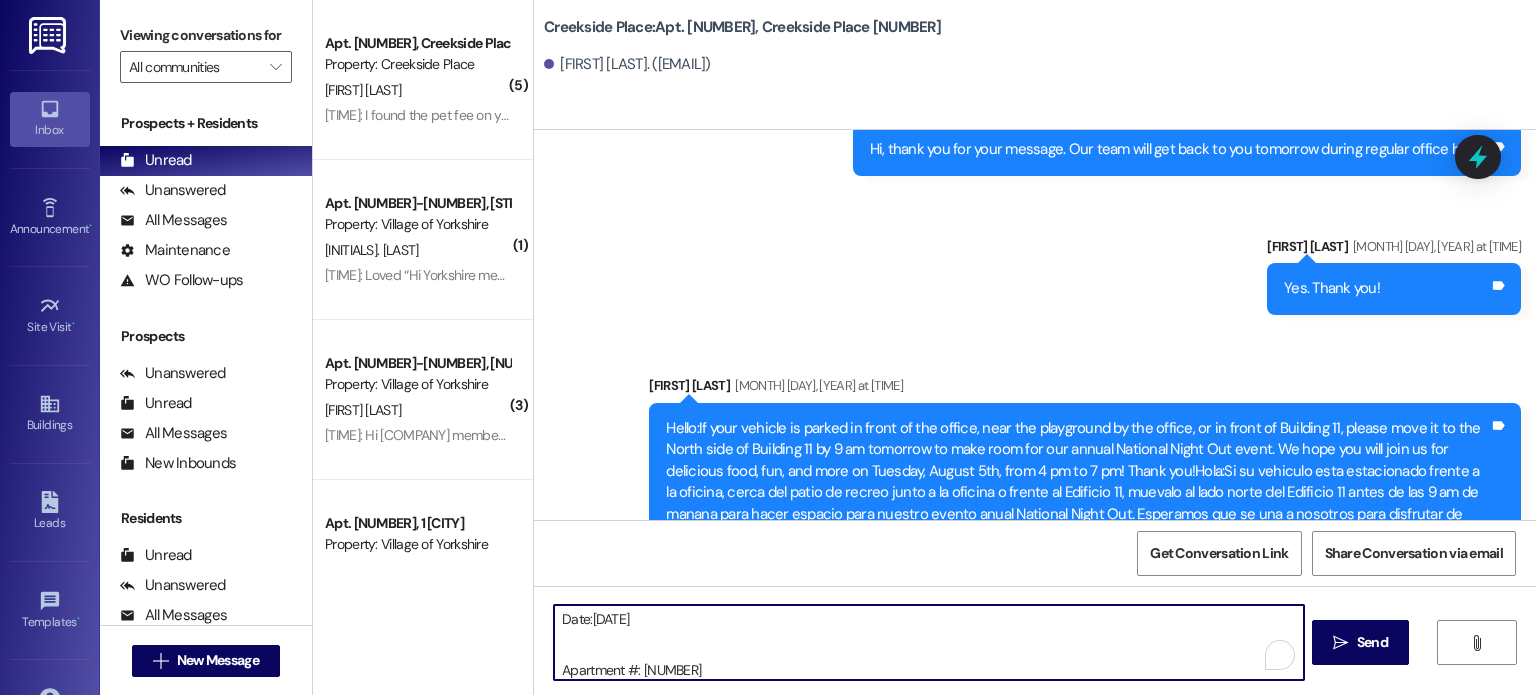 scroll, scrollTop: 254, scrollLeft: 0, axis: vertical 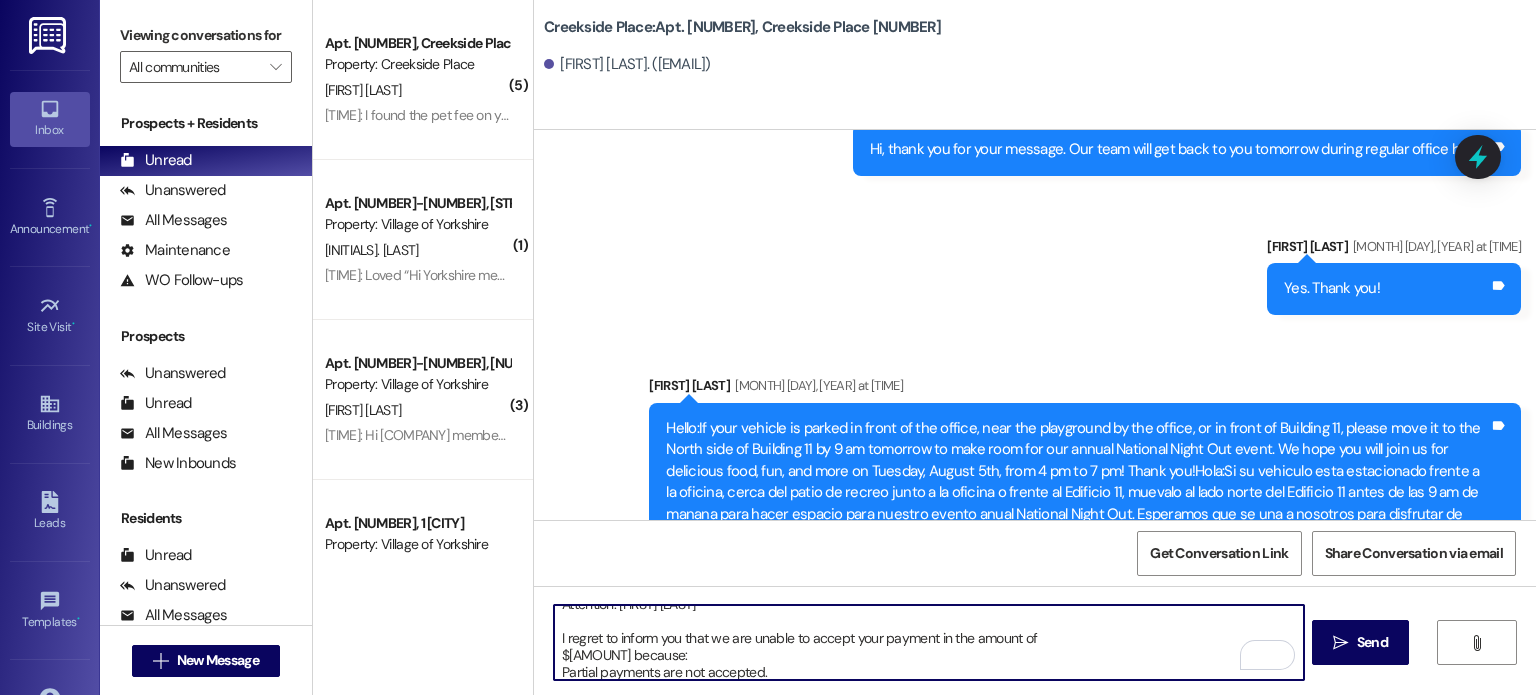 click on "Date:[DATE]
Apartment #: [NUMBER]
Attention: [FIRST] [LAST]
I regret to inform you that we are unable to accept your payment in the amount of
$[AMOUNT] because:
Partial payments are not accepted.
Your total balance due is $[AMOUNT].
Please remit $[AMOUNT] for the remainder of your outstanding balance immediately to avoid eviction. Thank you for your prompt attention to this matter. If you have further questions, be sure to get in touch with our office as soon as possible.
Thank you,
Creekside Place Management" at bounding box center [928, 642] 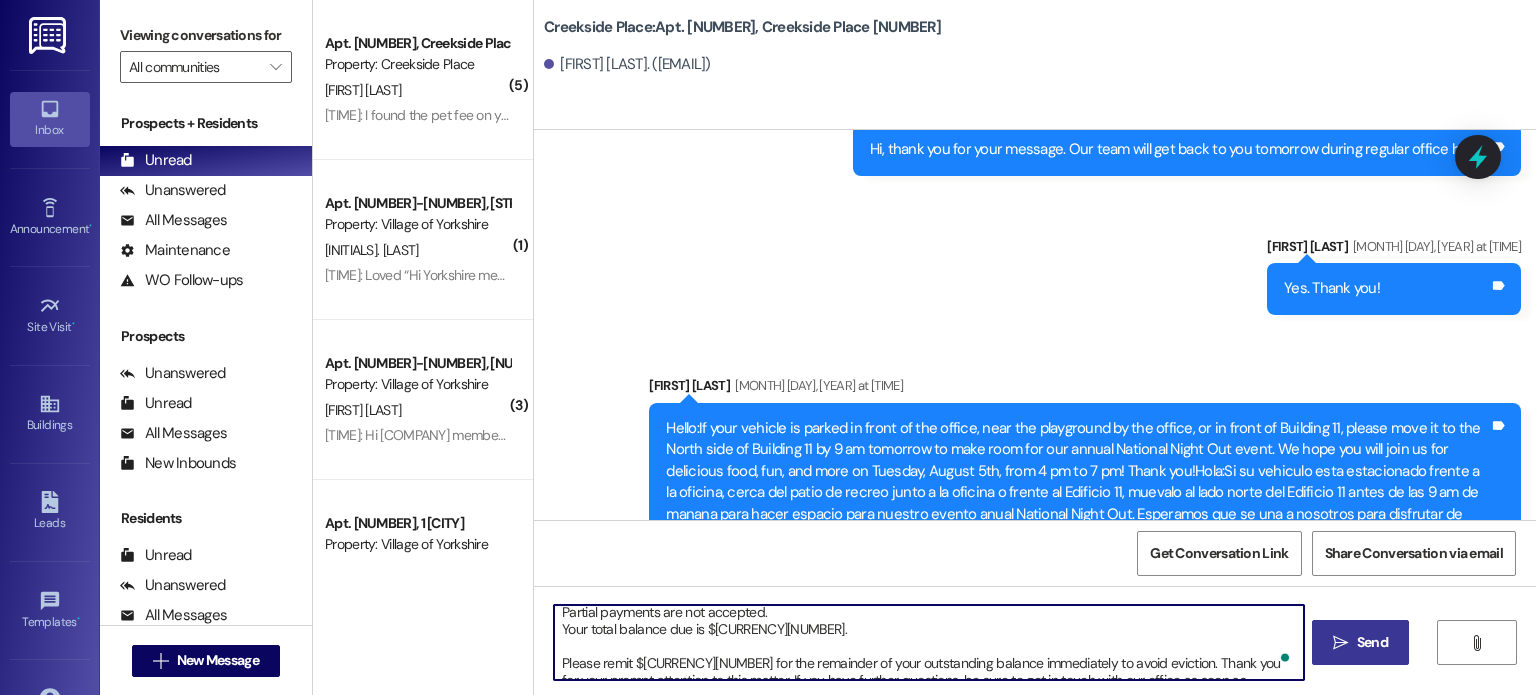 type on "Date:[MONTH]/[DAY]/[YEAR]
Apartment #: [NUMBER]
Attention: [FIRST] [LAST]
I regret to inform you that we are unable to accept your payment in the amount of
$[CURRENCY][NUMBER] because:
Partial payments are not accepted.
Your total balance due is $[CURRENCY][NUMBER].
Please remit $[CURRENCY][NUMBER] for the remainder of your outstanding balance immediately to avoid eviction. Thank you for your prompt attention to this matter. If you have further questions, be sure to get in touch with our office as soon as possible.
Thank you,
Creekside Place Management" 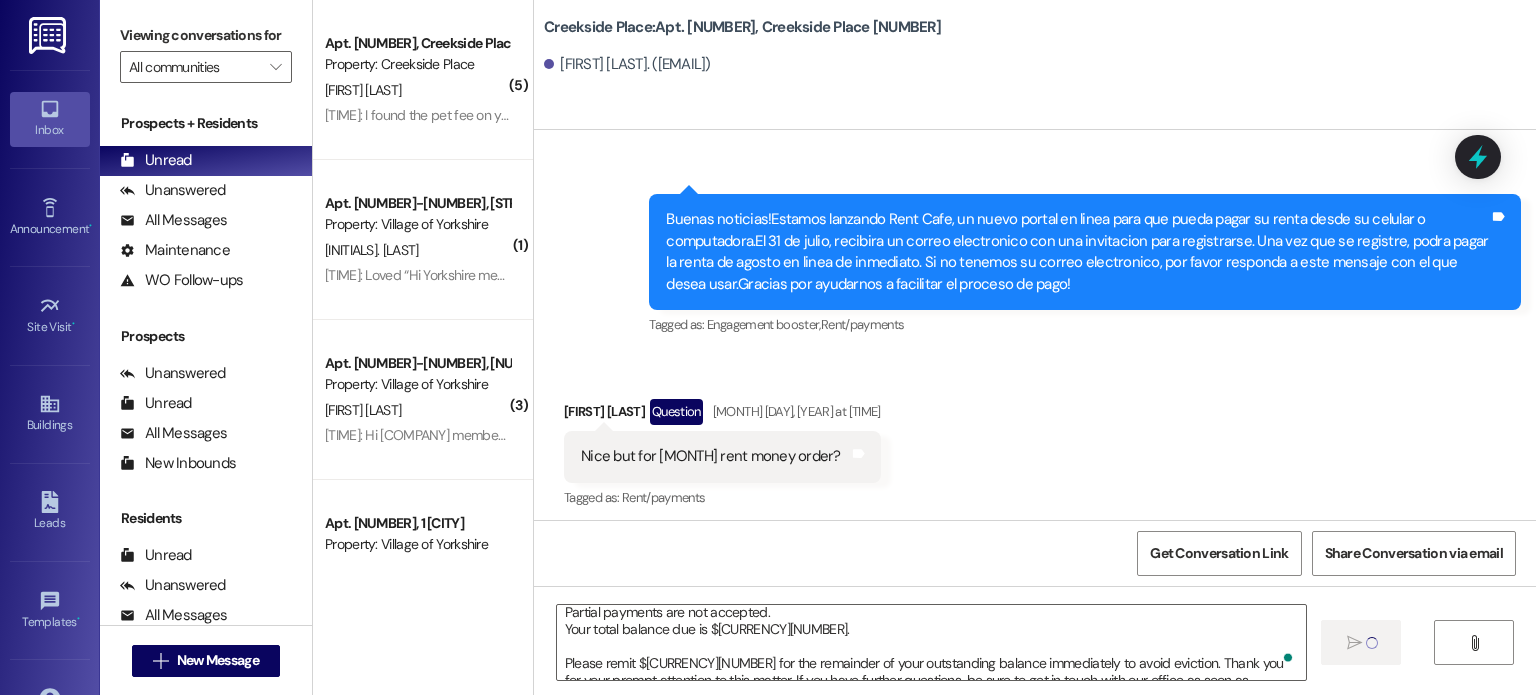 type 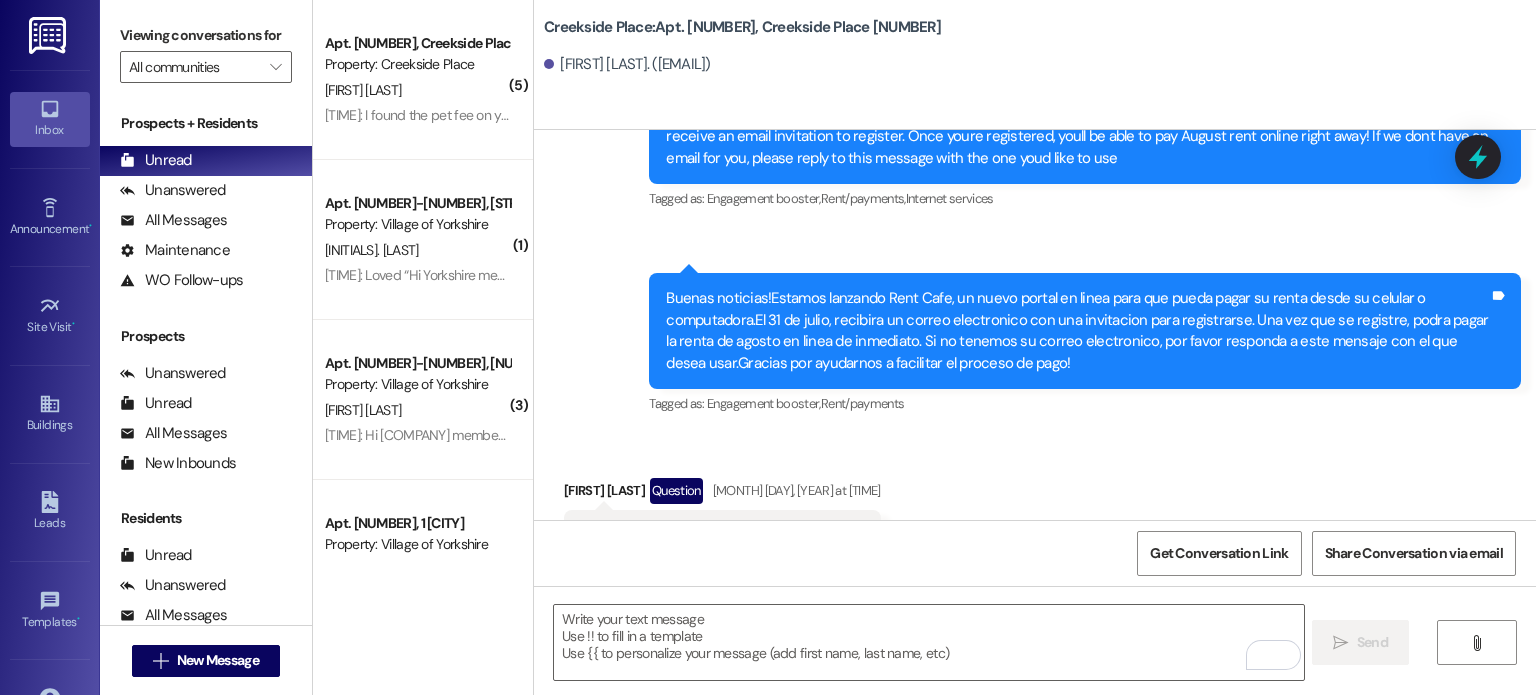 click at bounding box center (49, 35) 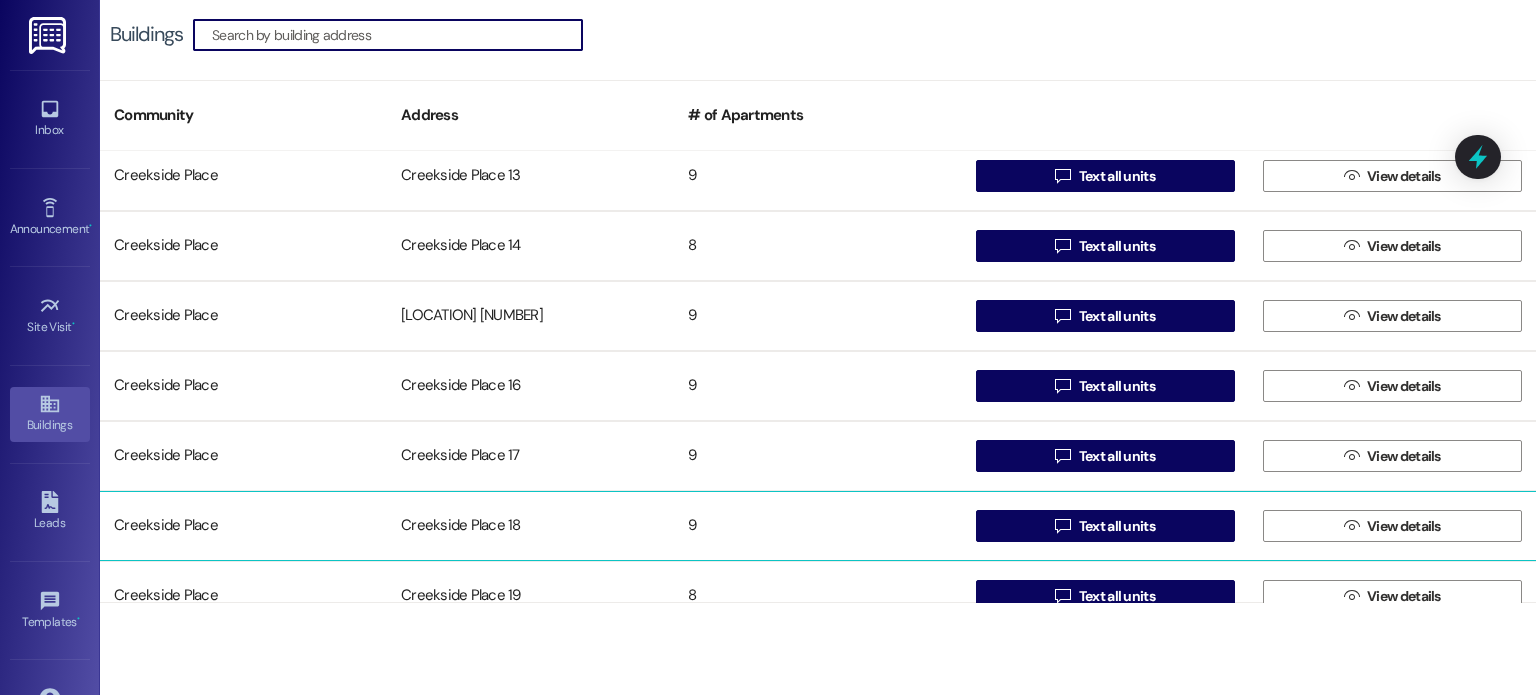 click on "Creekside Place 18" at bounding box center [530, 526] 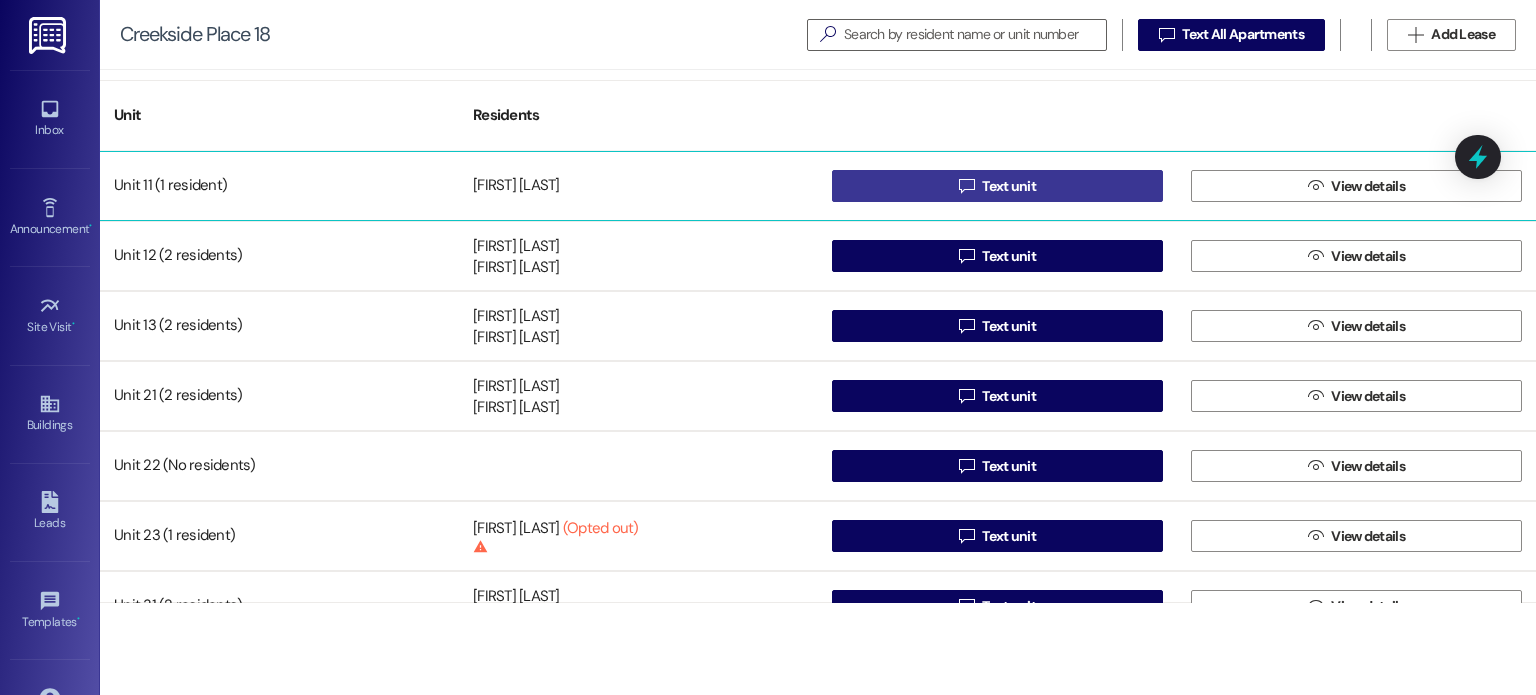 click on " Text unit" at bounding box center (997, 186) 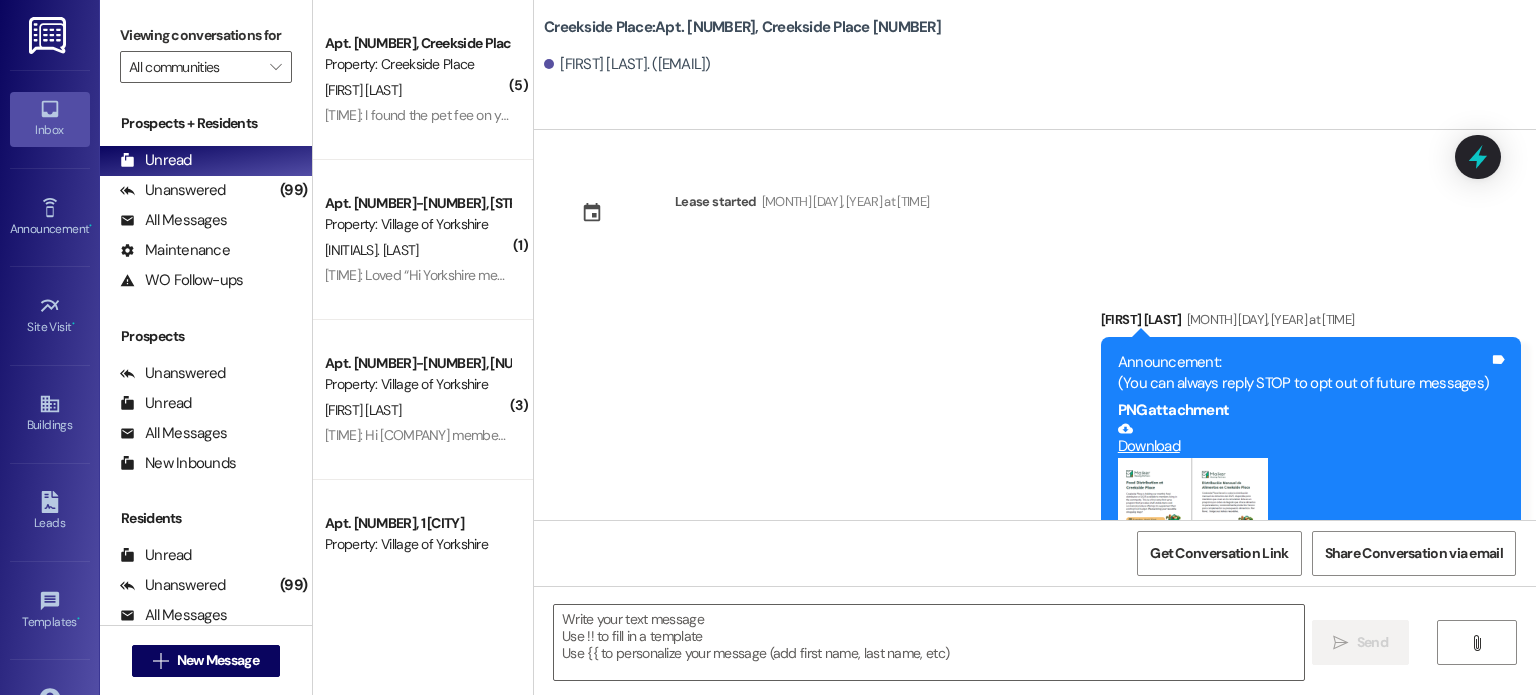 scroll, scrollTop: 9335, scrollLeft: 0, axis: vertical 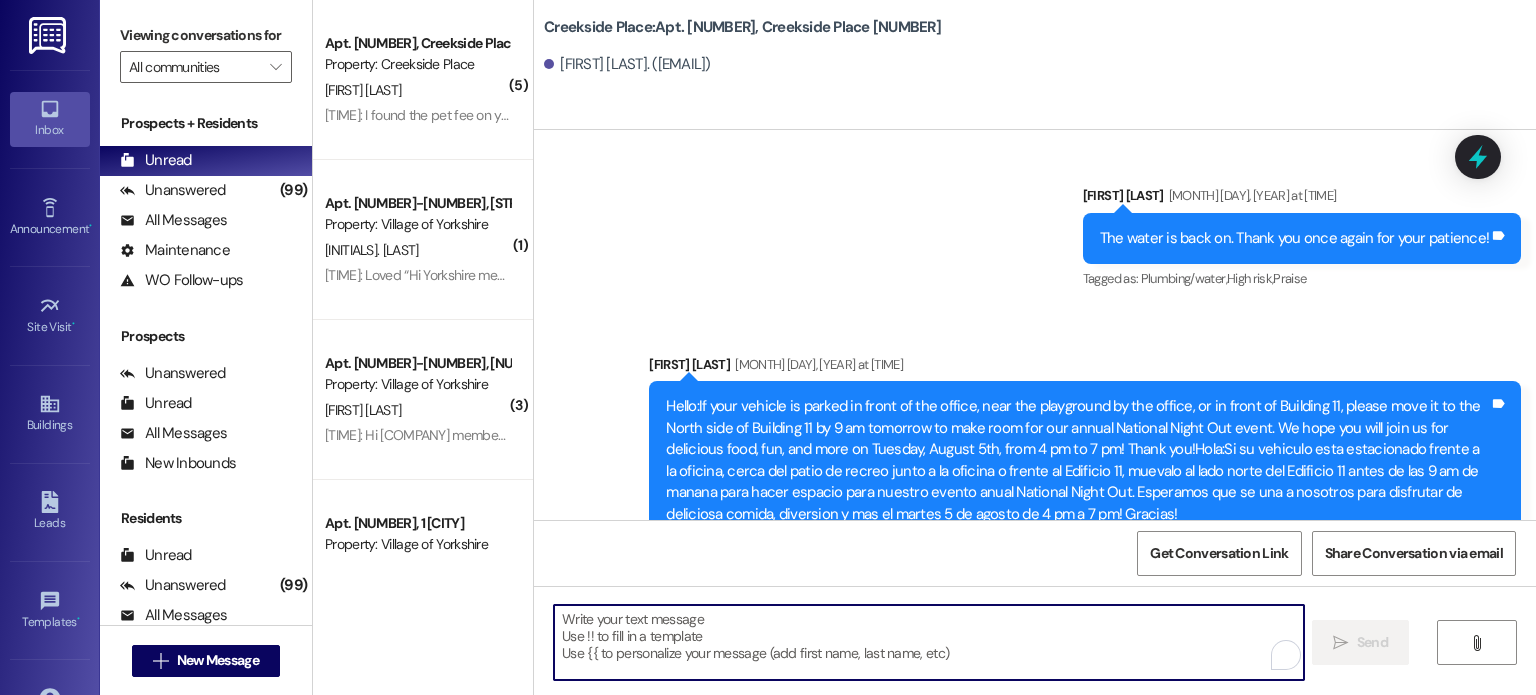 click at bounding box center [928, 642] 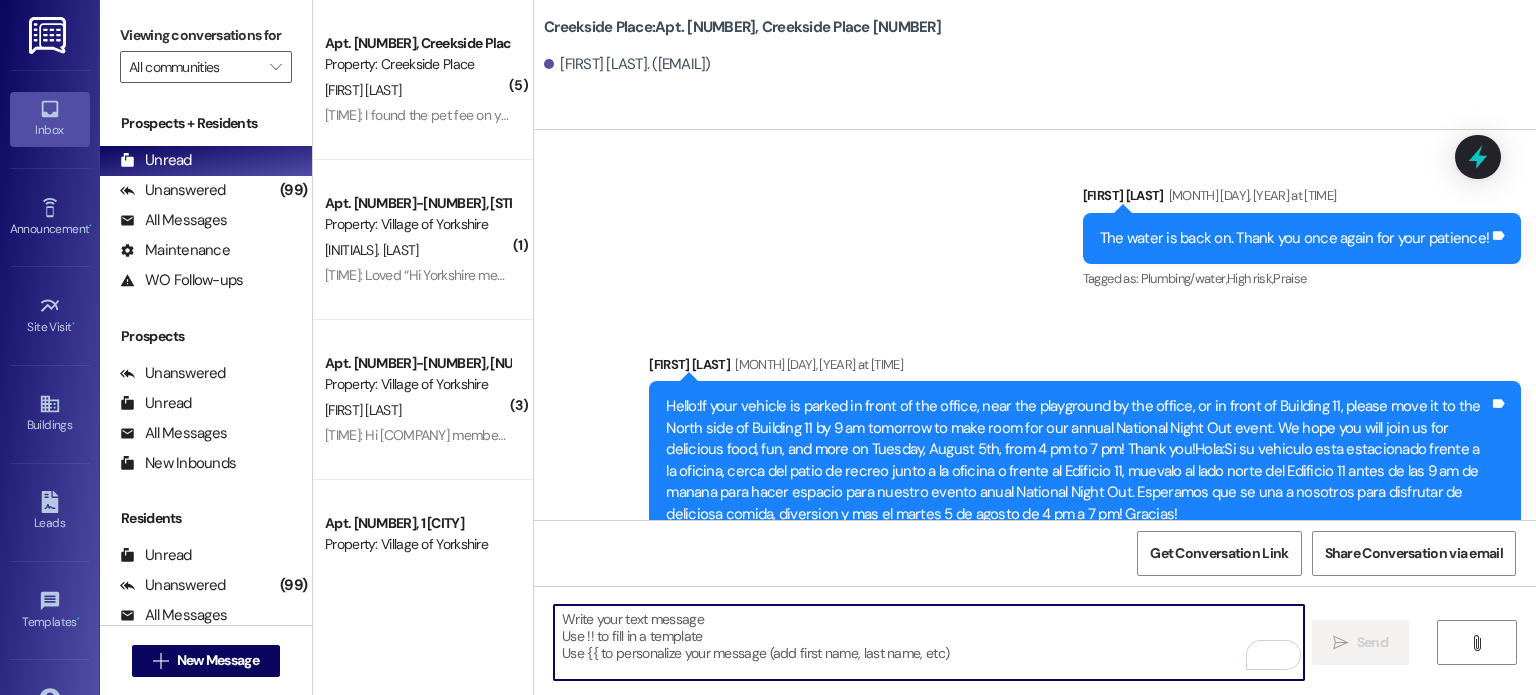 paste on "Date:[DATE]
Apartment #: [NUMBER]
Attention: [FIRST] [LAST]
I regret to inform you that we are unable to accept your payment in the amount of
$¬¬¬¬¬¬¬¬¬ 1,375.00 because:
Partial payments are not accepted.
Your total balance due is $1,450.00.
Please remit $75.00 for the remainder of your outstanding balance immediately to avoid being issued a demand. Thank you for your prompt attention to this matter. If you have further questions, be sure to get in touch with our office as soon as possible.
Thank you,
Creekside Place Management" 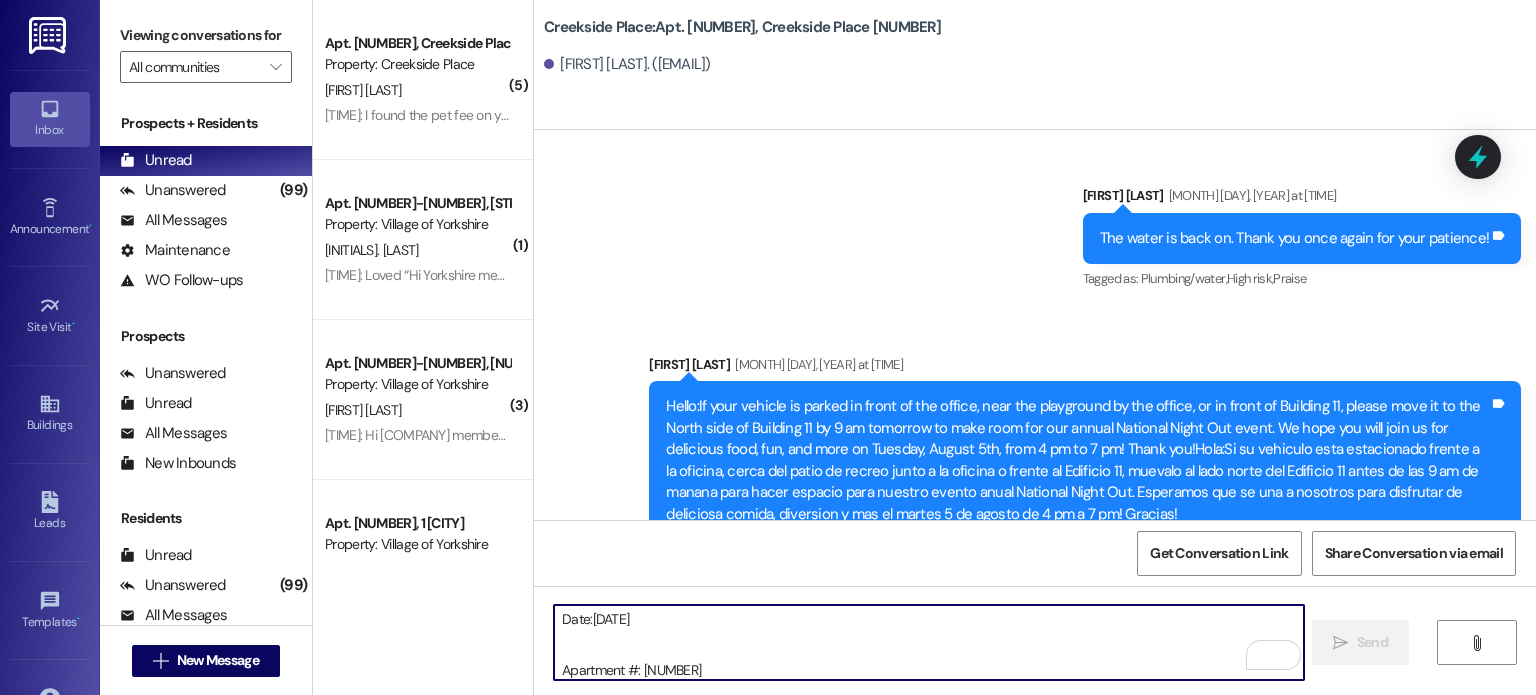scroll, scrollTop: 254, scrollLeft: 0, axis: vertical 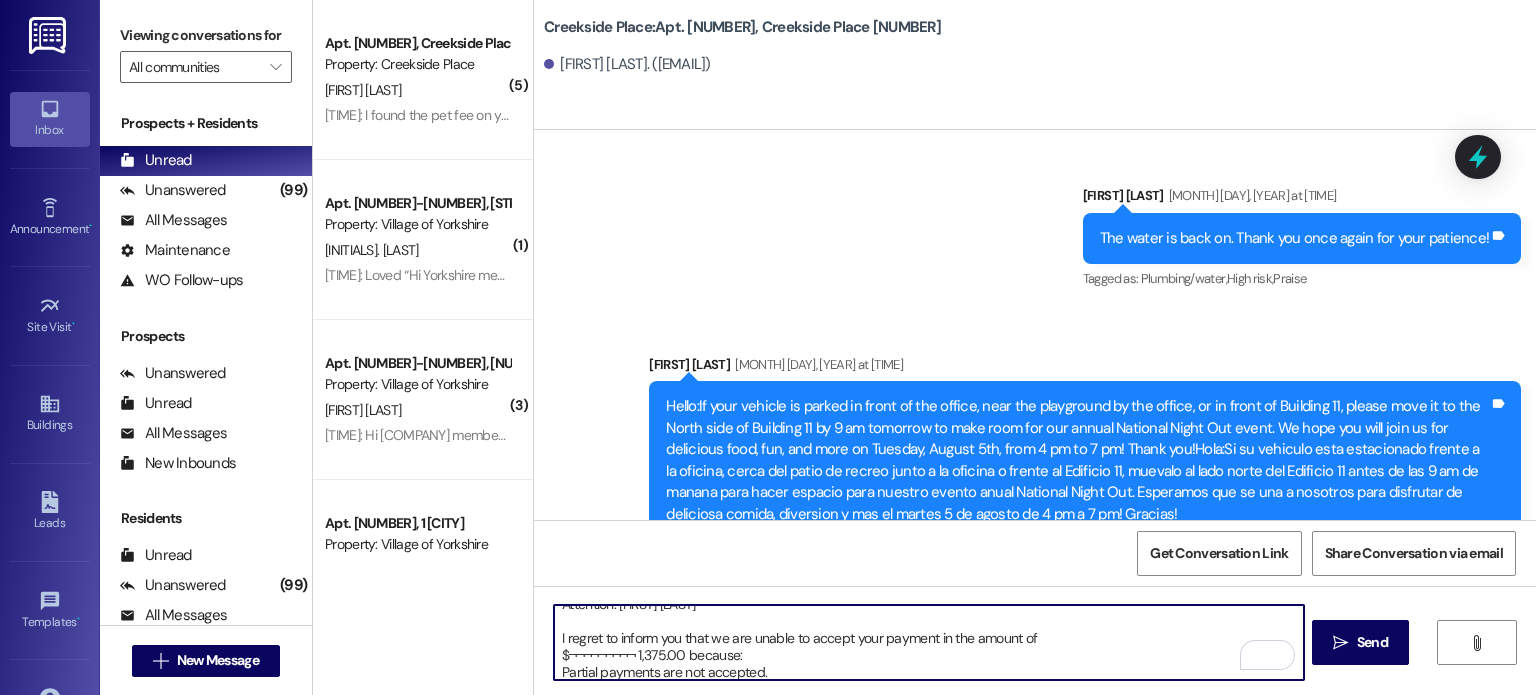 click on "Date:[DATE]
Apartment #: [NUMBER]
Attention: [FIRST] [LAST]
I regret to inform you that we are unable to accept your payment in the amount of
$¬¬¬¬¬¬¬¬¬ 1,375.00 because:
Partial payments are not accepted.
Your total balance due is $1,450.00.
Please remit $75.00 for the remainder of your outstanding balance immediately to avoid being issued a demand. Thank you for your prompt attention to this matter. If you have further questions, be sure to get in touch with our office as soon as possible.
Thank you,
Creekside Place Management" at bounding box center (928, 642) 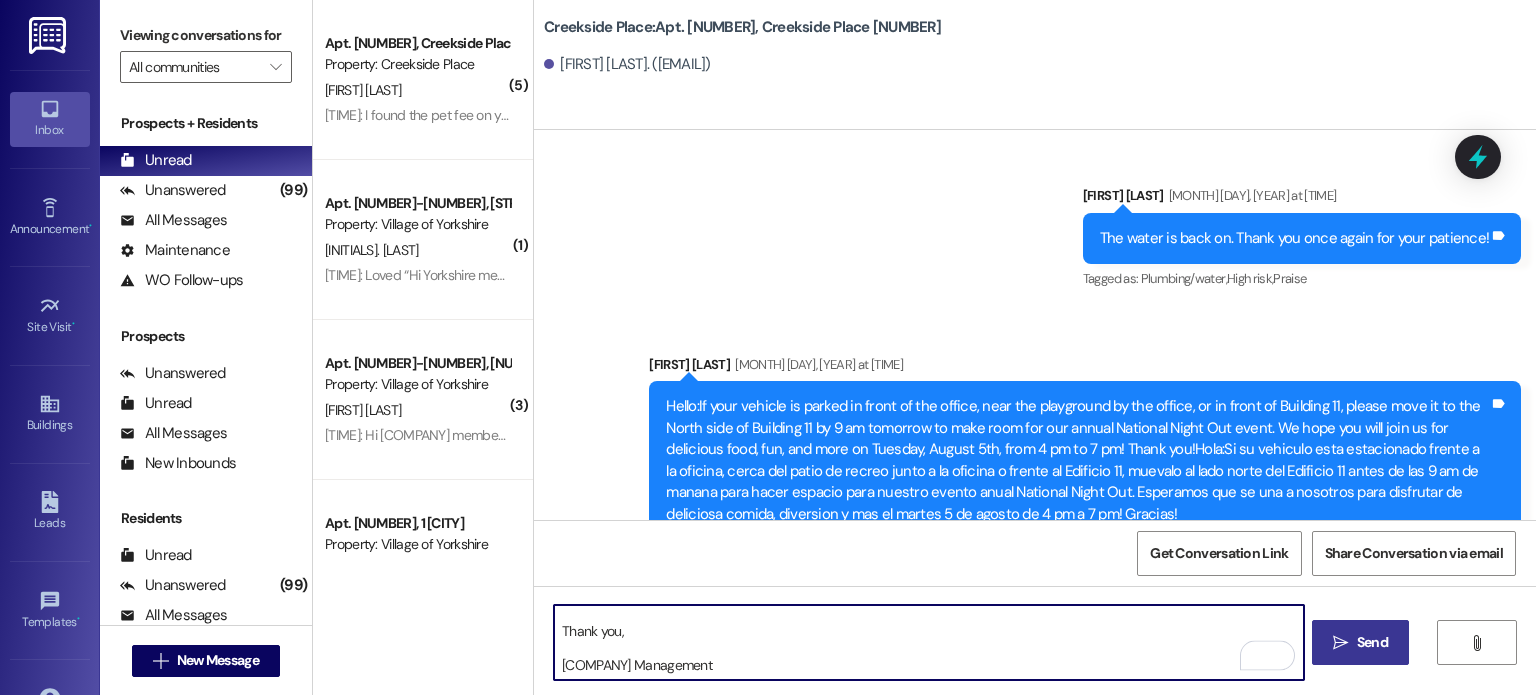 type on "Date:[DATE]
Apartment #: [NUMBER]
Attention: [FIRST] [LAST]
I regret to inform you that we are unable to accept your payment in the amount of
$[AMOUNT] because:
Partial payments are not accepted.
Your total balance due is $[AMOUNT].
Please remit $[AMOUNT] for the remainder of your outstanding balance immediately to avoid being issued a demand. Thank you for your prompt attention to this matter. If you have further questions, be sure to get in touch with our office as soon as possible.
Thank you,
[COMPANY] Management" 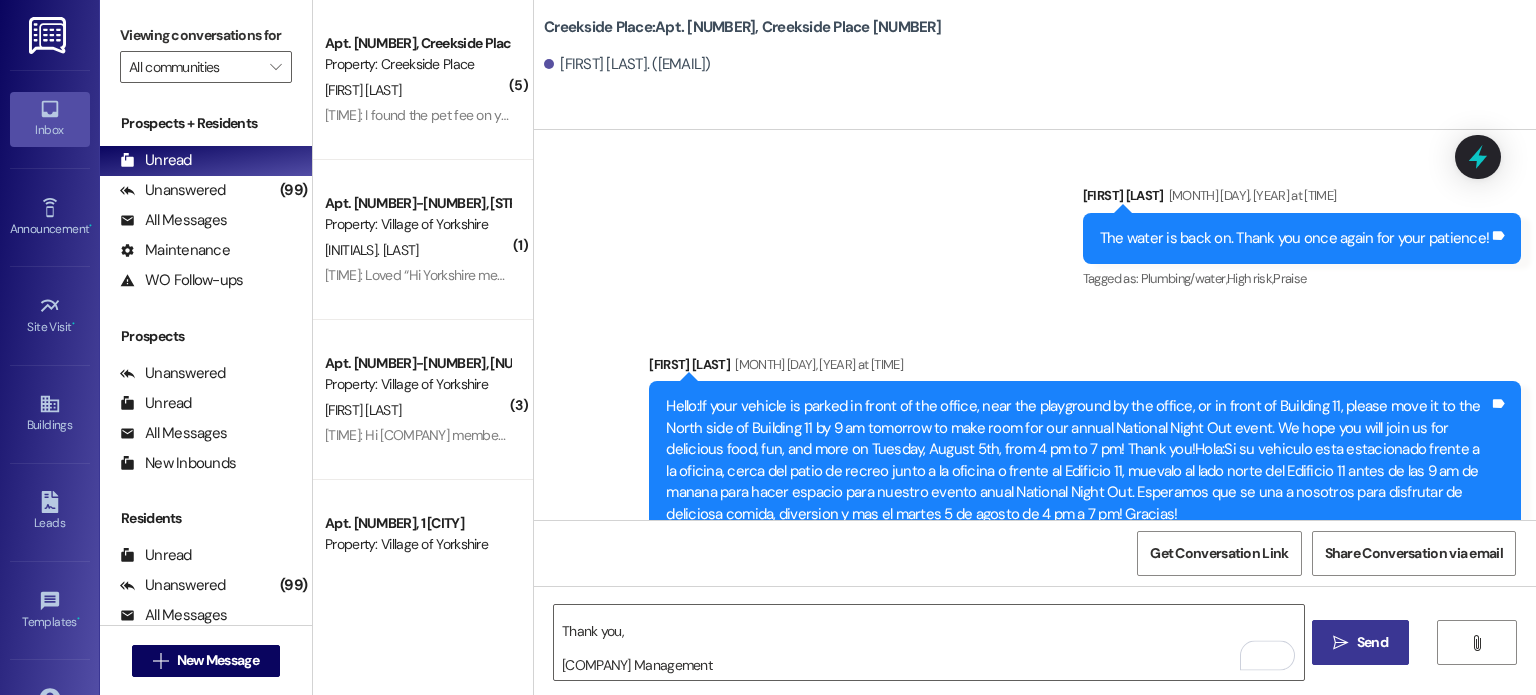 click on "" at bounding box center (1340, 643) 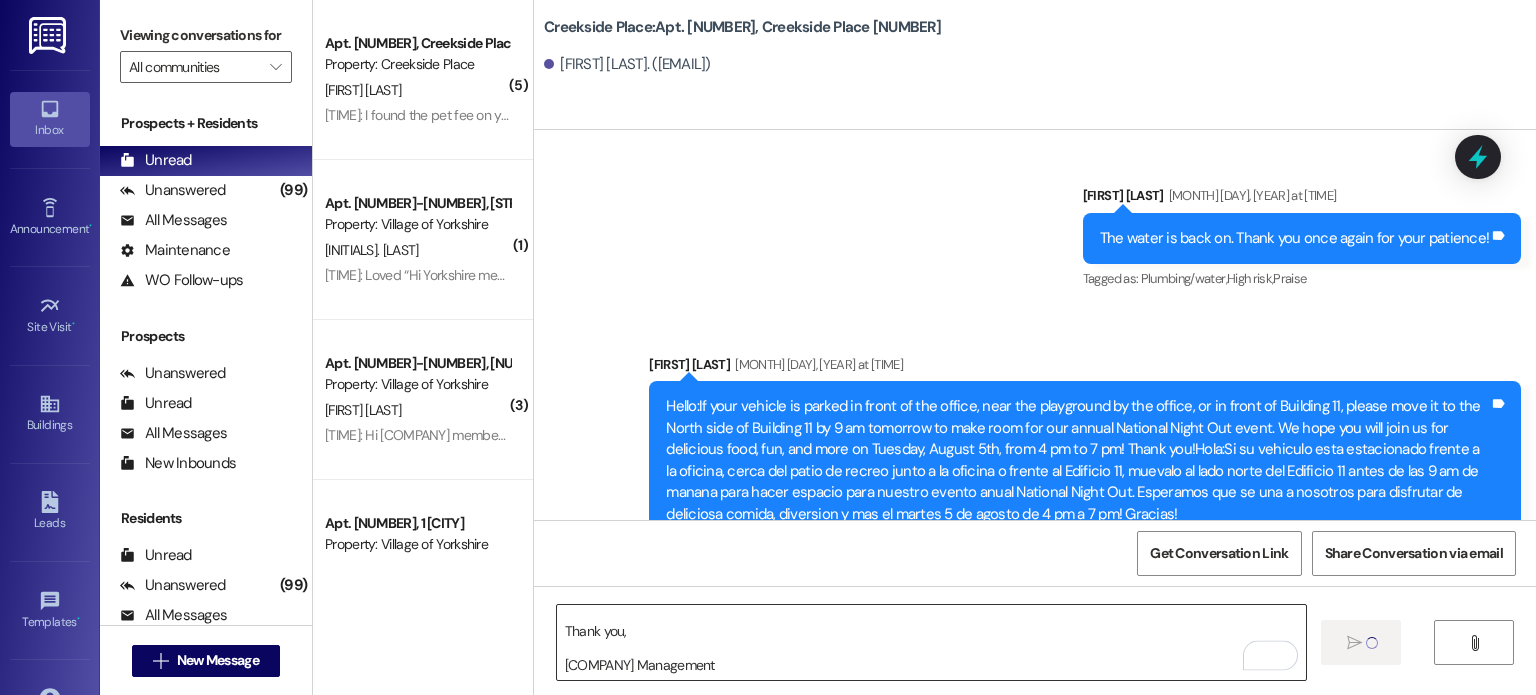 type 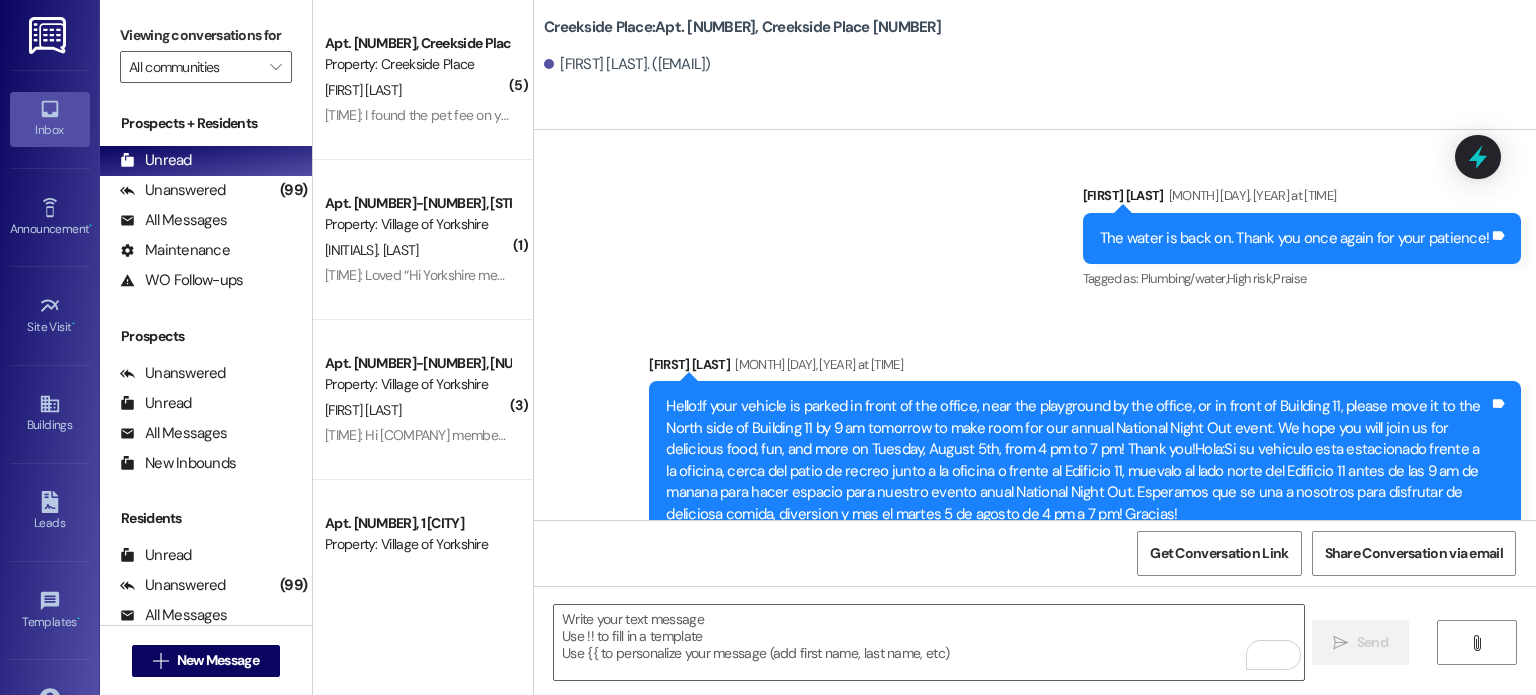 click at bounding box center [49, 35] 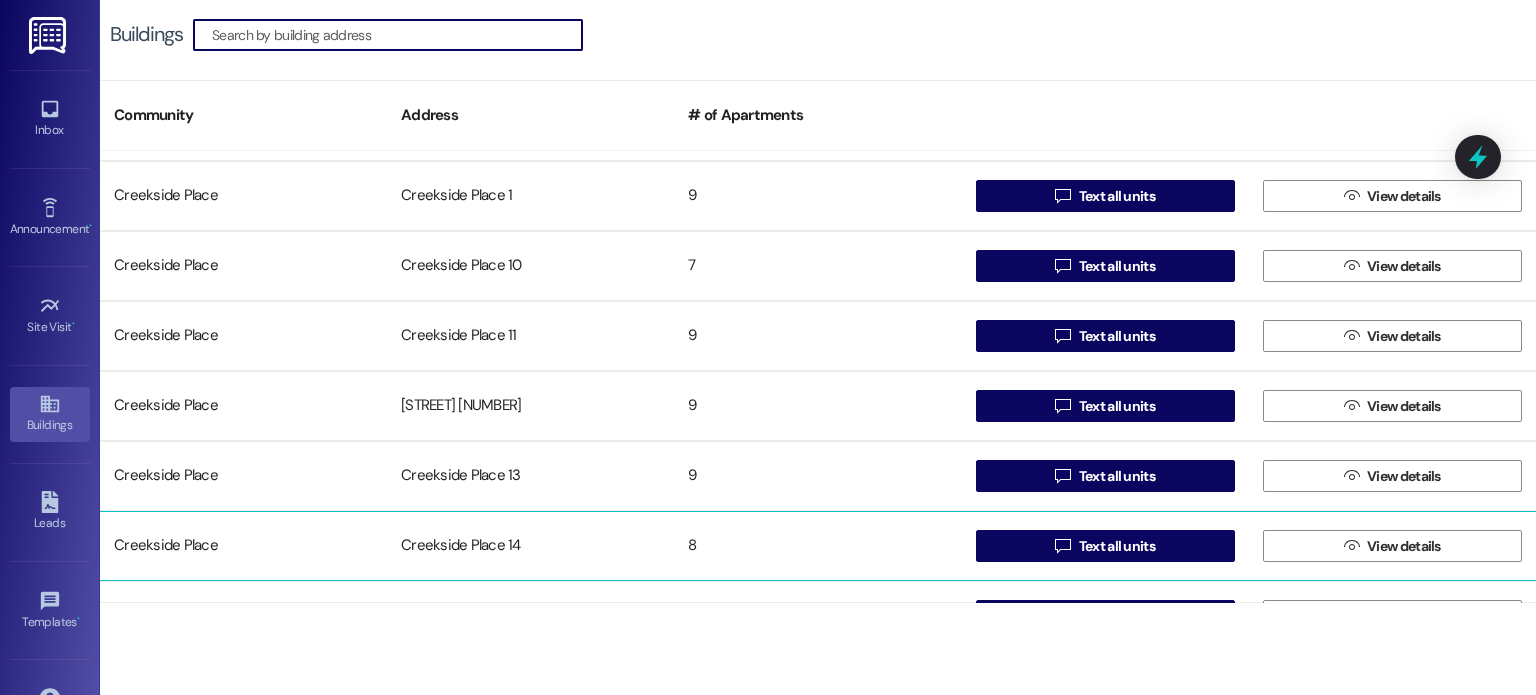 click on "Creekside Place 14" at bounding box center [530, 546] 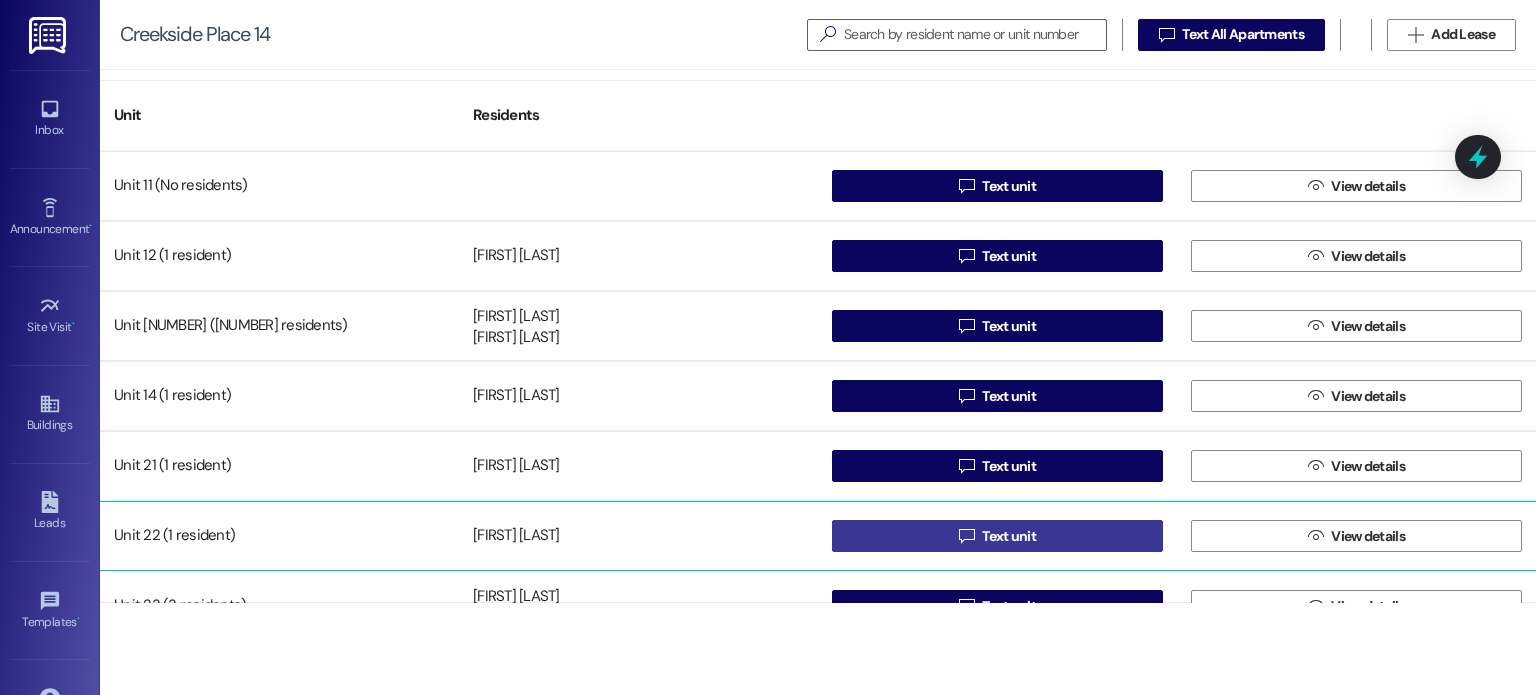 click on " Text unit" at bounding box center [997, 536] 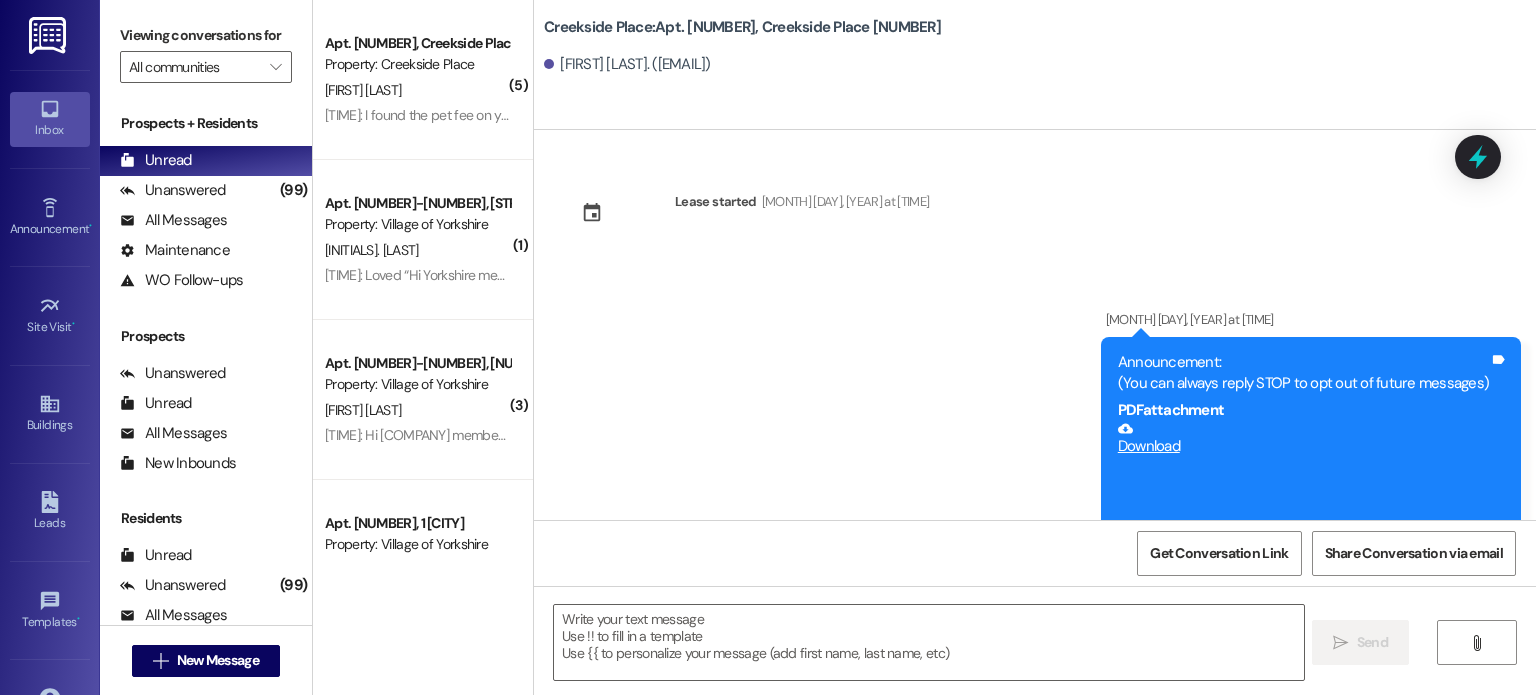 scroll, scrollTop: 13436, scrollLeft: 0, axis: vertical 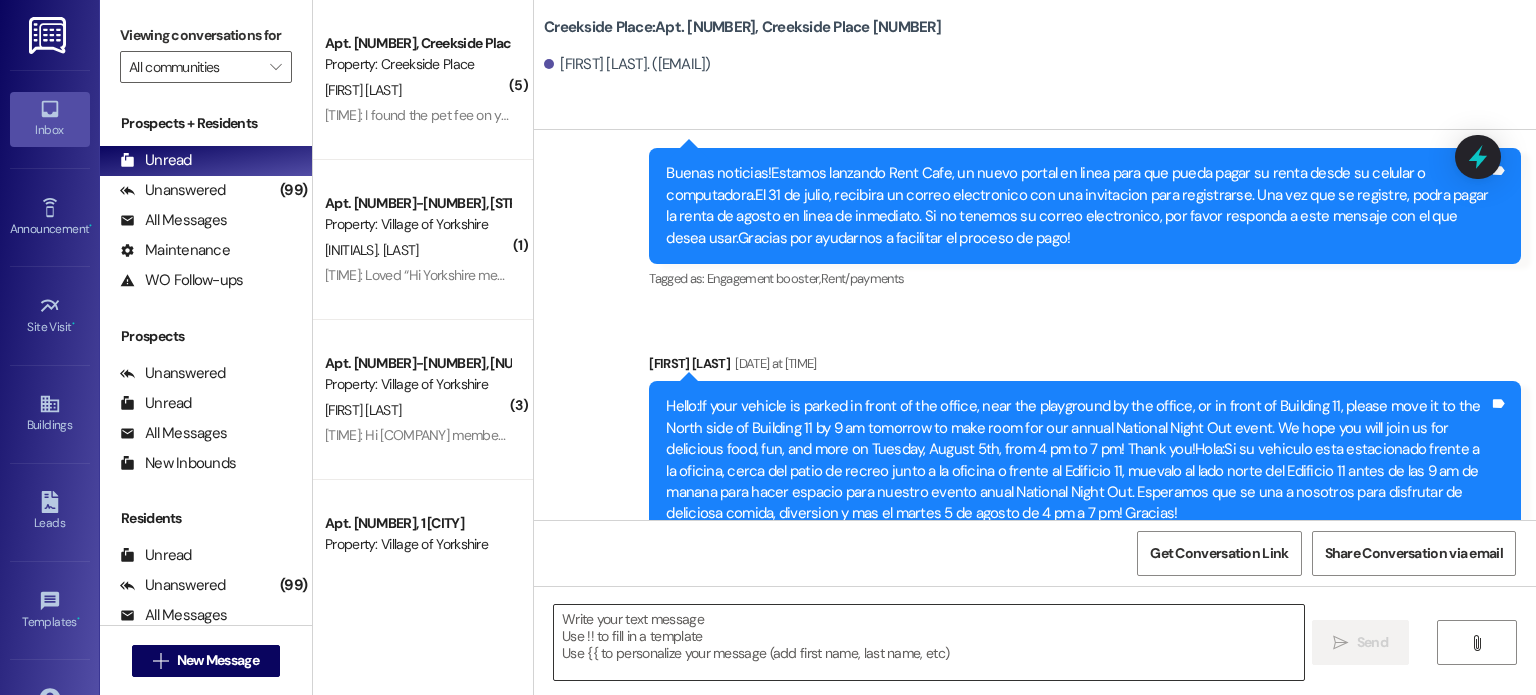 click at bounding box center [928, 642] 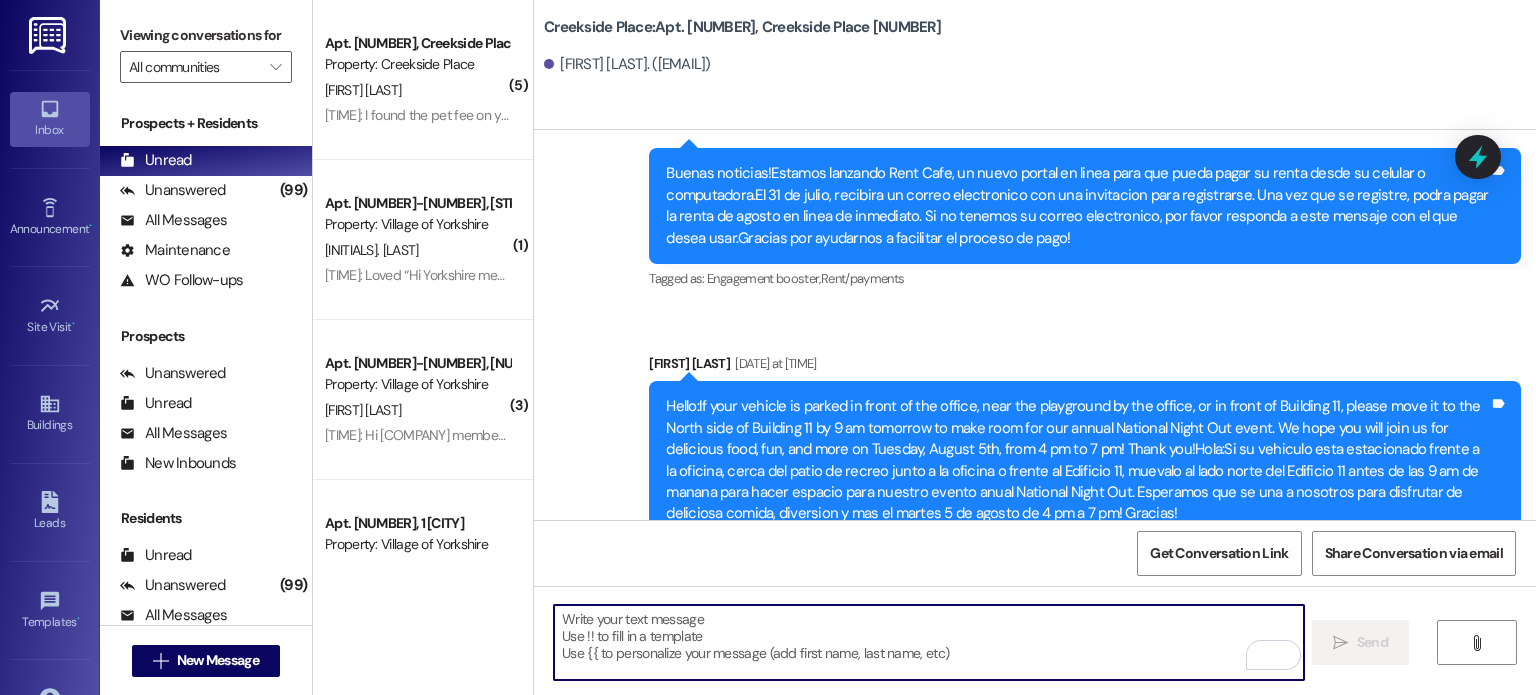 paste on "Date:[MONTH]/[DAY]/[YEAR]
Apartment #: [NUMBER]
Attention: [FIRST] [LAST]
I regret to inform you that we are unable to accept your payment in the amount of
$[CURRENCY][NUMBER] because:
Partial payments are not accepted.
Your total balance due is $[CURRENCY][NUMBER].
Please remit $[CURRENCY][NUMBER] for the remainder of your outstanding balance immediately to avoid being issued a demand. Thank you for your prompt attention to this matter. If you have further questions, be sure to get in touch with our office as soon as possible.
Thank you,
Creekside Place Management" 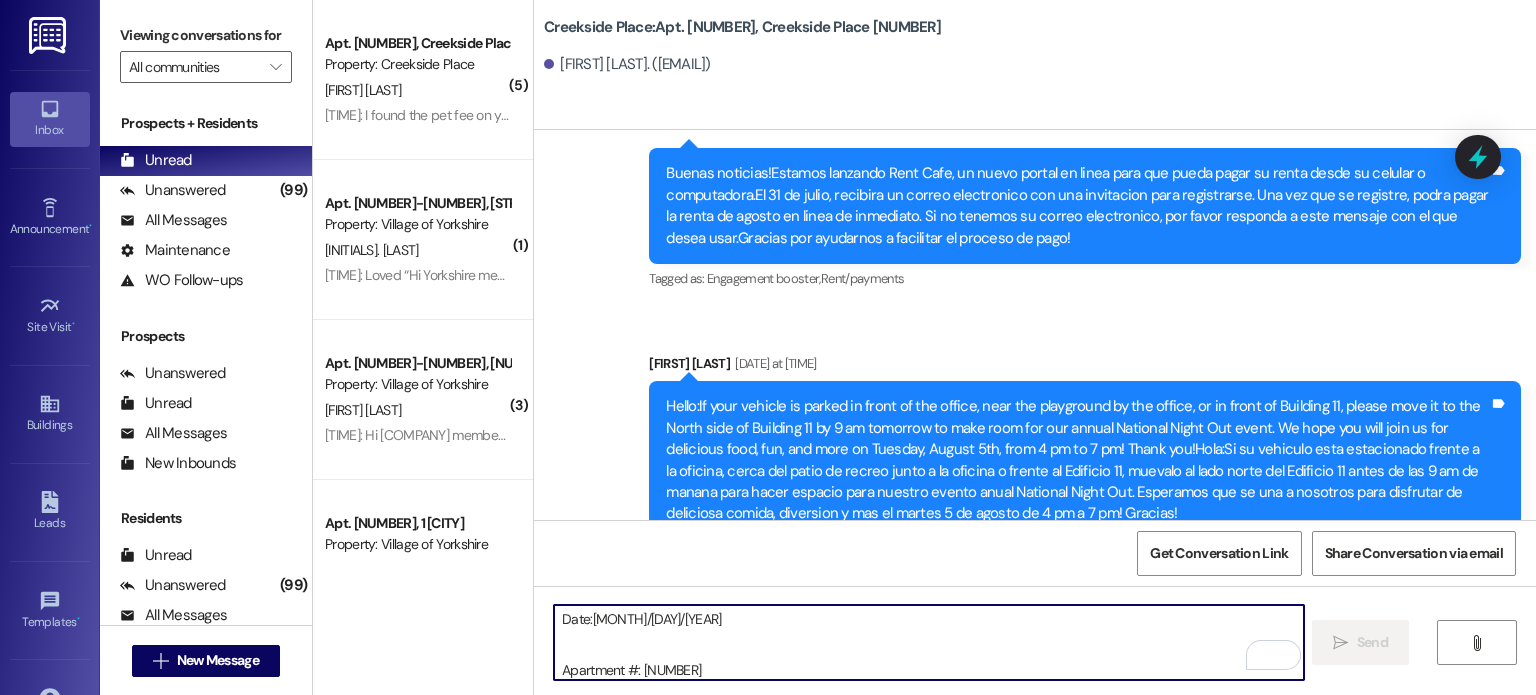 scroll, scrollTop: 254, scrollLeft: 0, axis: vertical 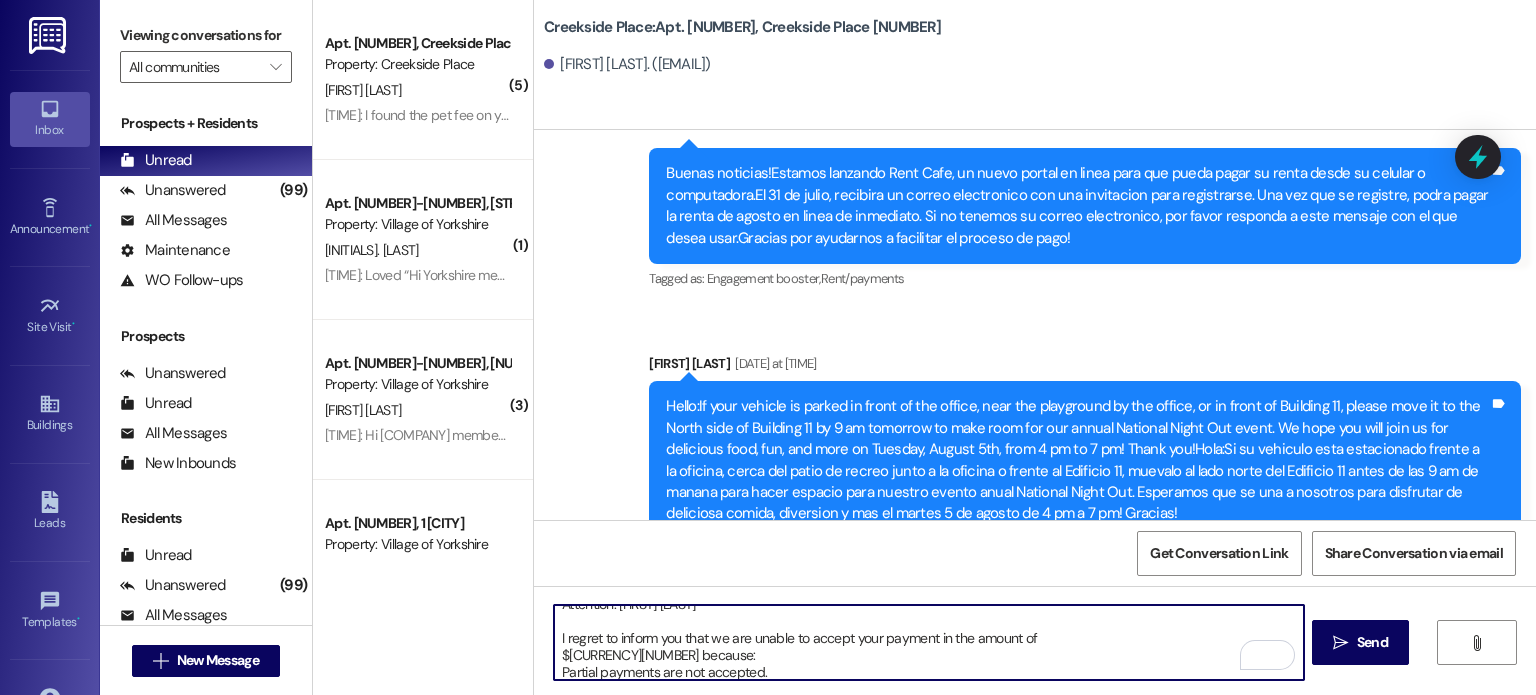 click on "Date:[MONTH]/[DAY]/[YEAR]
Apartment #: [NUMBER]
Attention: [FIRST] [LAST]
I regret to inform you that we are unable to accept your payment in the amount of
$[CURRENCY][NUMBER] because:
Partial payments are not accepted.
Your total balance due is $[CURRENCY][NUMBER].
Please remit $[CURRENCY][NUMBER] for the remainder of your outstanding balance immediately to avoid being issued a demand. Thank you for your prompt attention to this matter. If you have further questions, be sure to get in touch with our office as soon as possible.
Thank you,
Creekside Place Management" at bounding box center [928, 642] 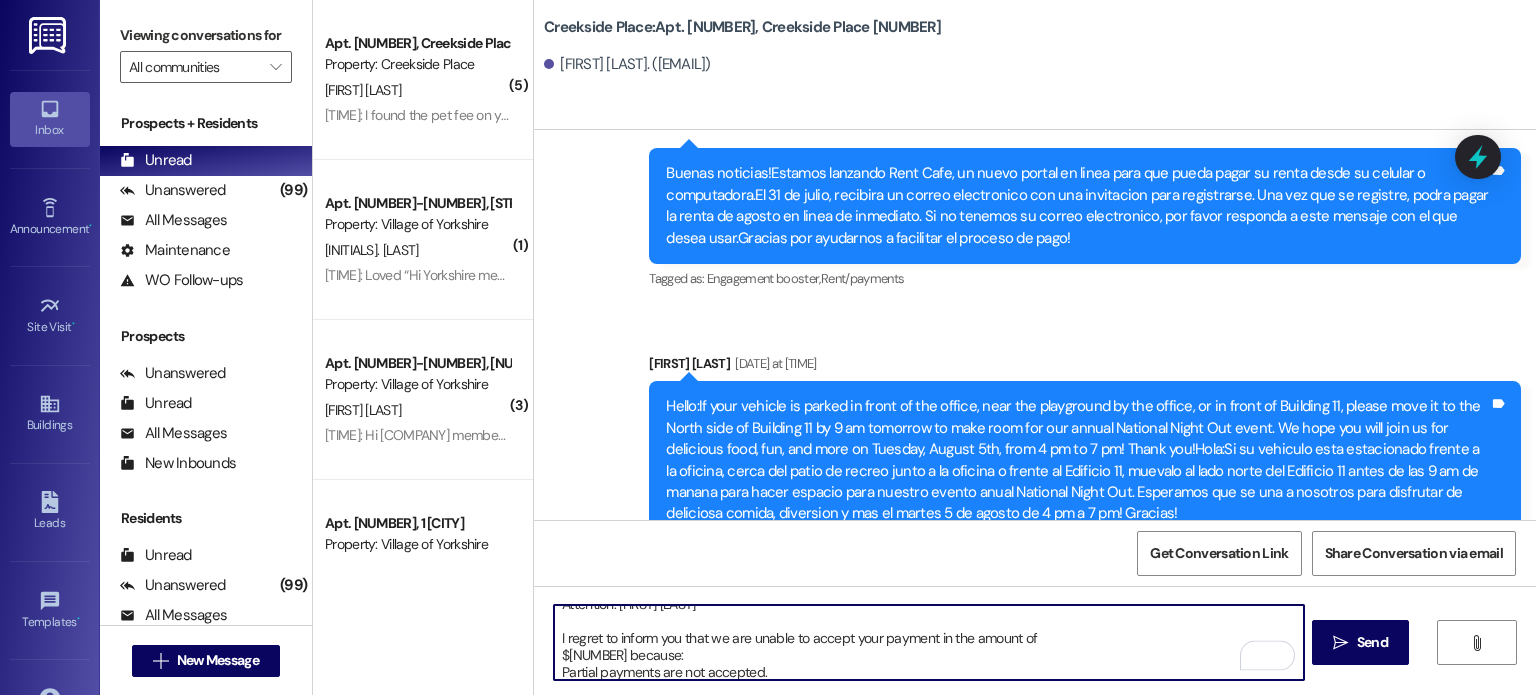 scroll, scrollTop: 254, scrollLeft: 0, axis: vertical 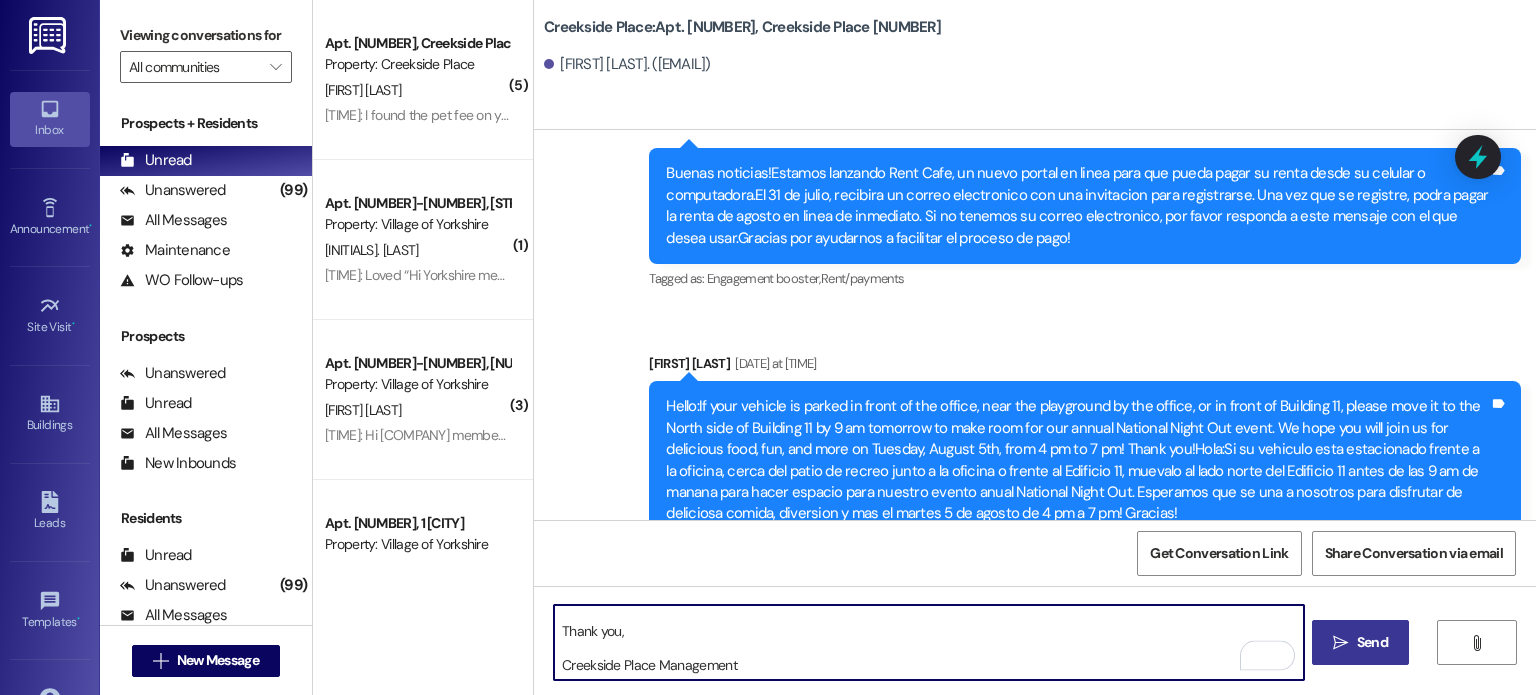 type on "Date:[MONTH]/[DAY]/[YEAR]
Apartment #: [NUMBER]
Attention: [FIRST] [LAST]
I regret to inform you that we are unable to accept your payment in the amount of
$[NUMBER] because:
Partial payments are not accepted.
Your total balance due is $[NUMBER].
Please remit $[NUMBER] for the remainder of your outstanding balance immediately to avoid being issued a demand. Thank you for your prompt attention to this matter. If you have further questions, be sure to get in touch with our office as soon as possible.
Thank you,
Creekside Place Management" 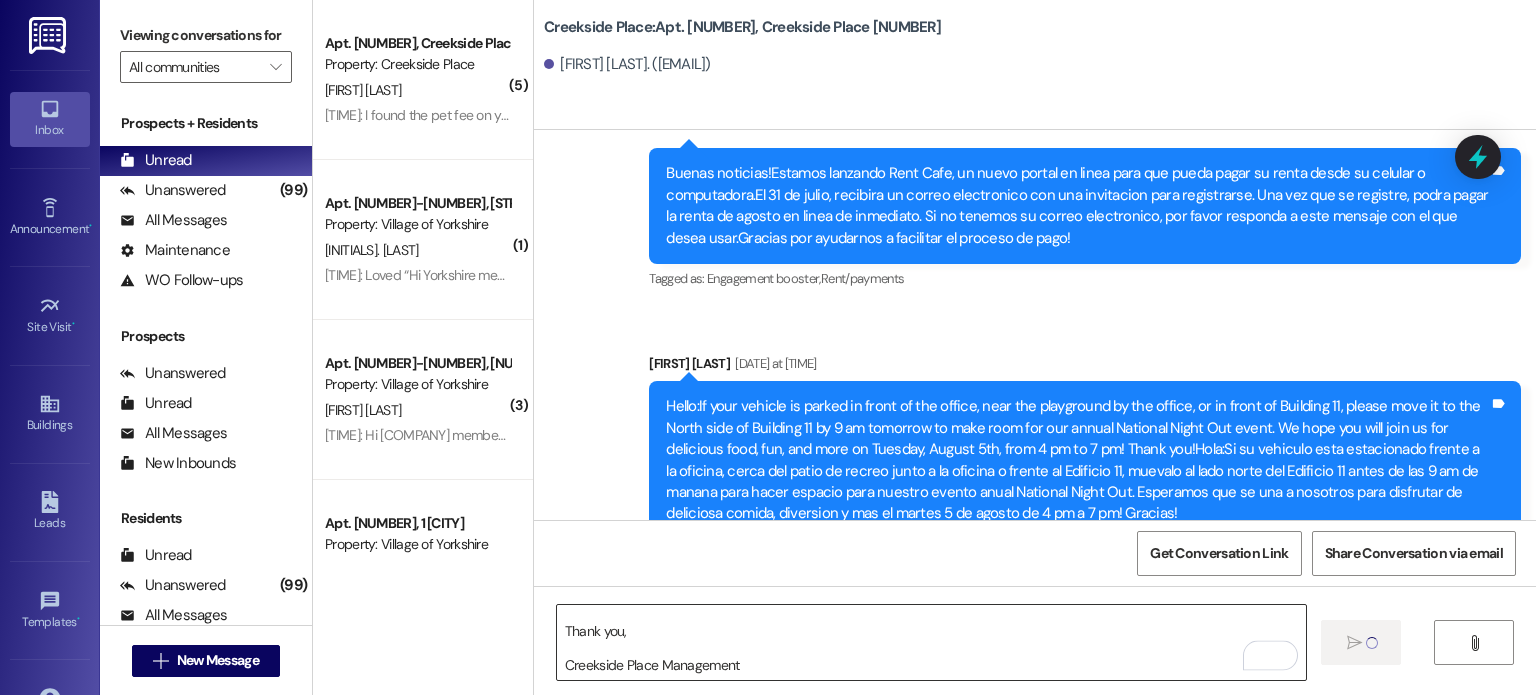 type 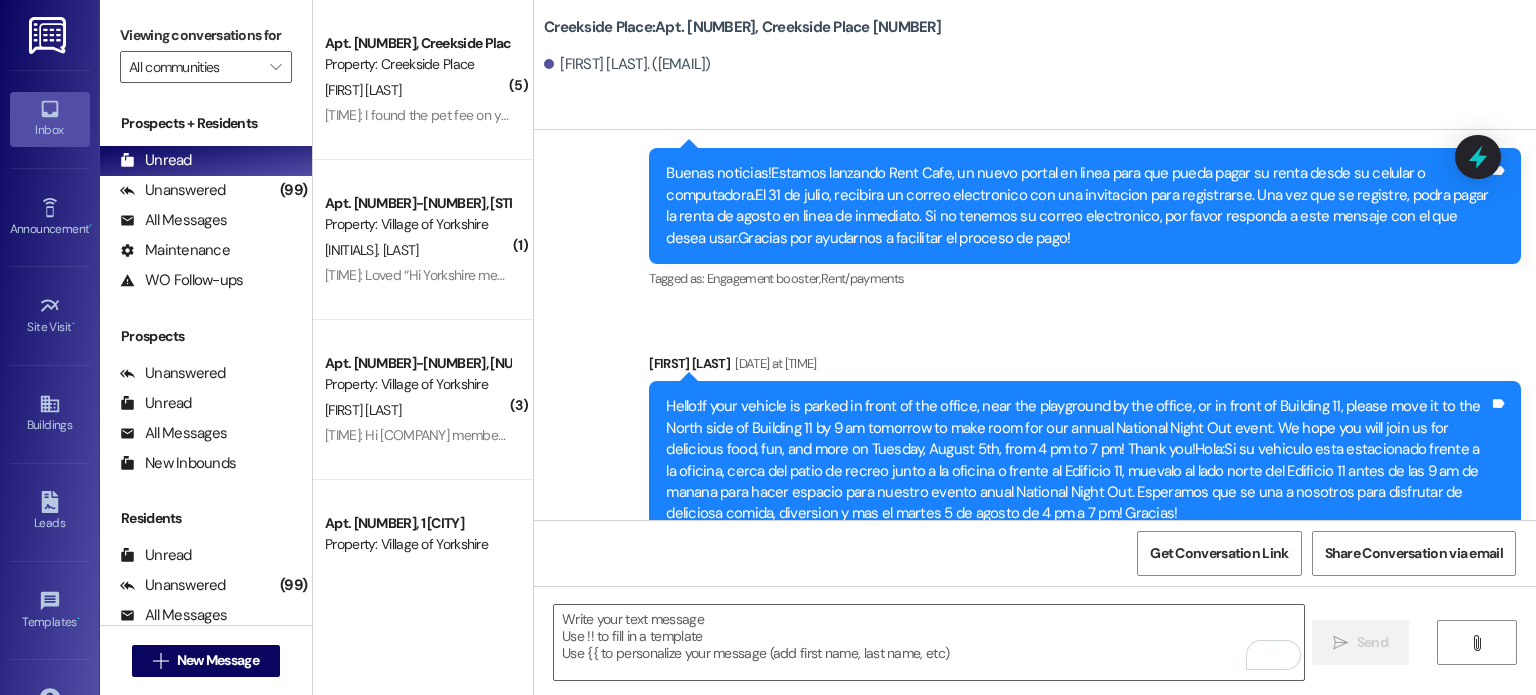click at bounding box center [49, 35] 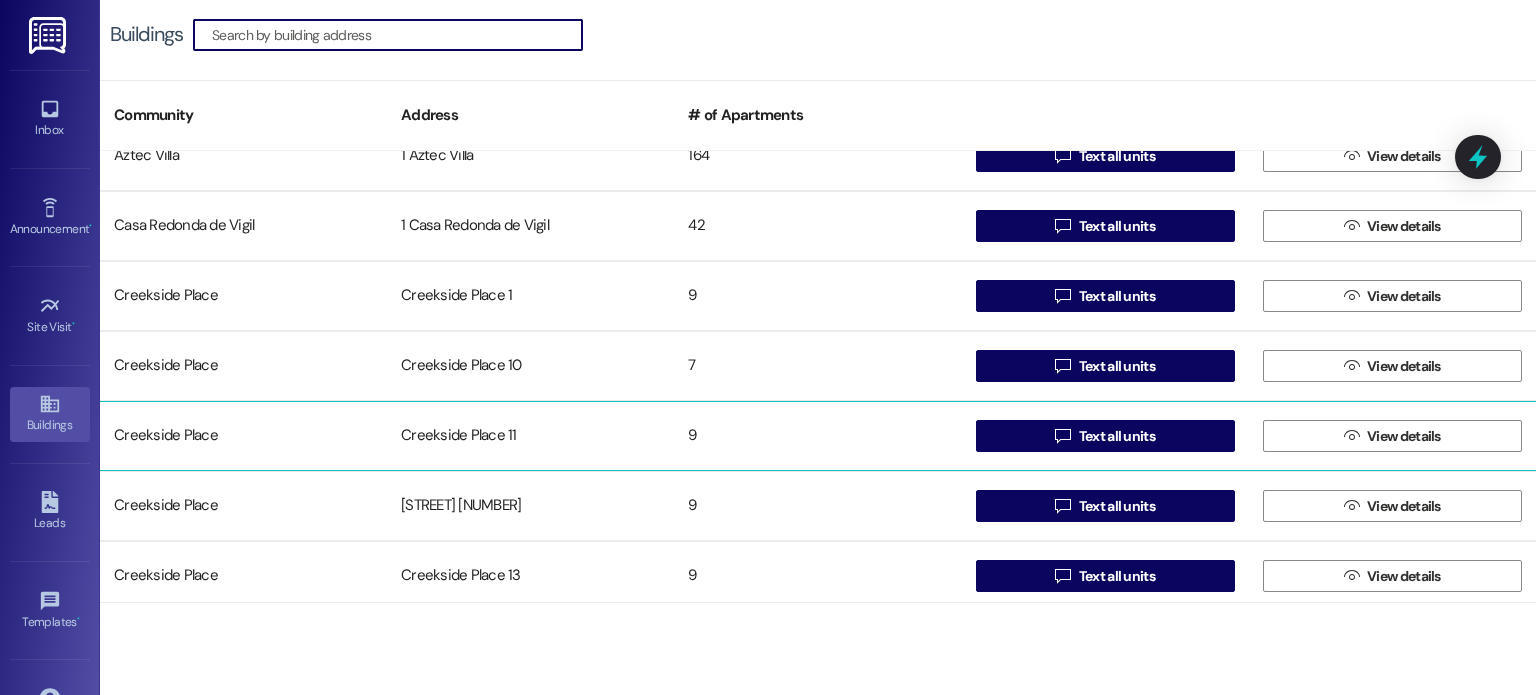 click on "Creekside Place 11" at bounding box center (530, 436) 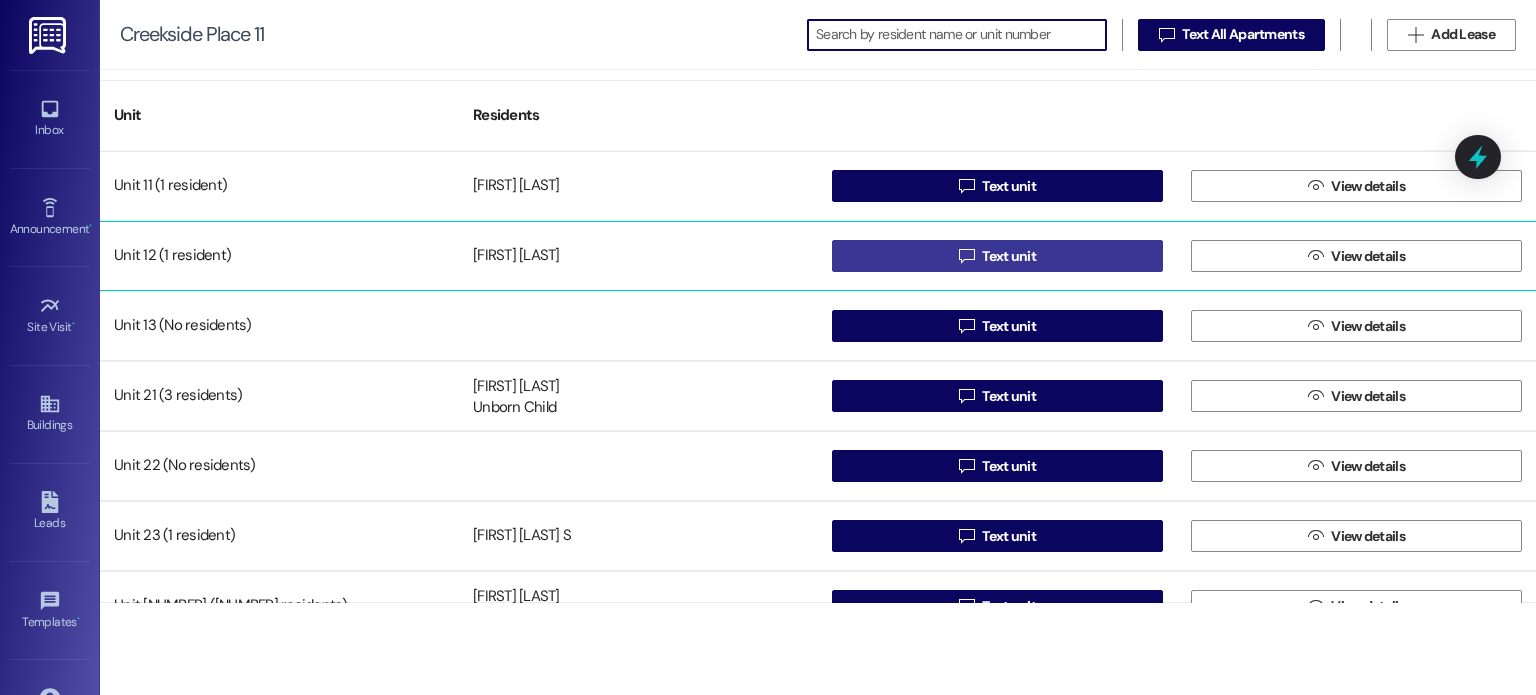click on " Text unit" at bounding box center [997, 256] 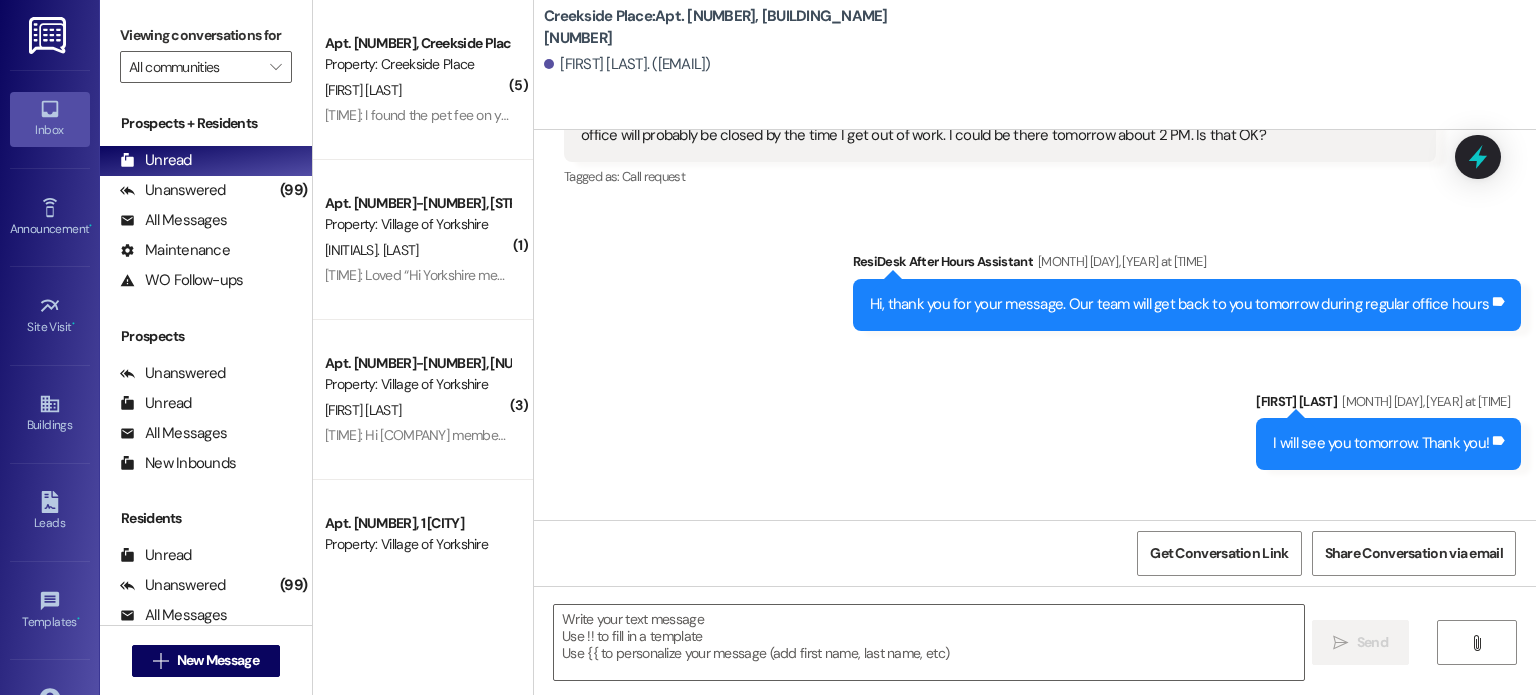 scroll, scrollTop: 18055, scrollLeft: 0, axis: vertical 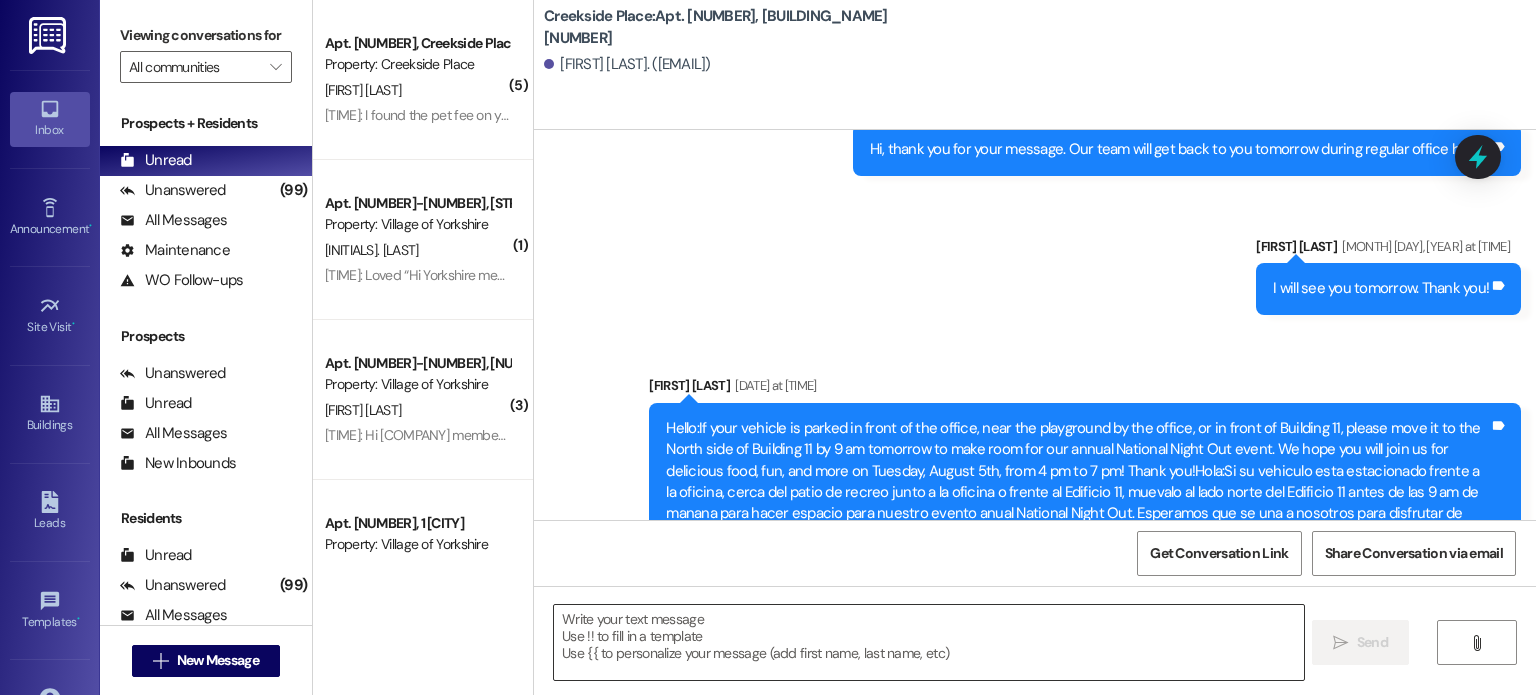 click at bounding box center [928, 642] 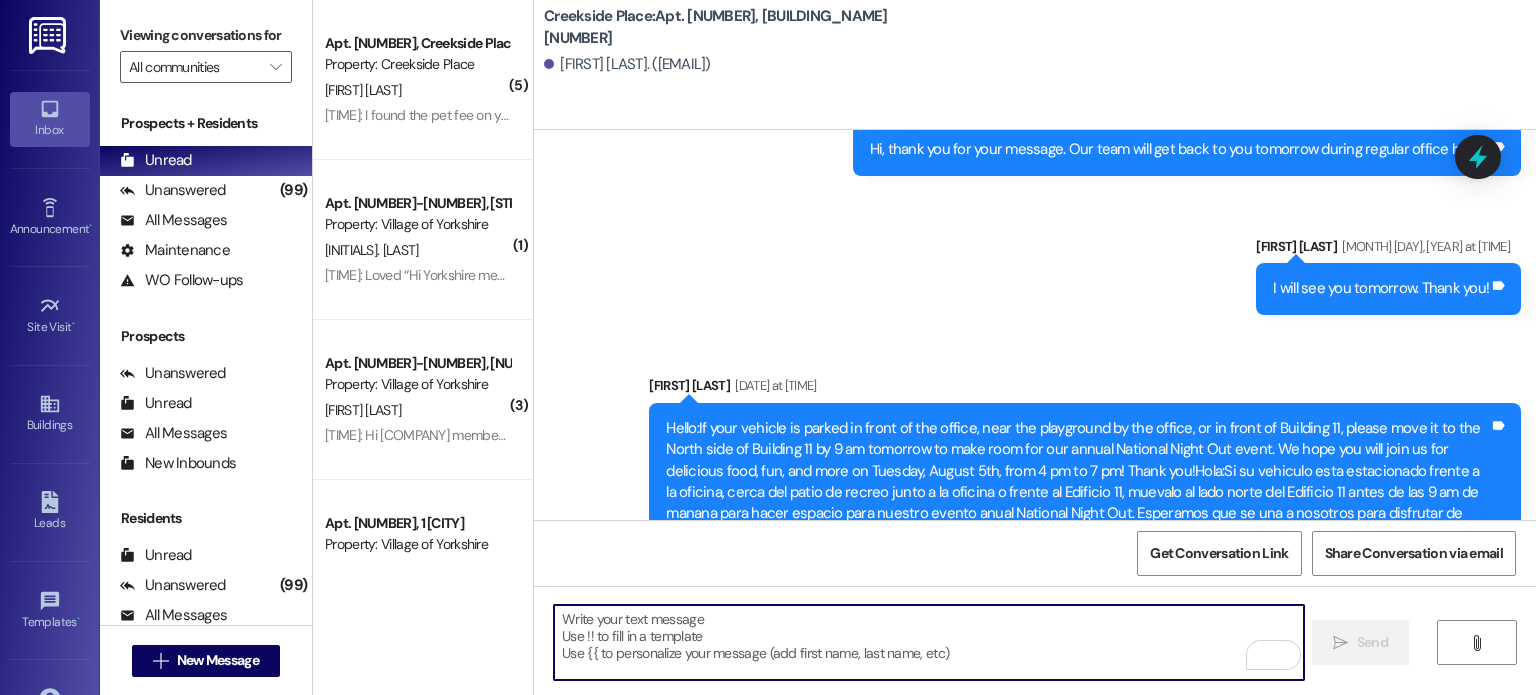 paste on "Date:[DATE]
Apartment #: [NUMBER]
Attention: [FIRST] [LAST]
I regret to inform you that we are unable to accept your payment in the amount of
$[AMOUNT] because:
Partial payments are not accepted.
Your total balance due is $[AMOUNT].
Please remit $[AMOUNT] for the remainder of your outstanding balance immediately to avoid being issued a demand. Thank you for your prompt attention to this matter. If you have further questions, be sure to get in touch with our office as soon as possible.
Thank you,
Creekside Place Management" 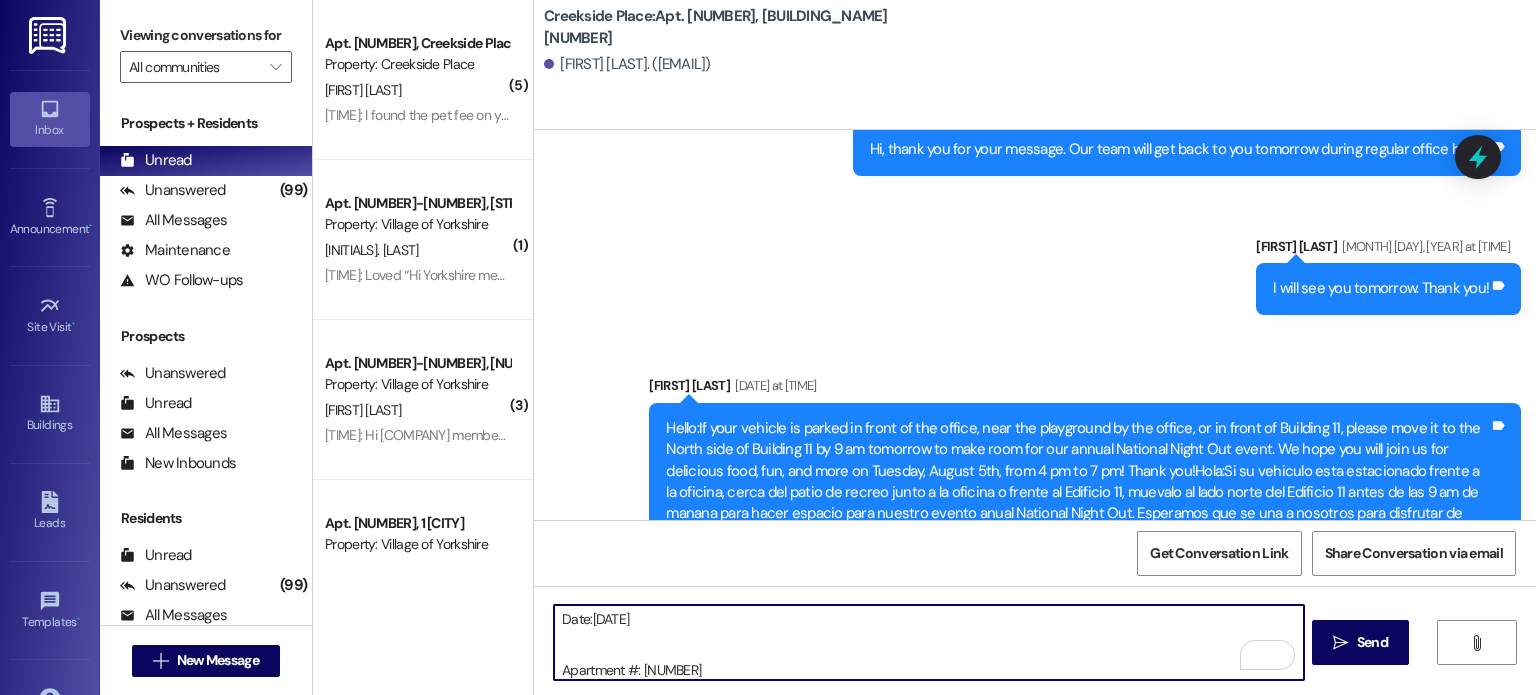 scroll, scrollTop: 254, scrollLeft: 0, axis: vertical 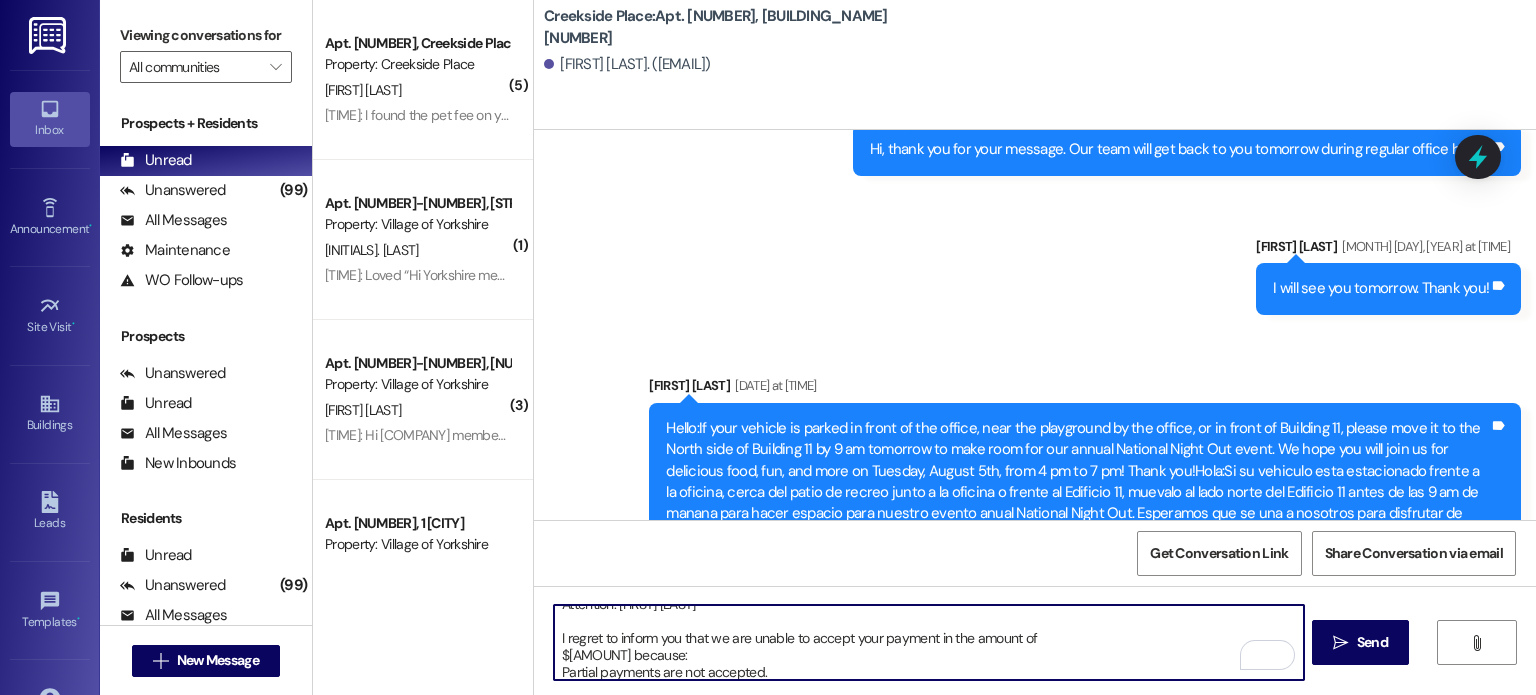 click on "Date:[DATE]
Apartment #: [NUMBER]
Attention: [FIRST] [LAST]
I regret to inform you that we are unable to accept your payment in the amount of
$[AMOUNT] because:
Partial payments are not accepted.
Your total balance due is $[AMOUNT].
Please remit $[AMOUNT] for the remainder of your outstanding balance immediately to avoid being issued a demand. Thank you for your prompt attention to this matter. If you have further questions, be sure to get in touch with our office as soon as possible.
Thank you,
Creekside Place Management" at bounding box center (928, 642) 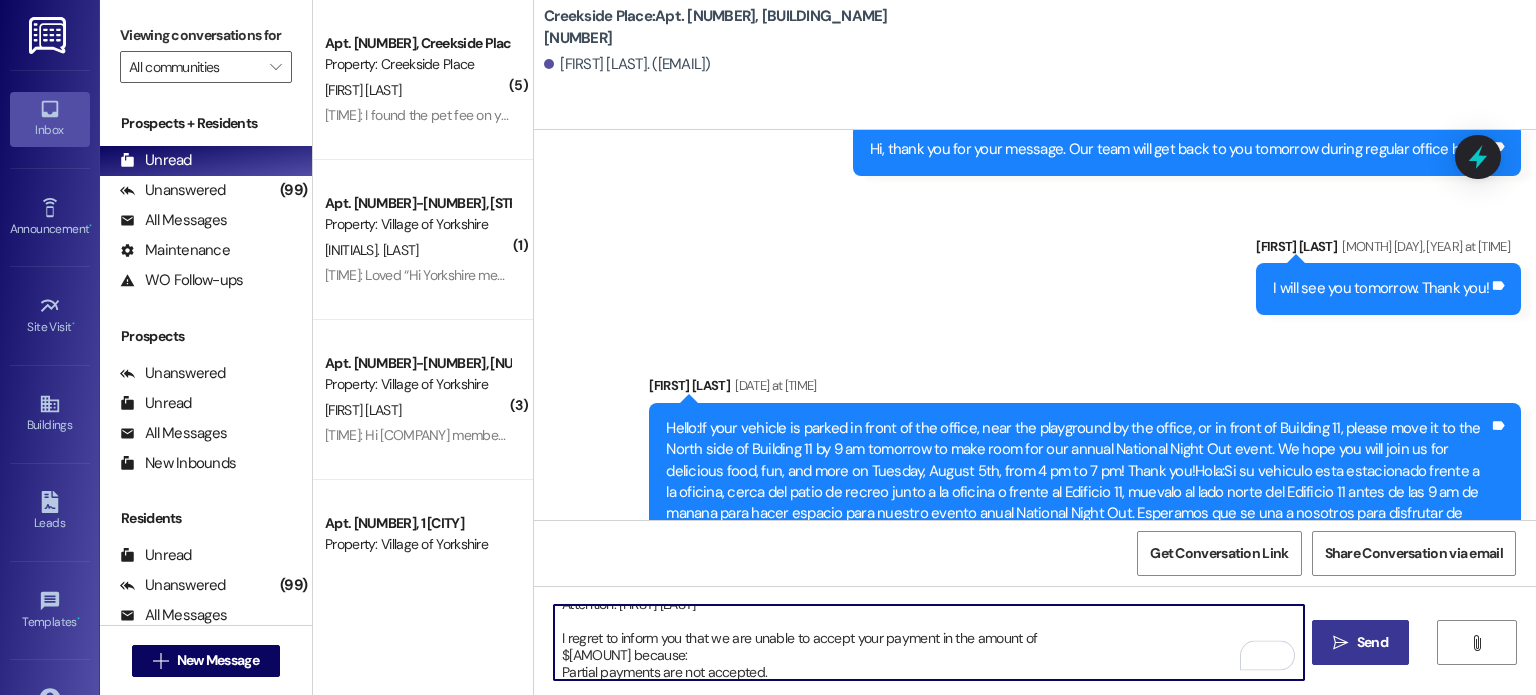 type on "Date:[DATE]
Apartment #: [NUMBER]
Attention: [FIRST] [LAST]
I regret to inform you that we are unable to accept your payment in the amount of
$[AMOUNT] because:
Partial payments are not accepted.
Your total balance due is $[AMOUNT].
Please remit $[AMOUNT] for the remainder of your outstanding balance immediately to avoid being issued a demand. Thank you for your prompt attention to this matter. If you have further questions, be sure to get in touch with our office as soon as possible.
Thank you,
Creekside Place Management" 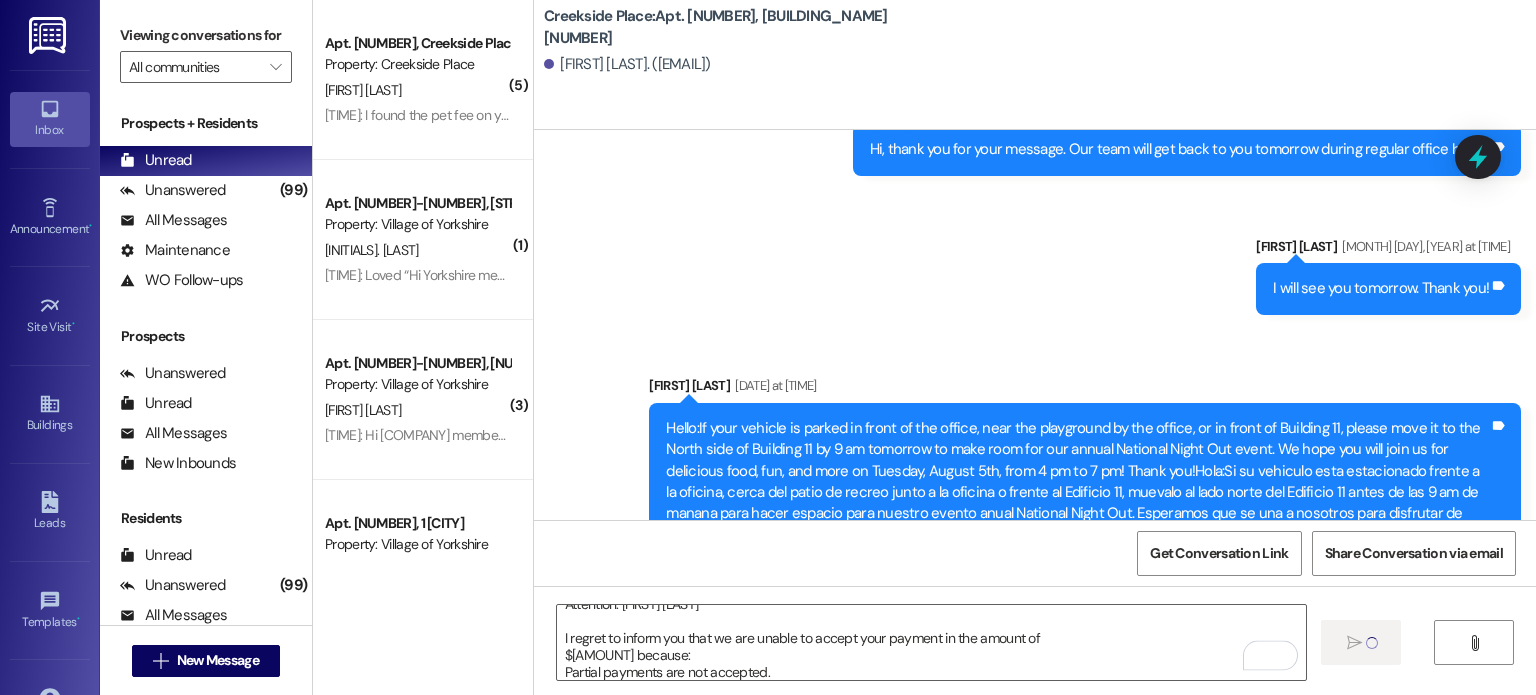 type 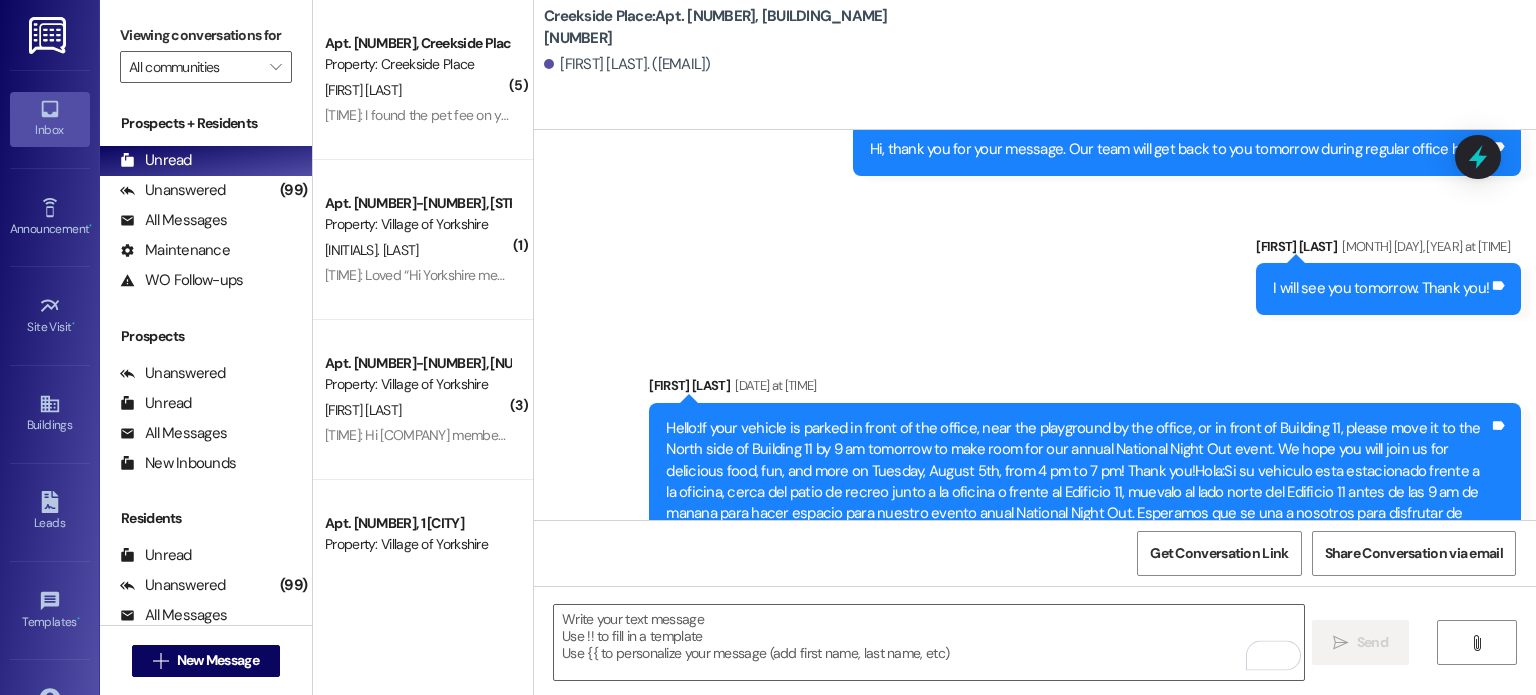 scroll, scrollTop: 17730, scrollLeft: 0, axis: vertical 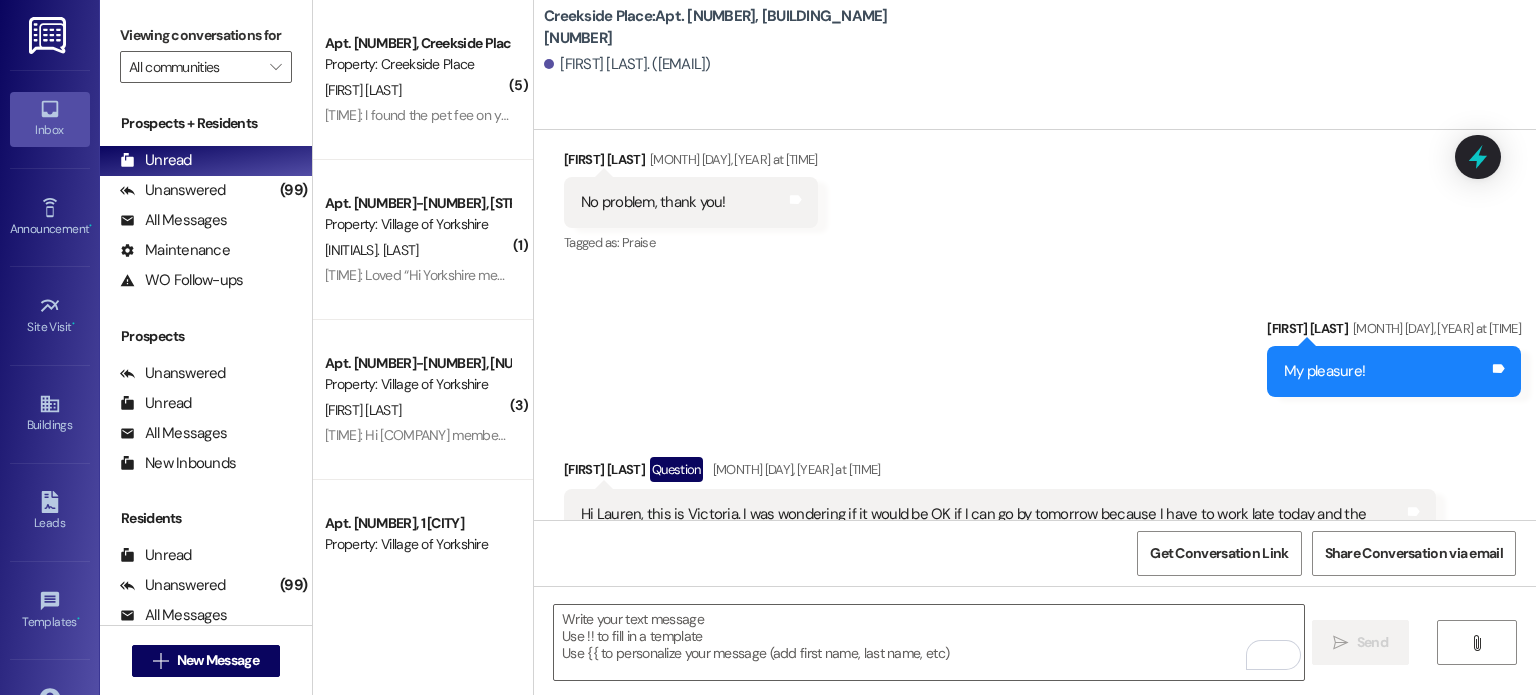 click at bounding box center (49, 35) 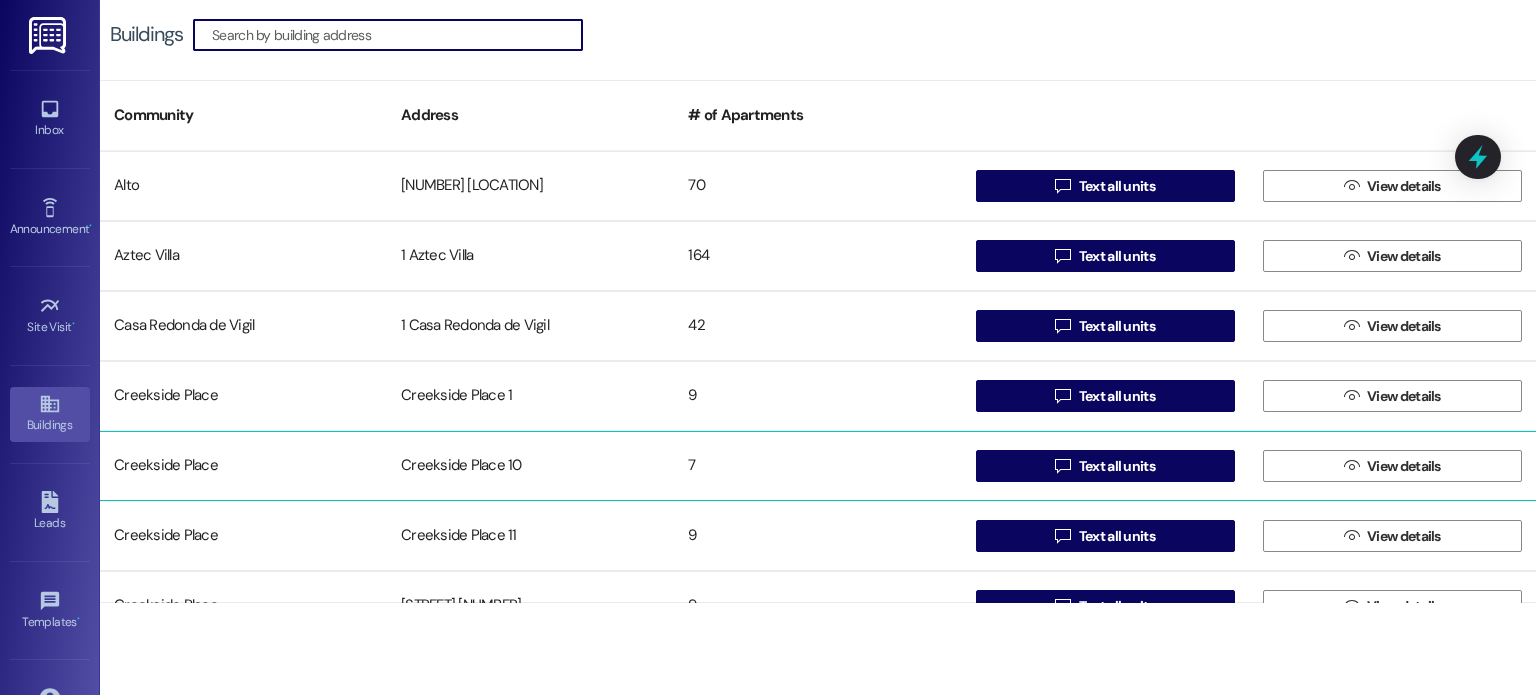 click on "Creekside Place 10" at bounding box center (530, 466) 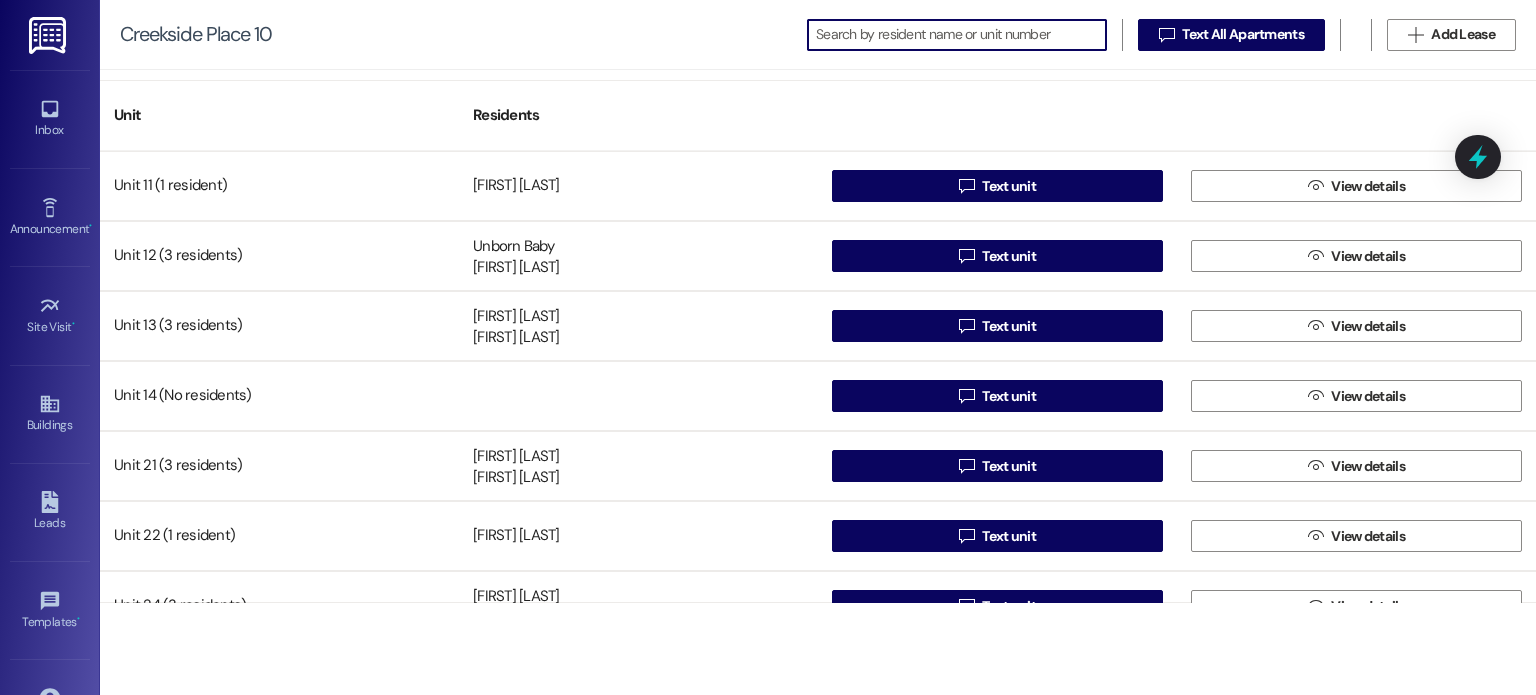 scroll, scrollTop: 0, scrollLeft: 0, axis: both 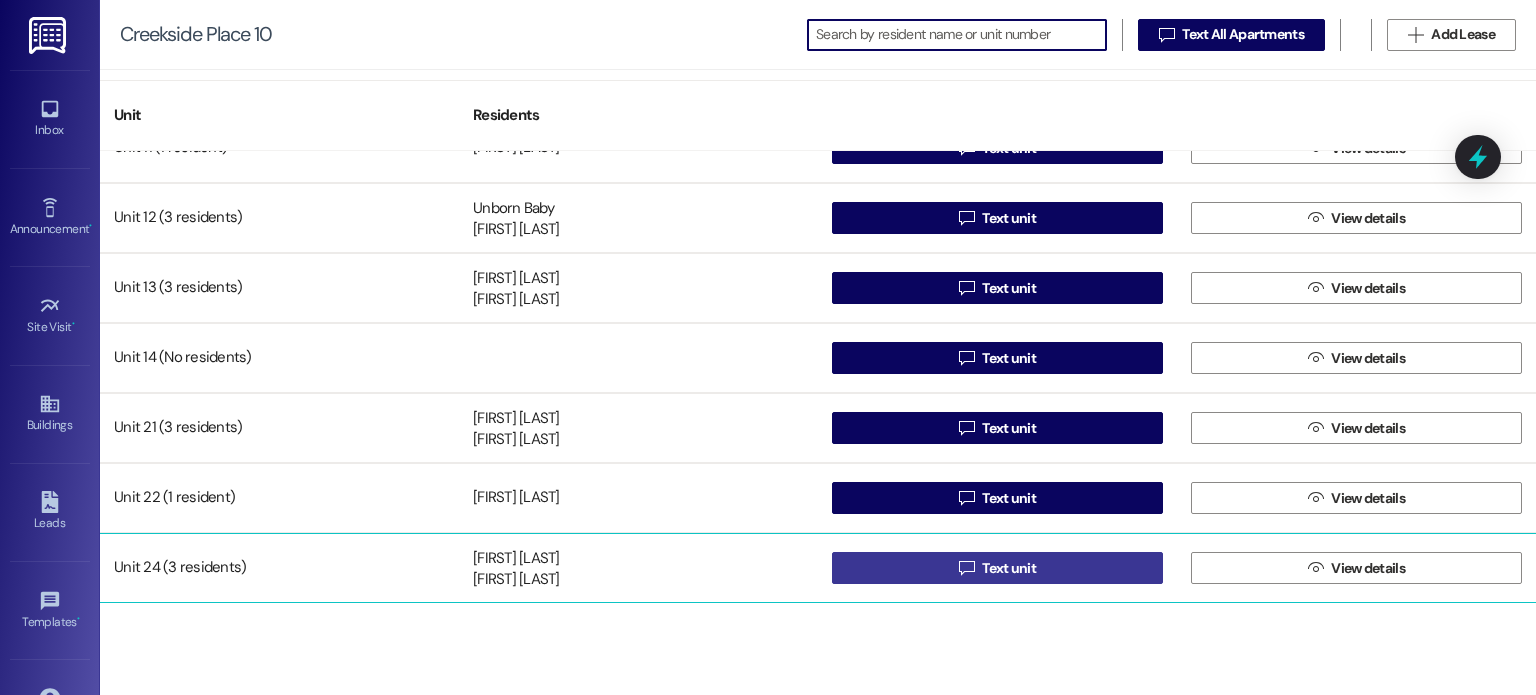 click on " Text unit" at bounding box center (997, 568) 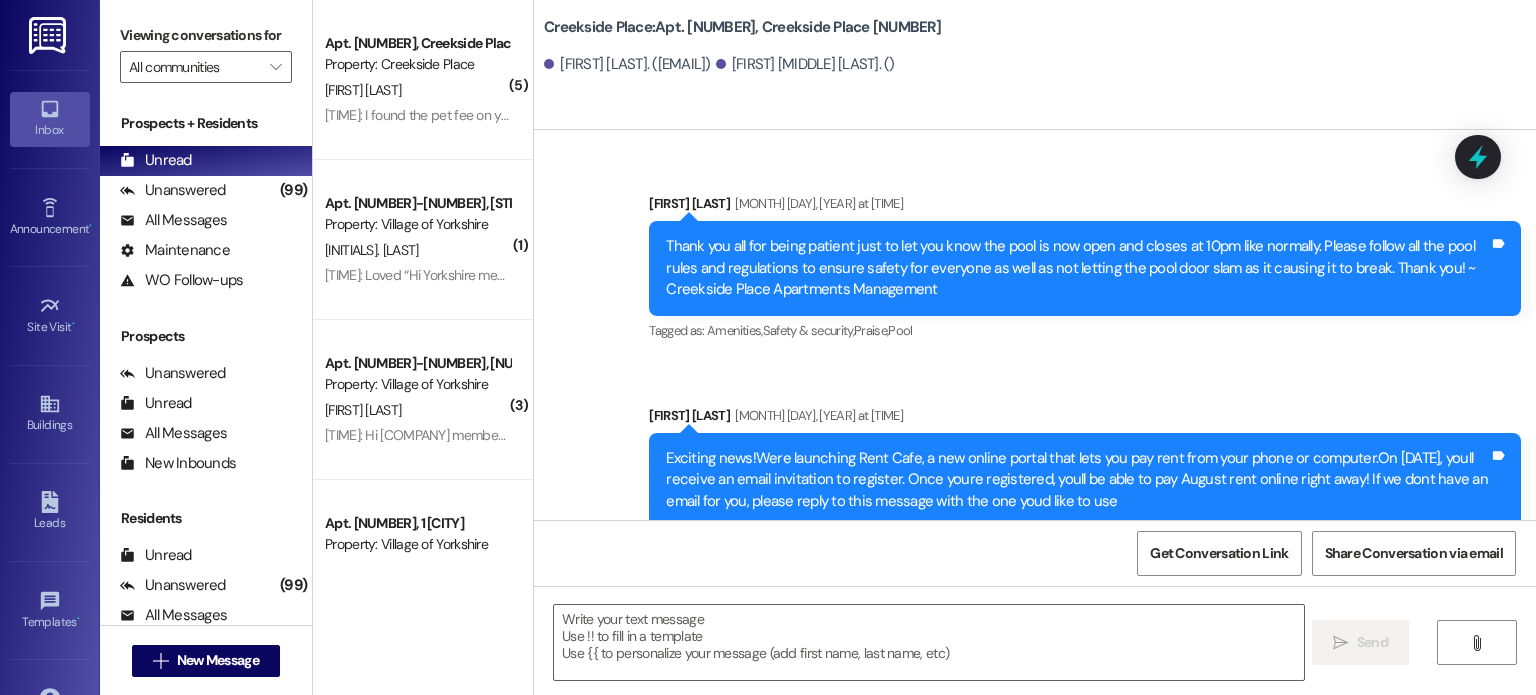 scroll, scrollTop: 55892, scrollLeft: 0, axis: vertical 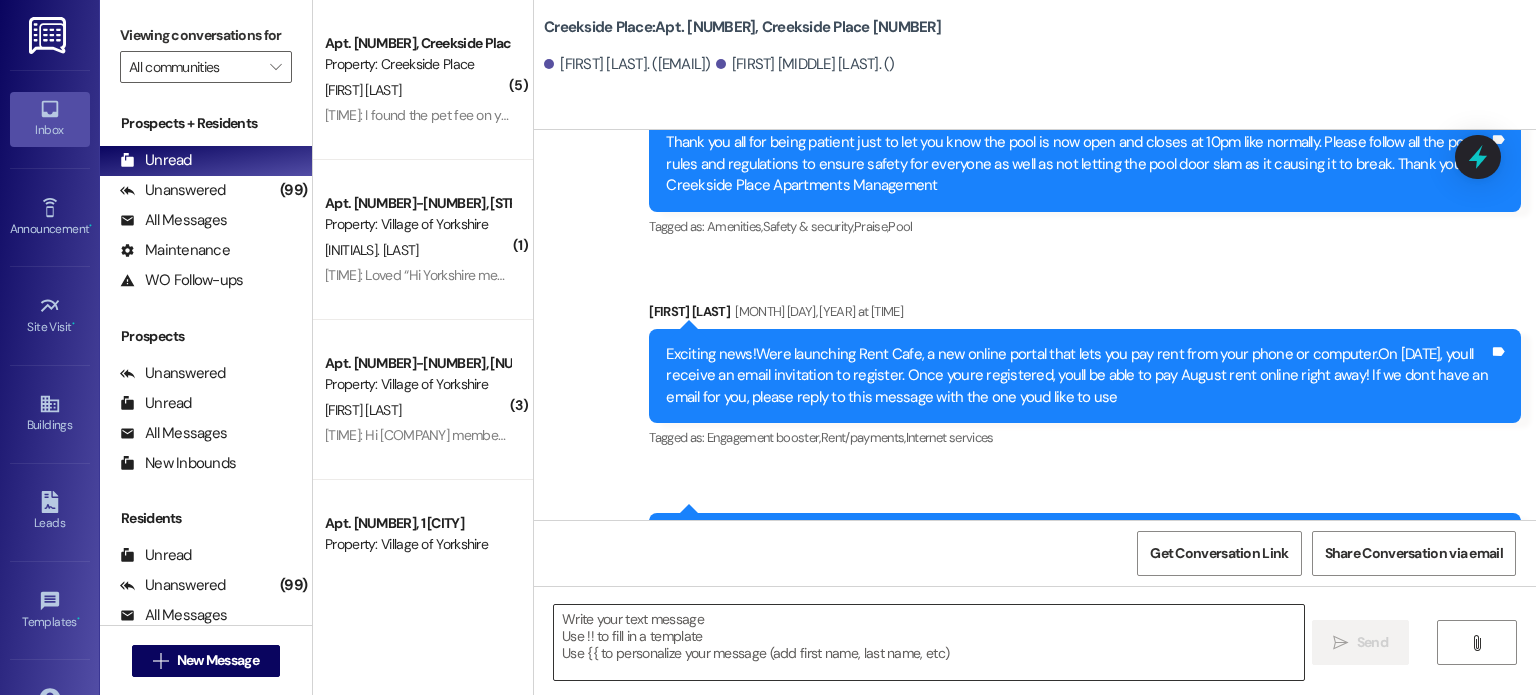click at bounding box center [928, 642] 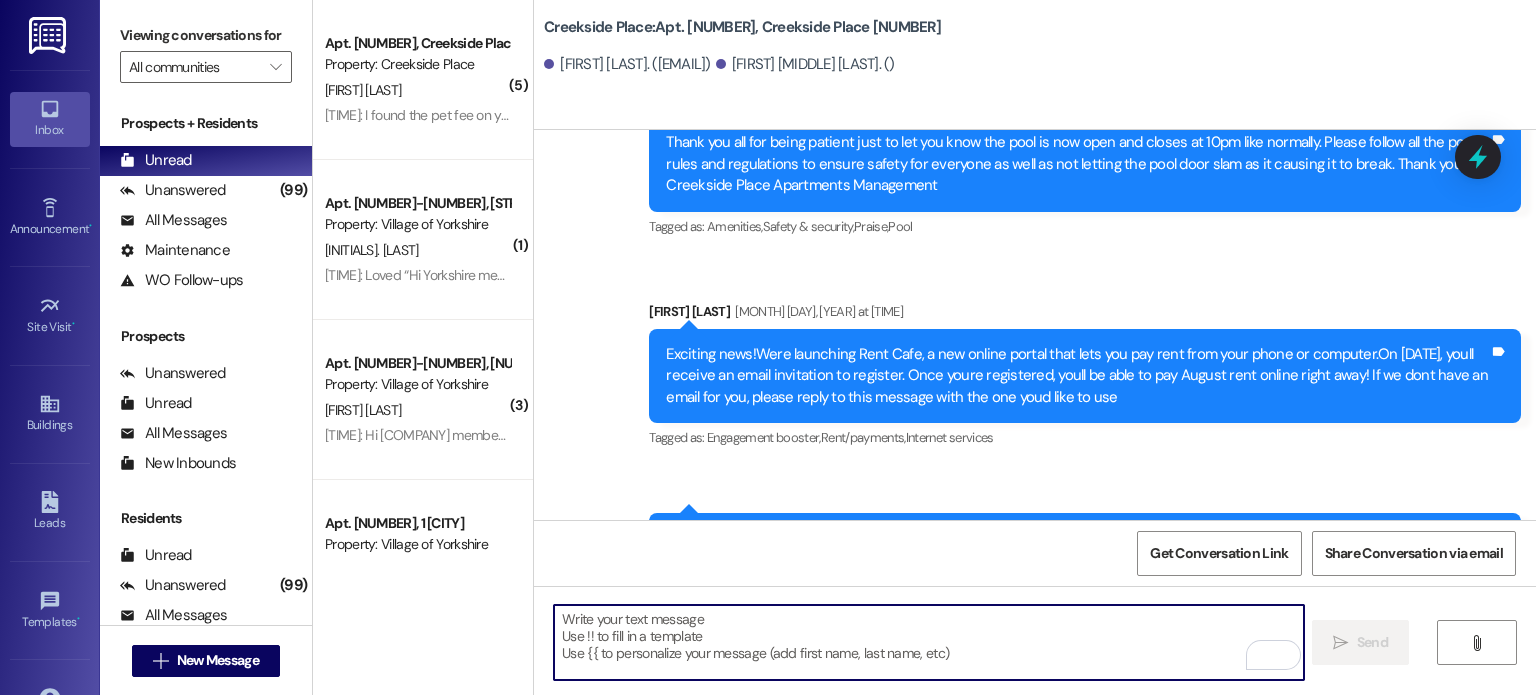 paste on "Date:[DATE]
Apartment #: [NUMBER]
Attention: [FIRST] [LAST]
I regret to inform you that we are unable to accept your payment in the amount of
$¬¬¬¬¬¬¬¬¬ 100.00 because:
Partial payments are not accepted.
Your total balance due is $113.00.
Please remit $13.00 for the remainder of your outstanding balance immediately to avoid being issued a demand. Thank you for your prompt attention to this matter. If you have further questions, be sure to get in touch with our office as soon as possible.
Thank you,
Creekside Place Management" 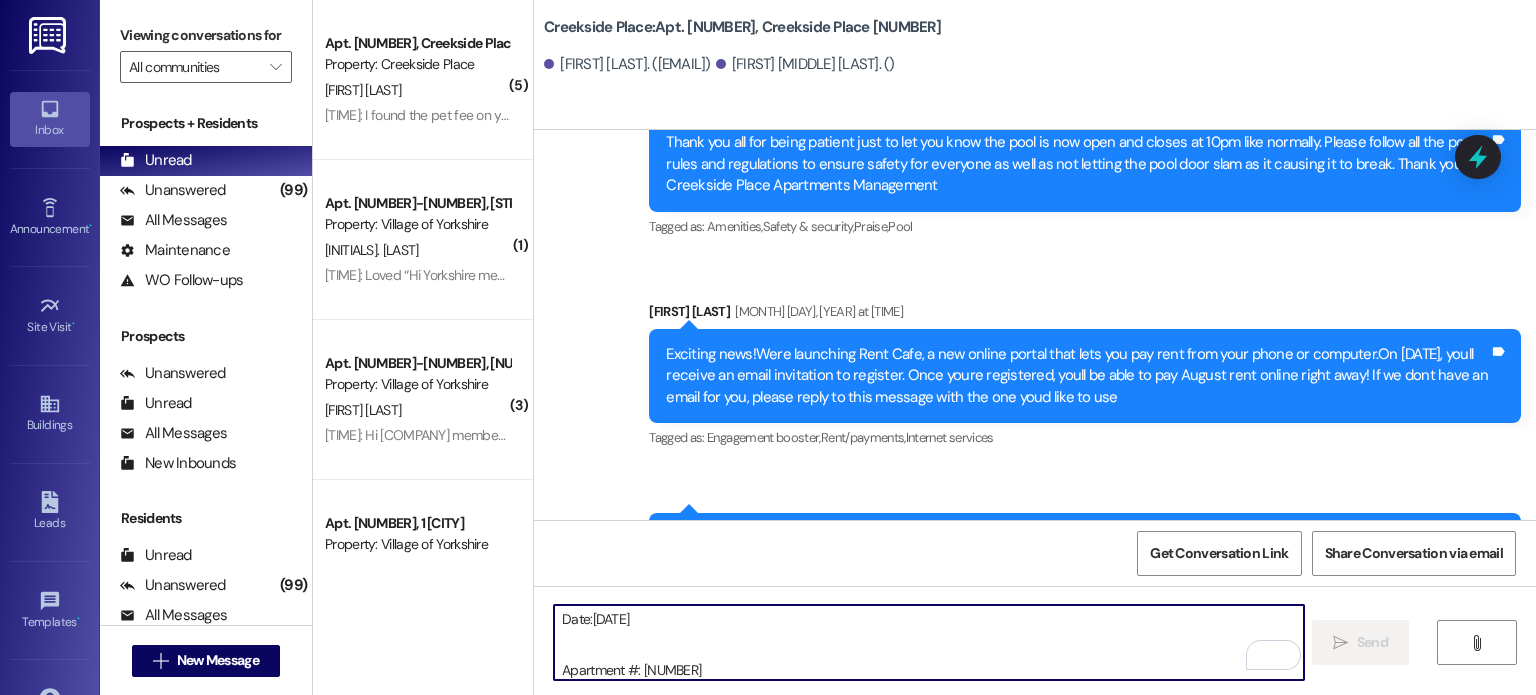 scroll, scrollTop: 254, scrollLeft: 0, axis: vertical 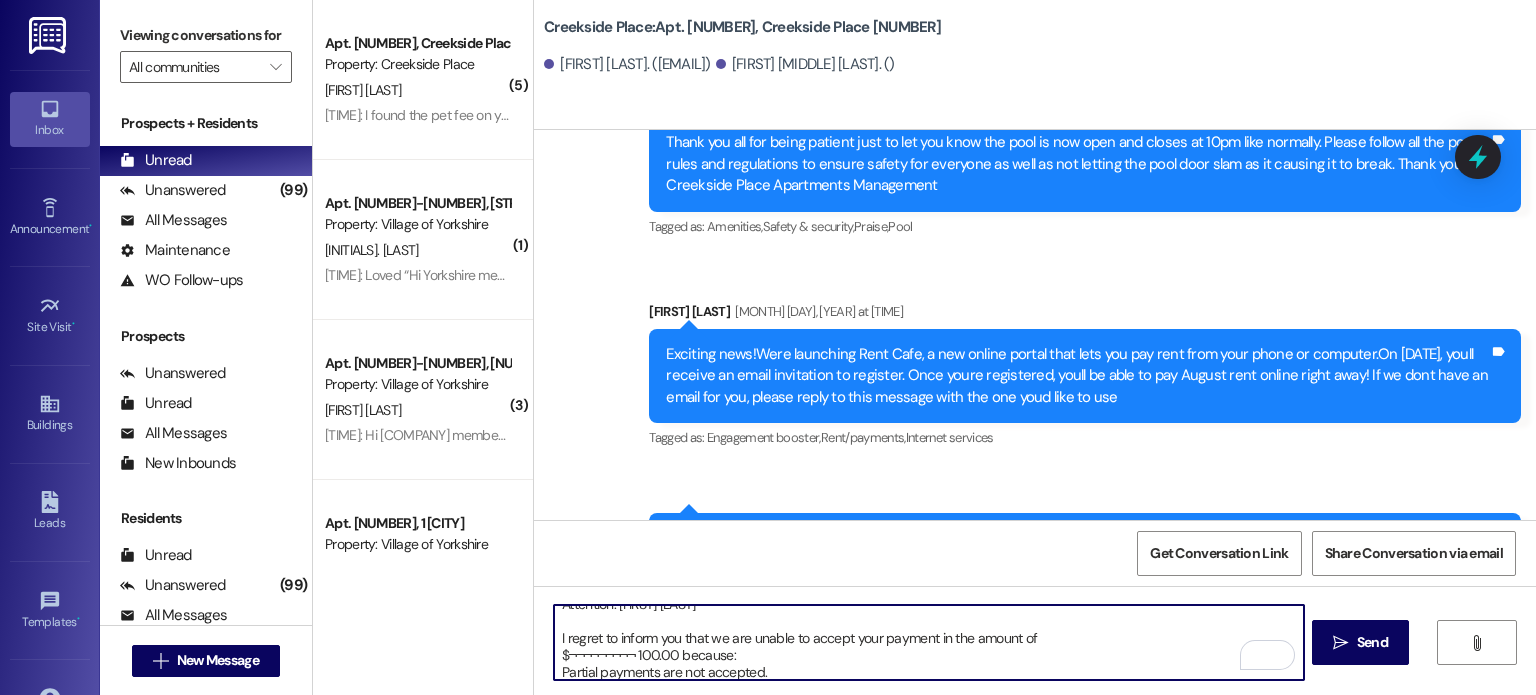 click on "Date:[DATE]
Apartment #: [NUMBER]
Attention: [FIRST] [LAST]
I regret to inform you that we are unable to accept your payment in the amount of
$¬¬¬¬¬¬¬¬¬ 100.00 because:
Partial payments are not accepted.
Your total balance due is $113.00.
Please remit $13.00 for the remainder of your outstanding balance immediately to avoid being issued a demand. Thank you for your prompt attention to this matter. If you have further questions, be sure to get in touch with our office as soon as possible.
Thank you,
Creekside Place Management" at bounding box center (928, 642) 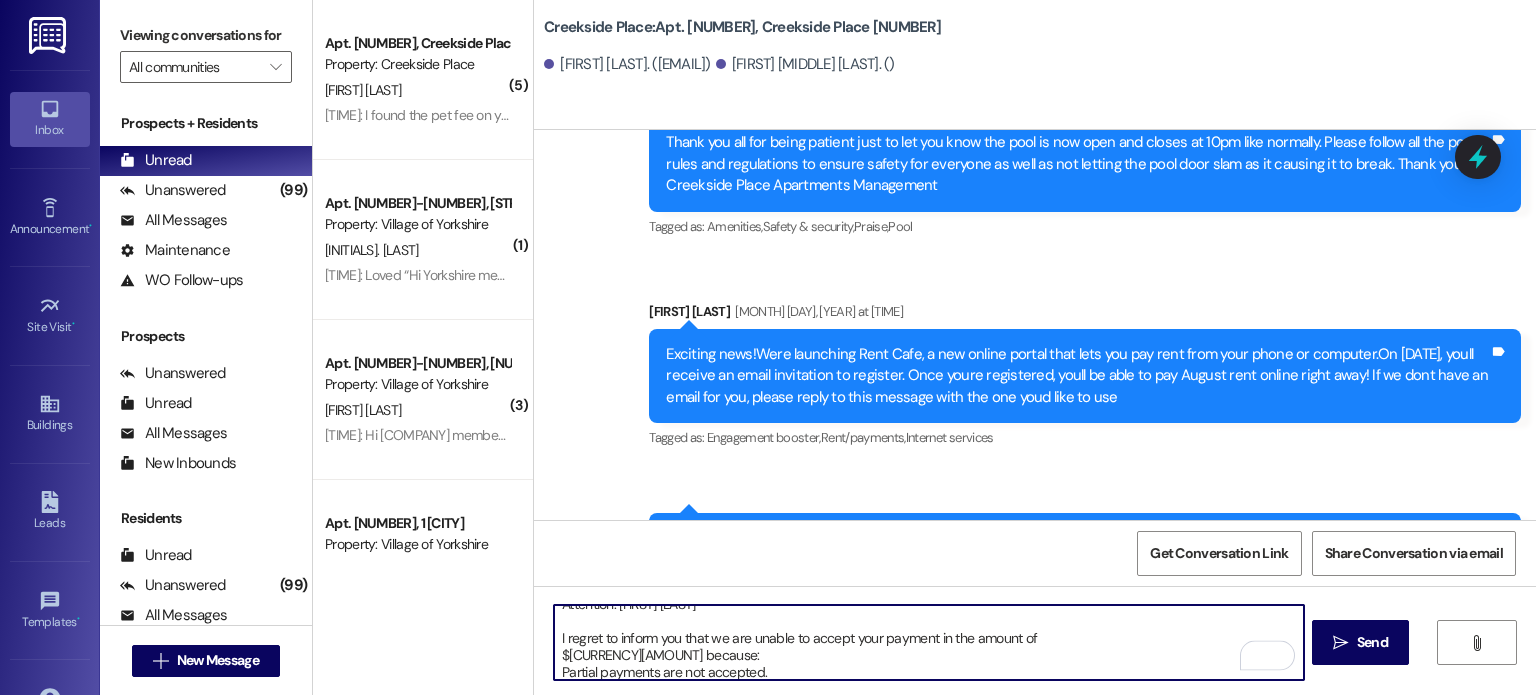 scroll, scrollTop: 206, scrollLeft: 0, axis: vertical 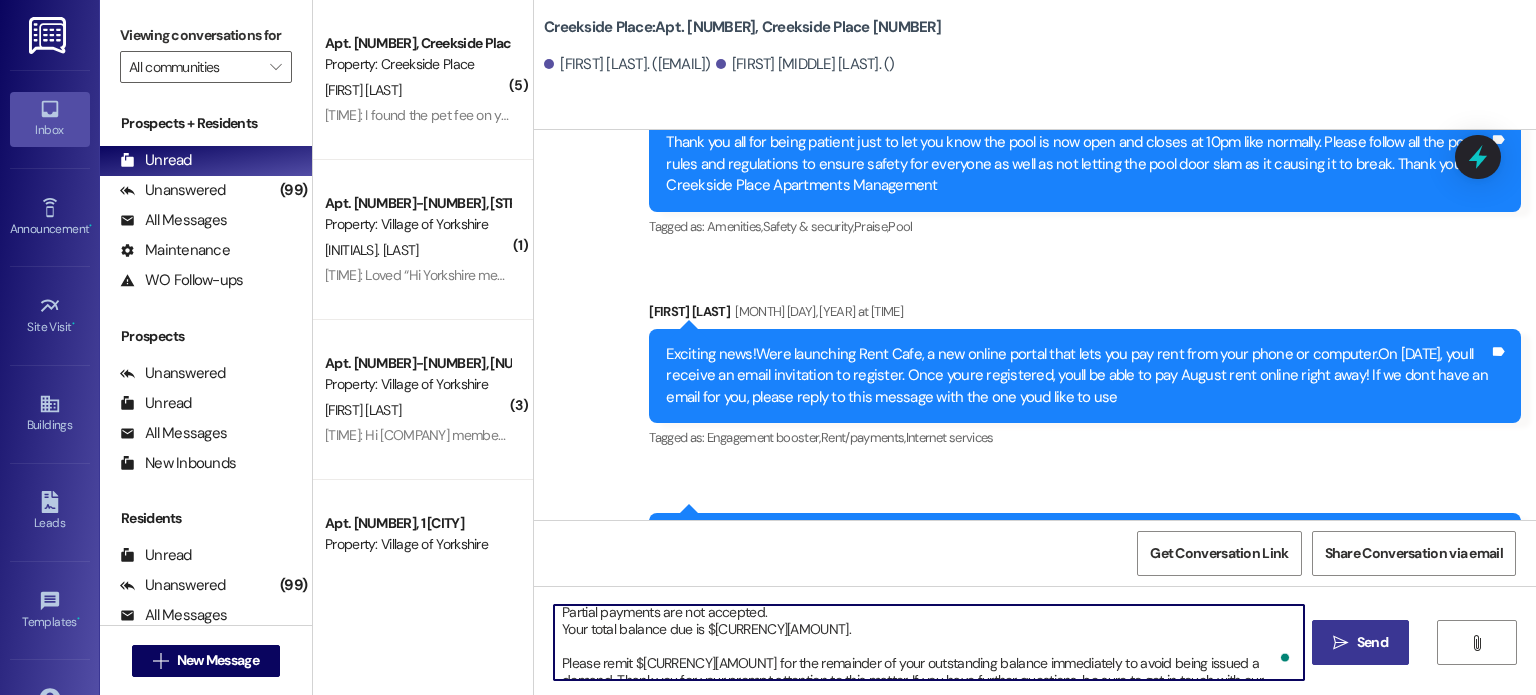 type on "Date:[MONTH]/[DAY]/[YEAR]
Apartment #: [NUMBER]
Attention: [FIRST] [LAST]
I regret to inform you that we are unable to accept your payment in the amount of
$[CURRENCY][AMOUNT] because:
Partial payments are not accepted.
Your total balance due is $[CURRENCY][AMOUNT].
Please remit $[CURRENCY][AMOUNT] for the remainder of your outstanding balance immediately to avoid being issued a demand. Thank you for your prompt attention to this matter. If you have further questions, be sure to get in touch with our office as soon as possible.
Thank you,
Creekside Place Management" 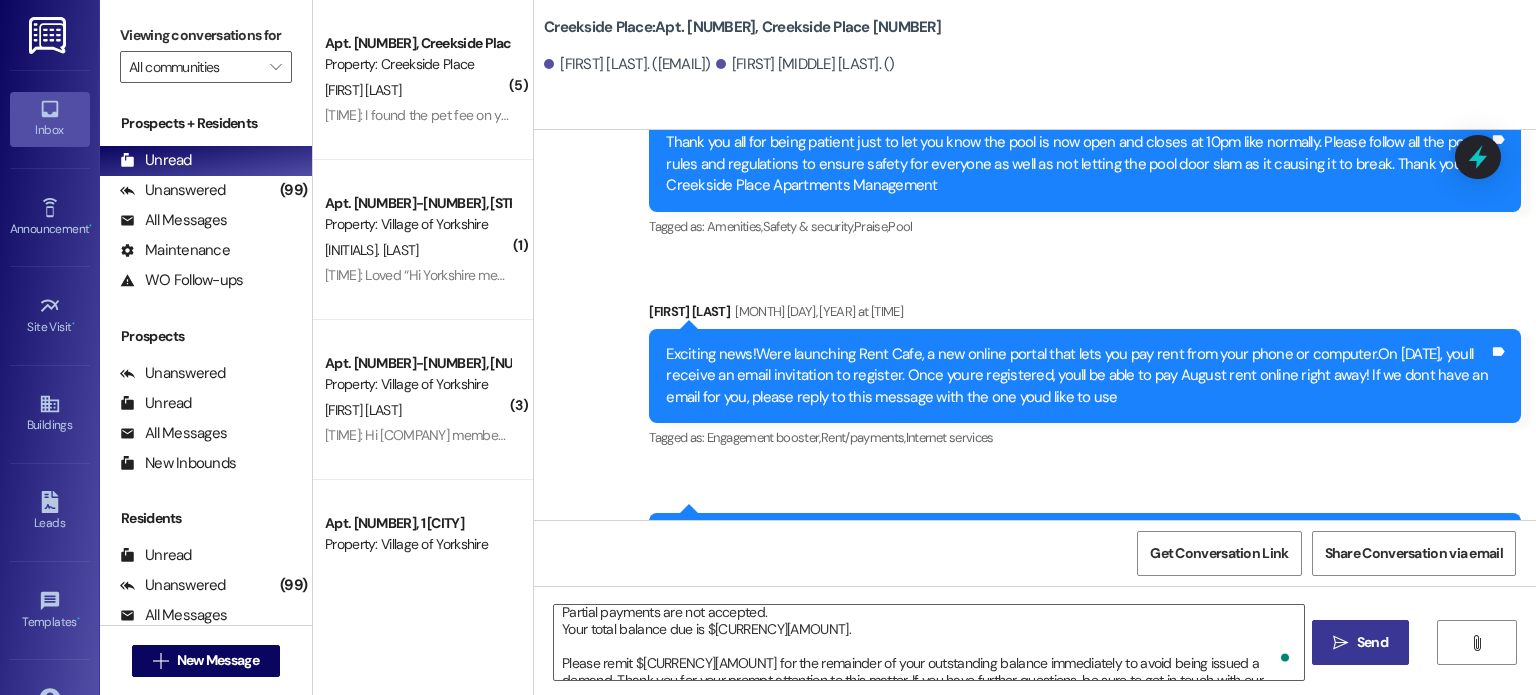 click on "Send" at bounding box center [1372, 642] 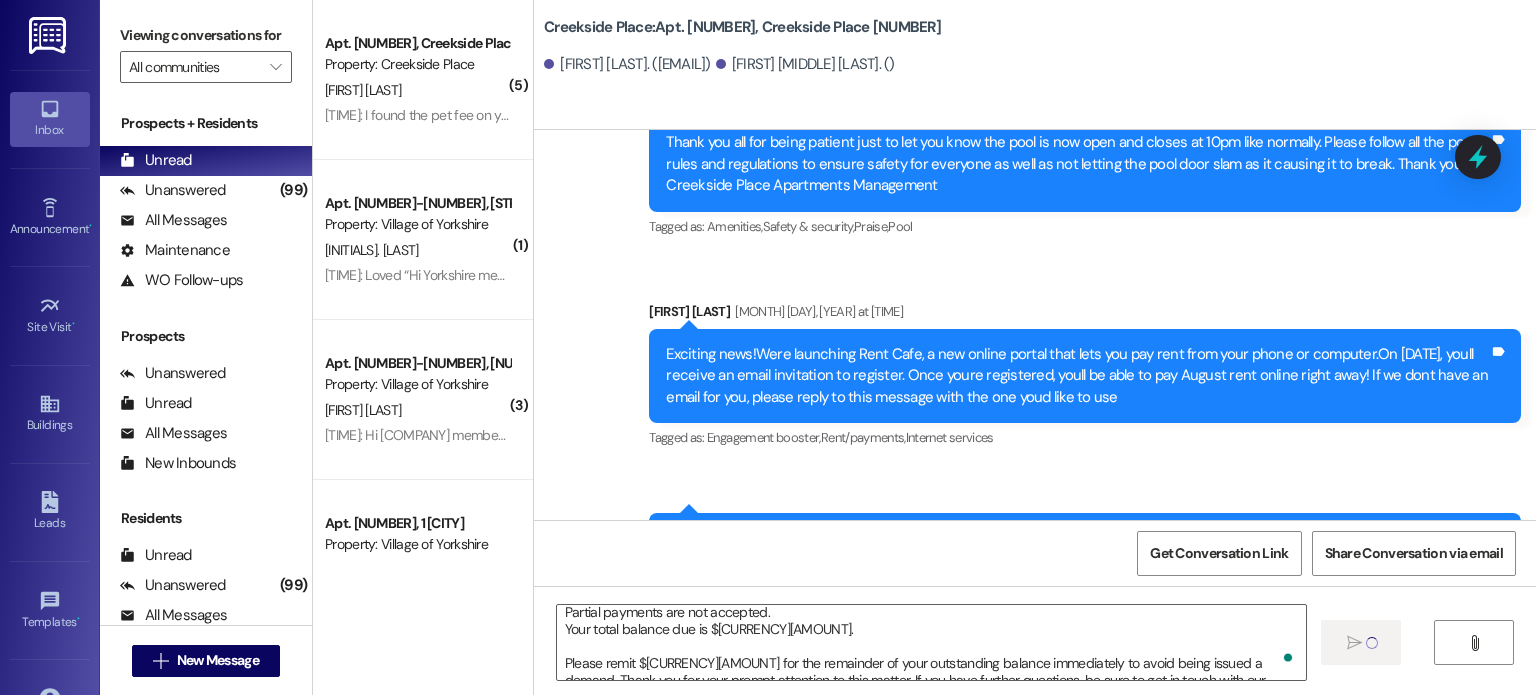 type 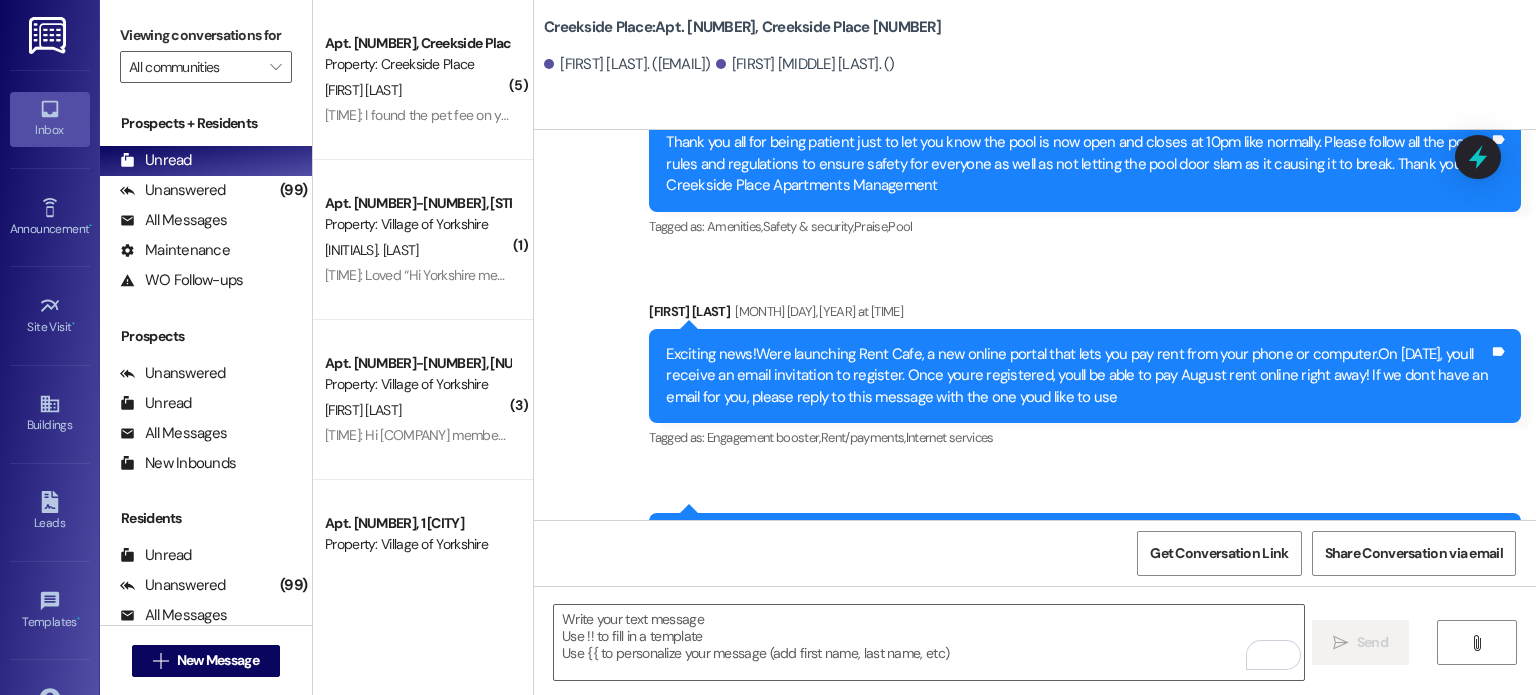 click at bounding box center [49, 35] 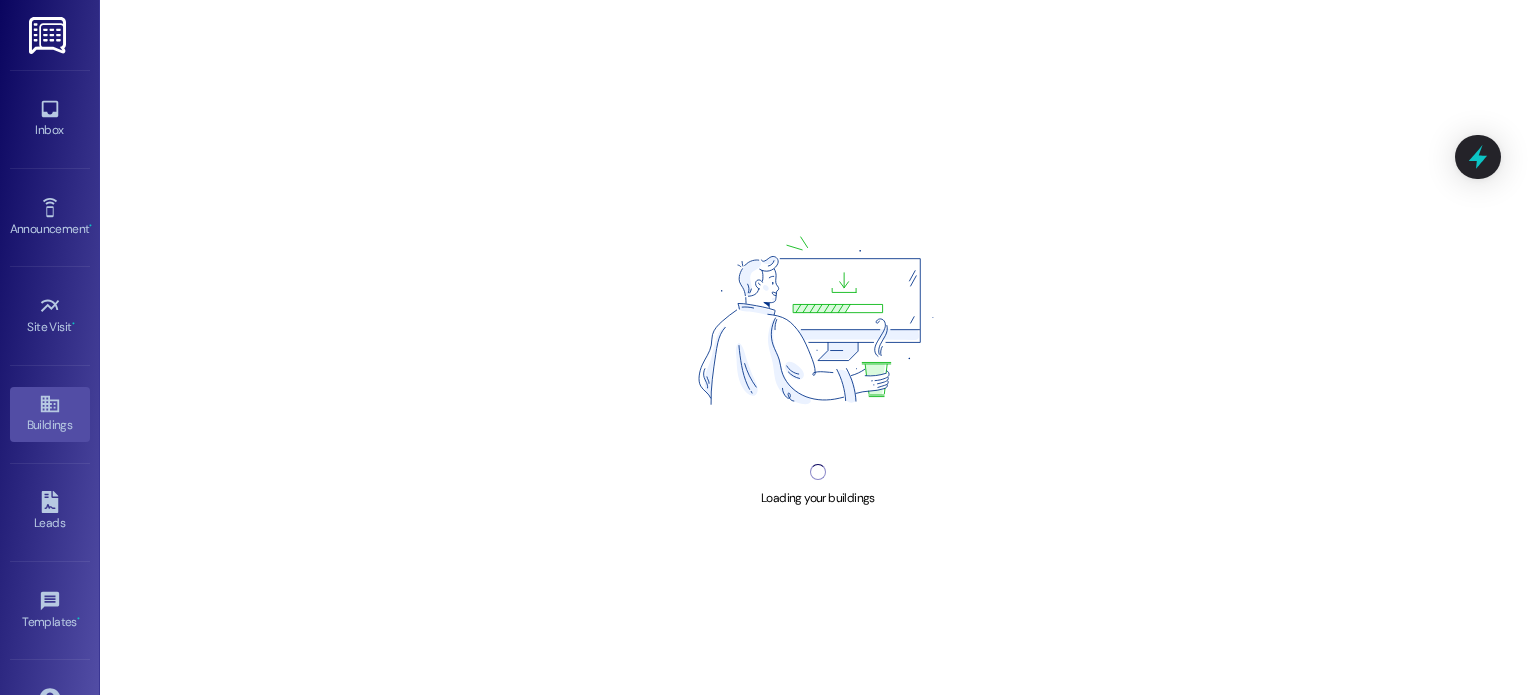 click at bounding box center [49, 35] 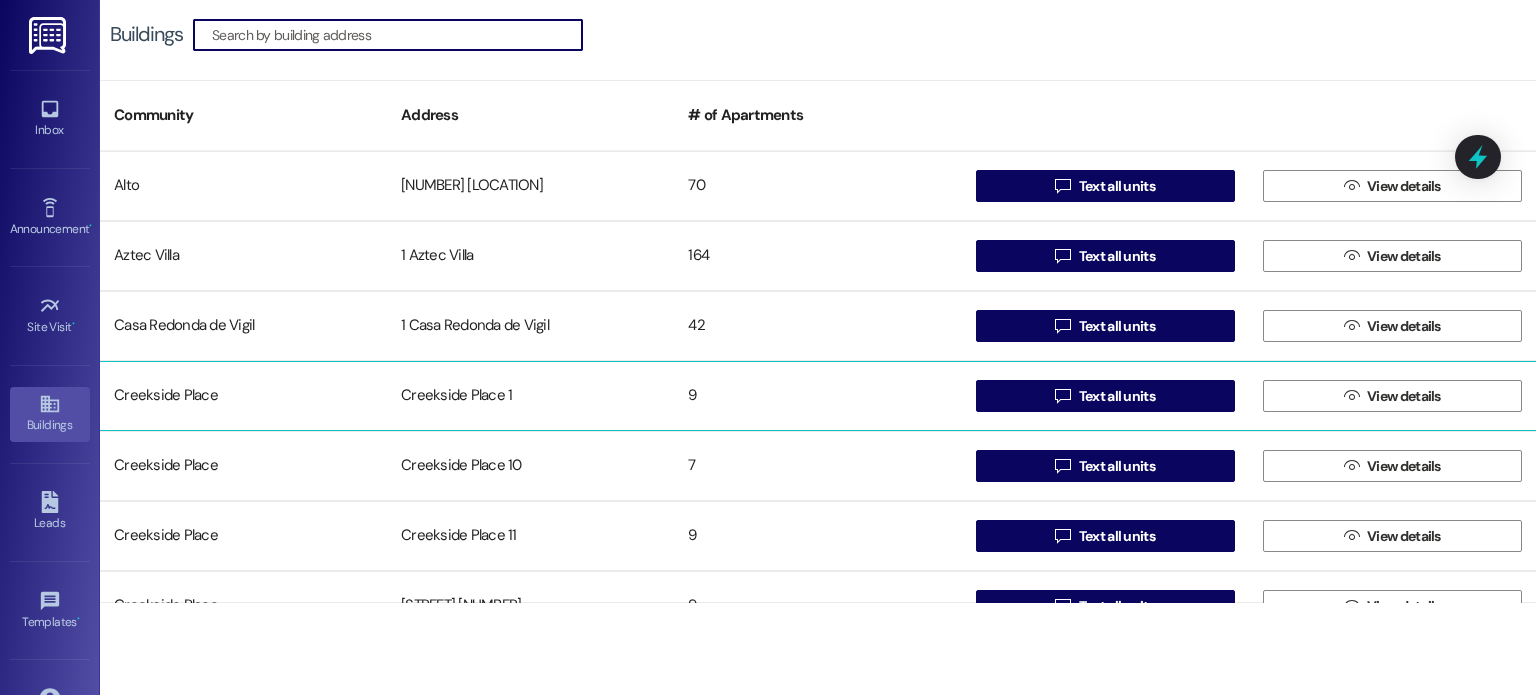 click on "Creekside Place 1" at bounding box center [530, 396] 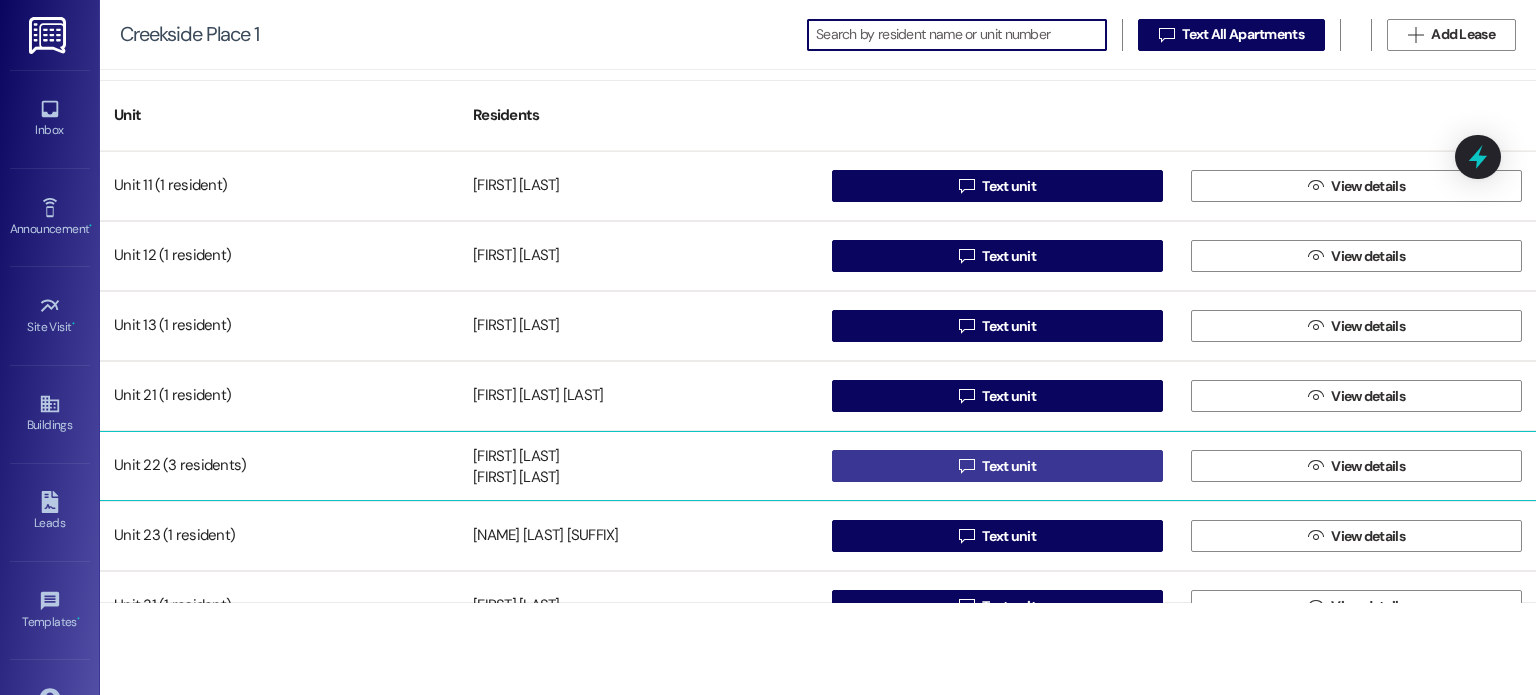 click on " Text unit" at bounding box center [997, 466] 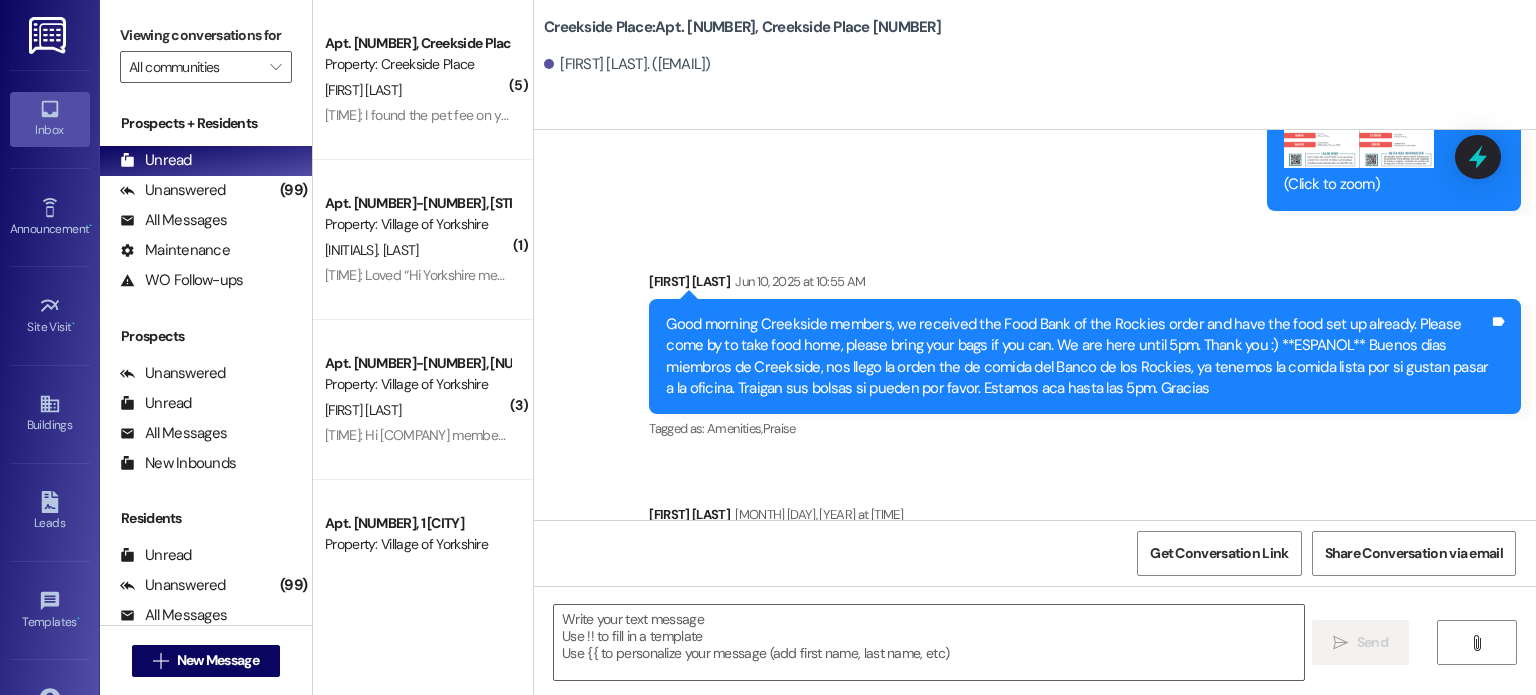 scroll, scrollTop: 40620, scrollLeft: 0, axis: vertical 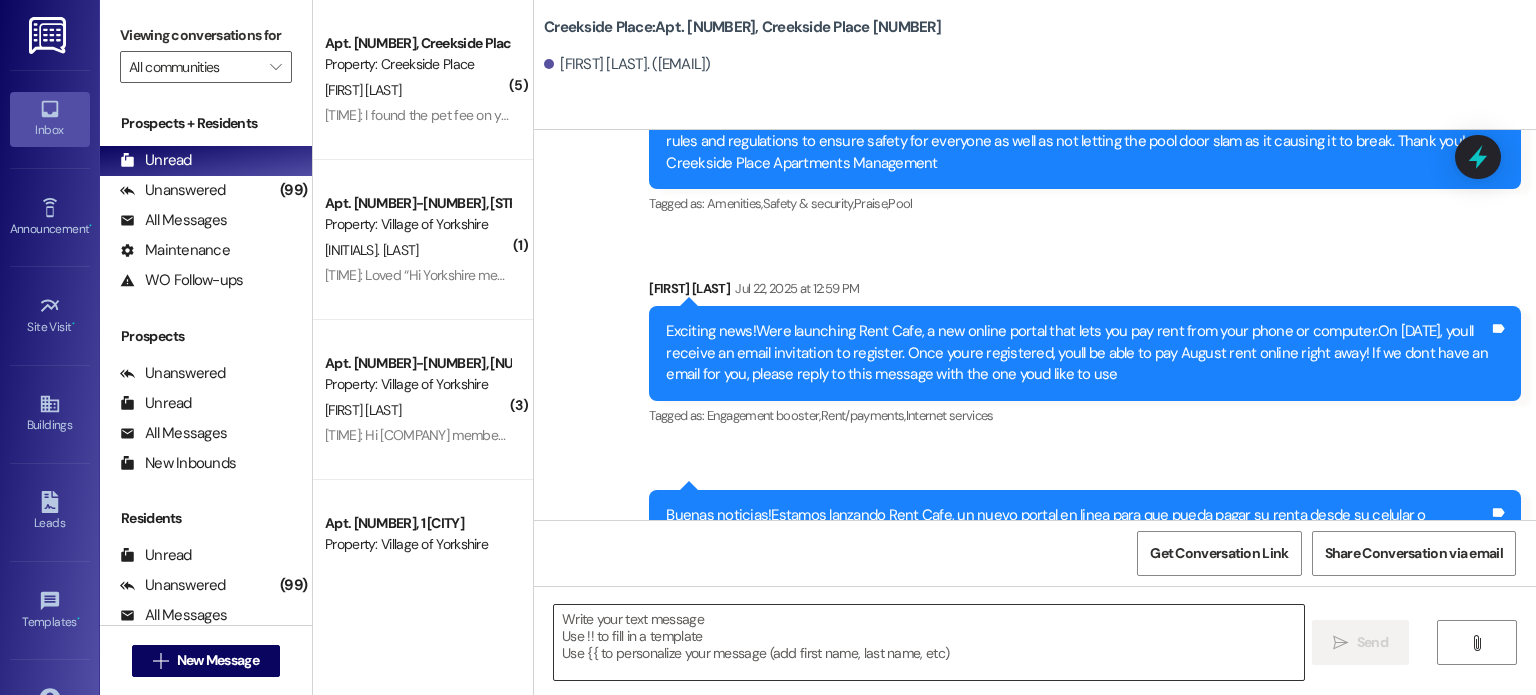 click at bounding box center (928, 642) 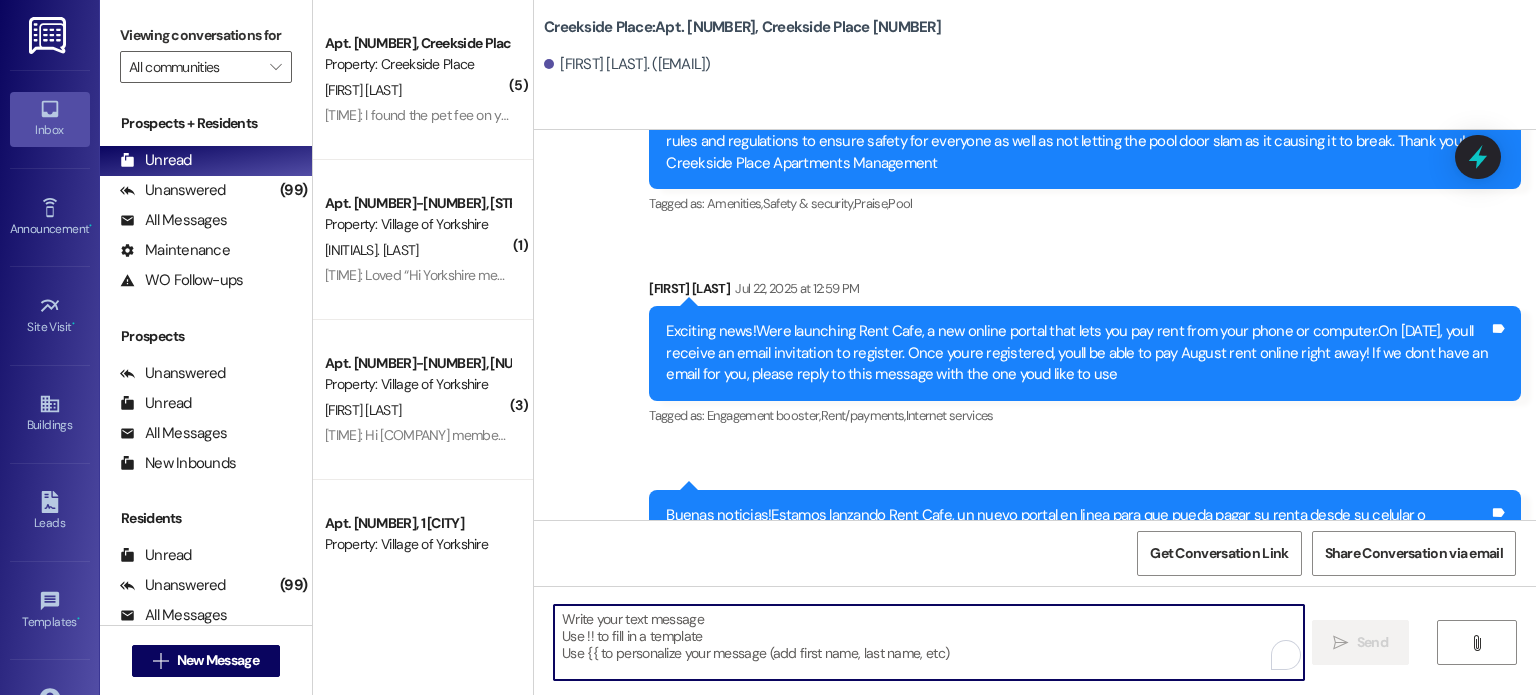 paste on "Date:[DATE]
Apartment #: 122
Attention: [NAME]
I regret to inform you that we are unable to accept your payment in the amount of
$[AMOUNT] because:
Partial payments are not accepted.
Your total balance due is $[AMOUNT].
Please remit $[AMOUNT] for the remainder of your outstanding balance immediately to avoid being issued a demand. Thank you for your prompt attention to this matter. If you have further questions, be sure to get in touch with our office as soon as possible.
Thank you,
Creekside Place Management" 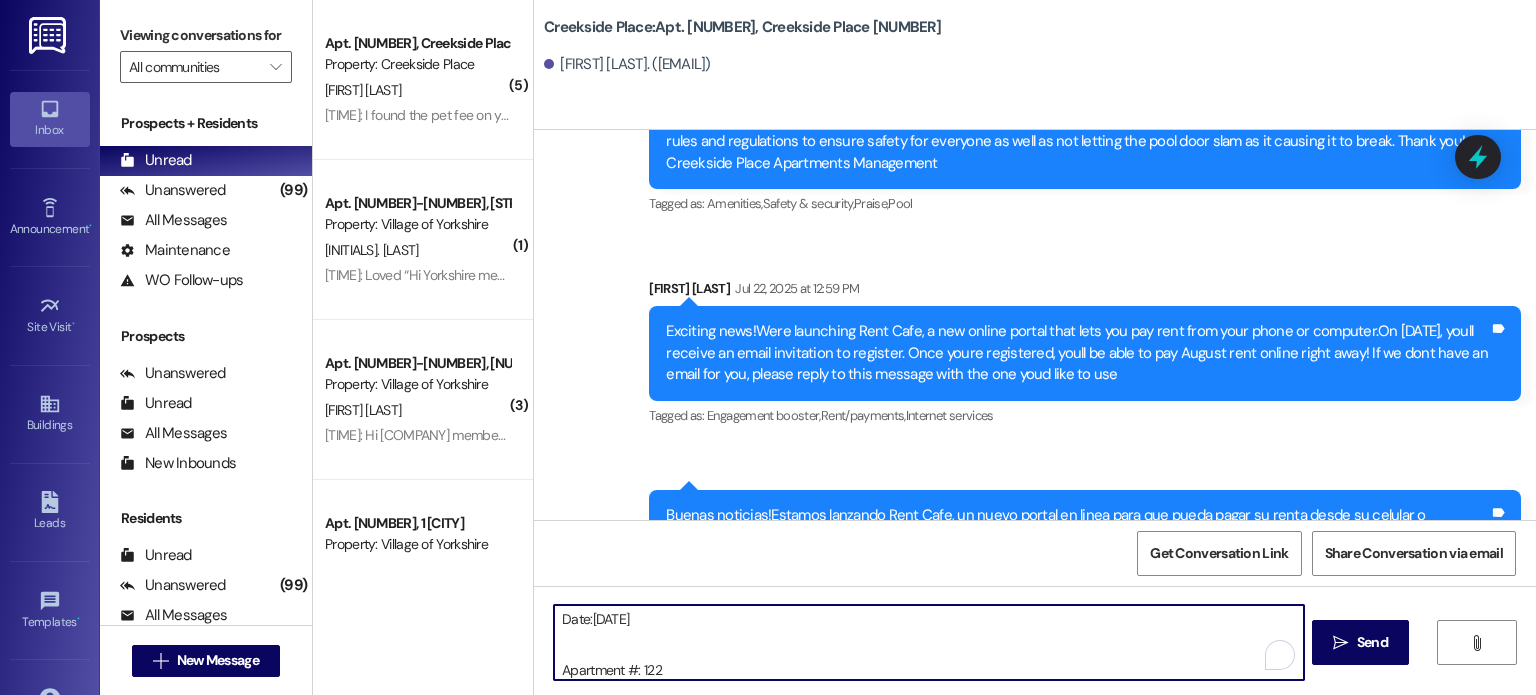 scroll, scrollTop: 254, scrollLeft: 0, axis: vertical 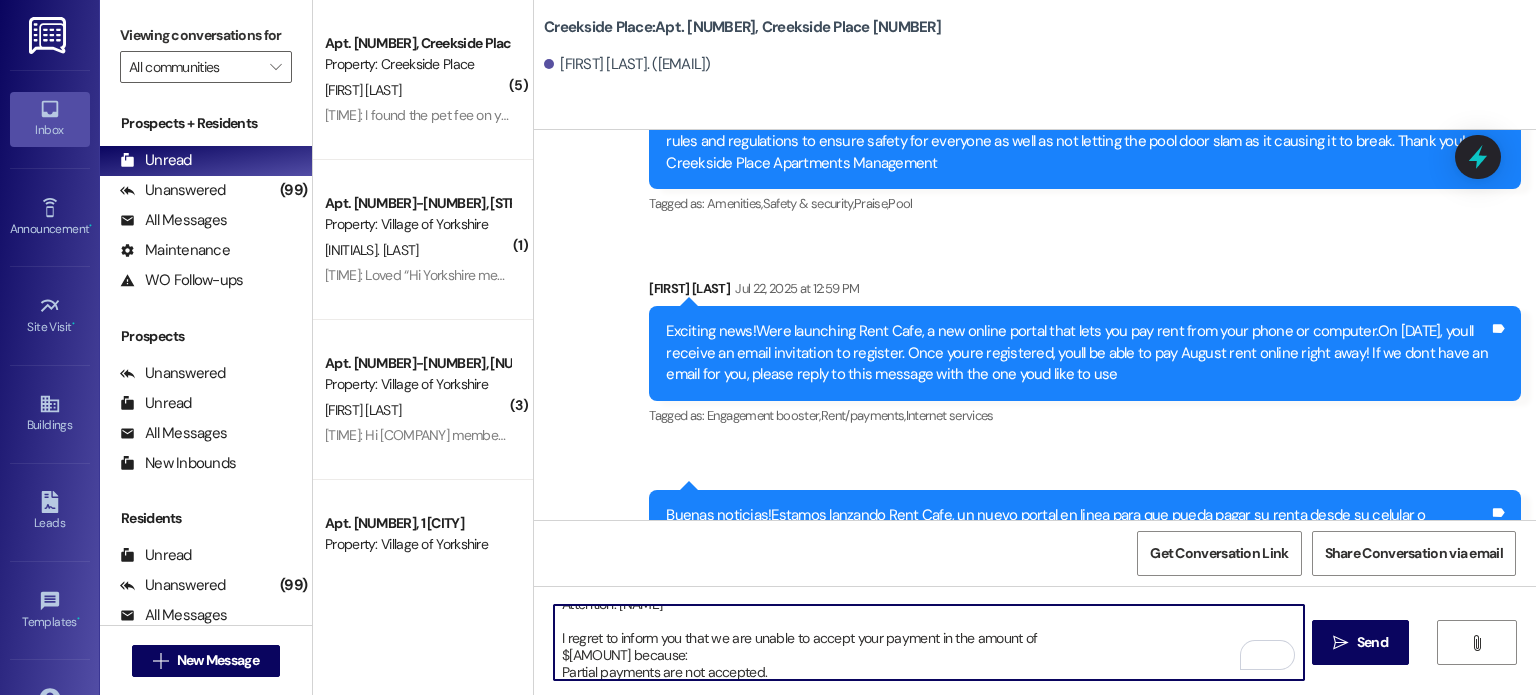 click on "Date:[DATE]
Apartment #: 122
Attention: [NAME]
I regret to inform you that we are unable to accept your payment in the amount of
$[AMOUNT] because:
Partial payments are not accepted.
Your total balance due is $[AMOUNT].
Please remit $[AMOUNT] for the remainder of your outstanding balance immediately to avoid being issued a demand. Thank you for your prompt attention to this matter. If you have further questions, be sure to get in touch with our office as soon as possible.
Thank you,
Creekside Place Management" at bounding box center (928, 642) 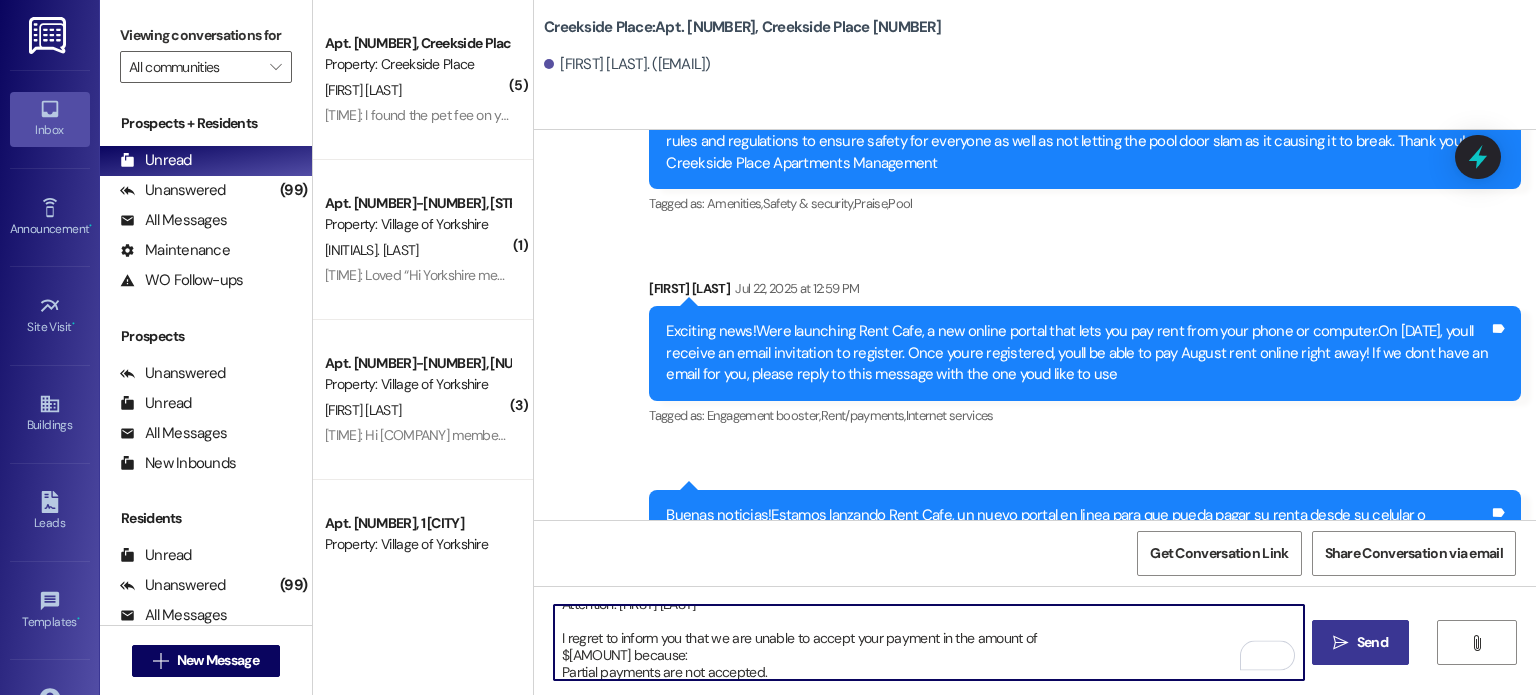 type on "Date:[MONTH]/[DAY]/[YEAR]
Apartment #: 122
Attention: [FIRST] [LAST]
I regret to inform you that we are unable to accept your payment in the amount of
$[AMOUNT] because:
Partial payments are not accepted.
Your total balance due is $[AMOUNT].
Please remit $[AMOUNT] for the remainder of your outstanding balance immediately to avoid being issued a demand. Thank you for your prompt attention to this matter. If you have further questions, be sure to get in touch with our office as soon as possible.
Thank you,
Creekside Place Management" 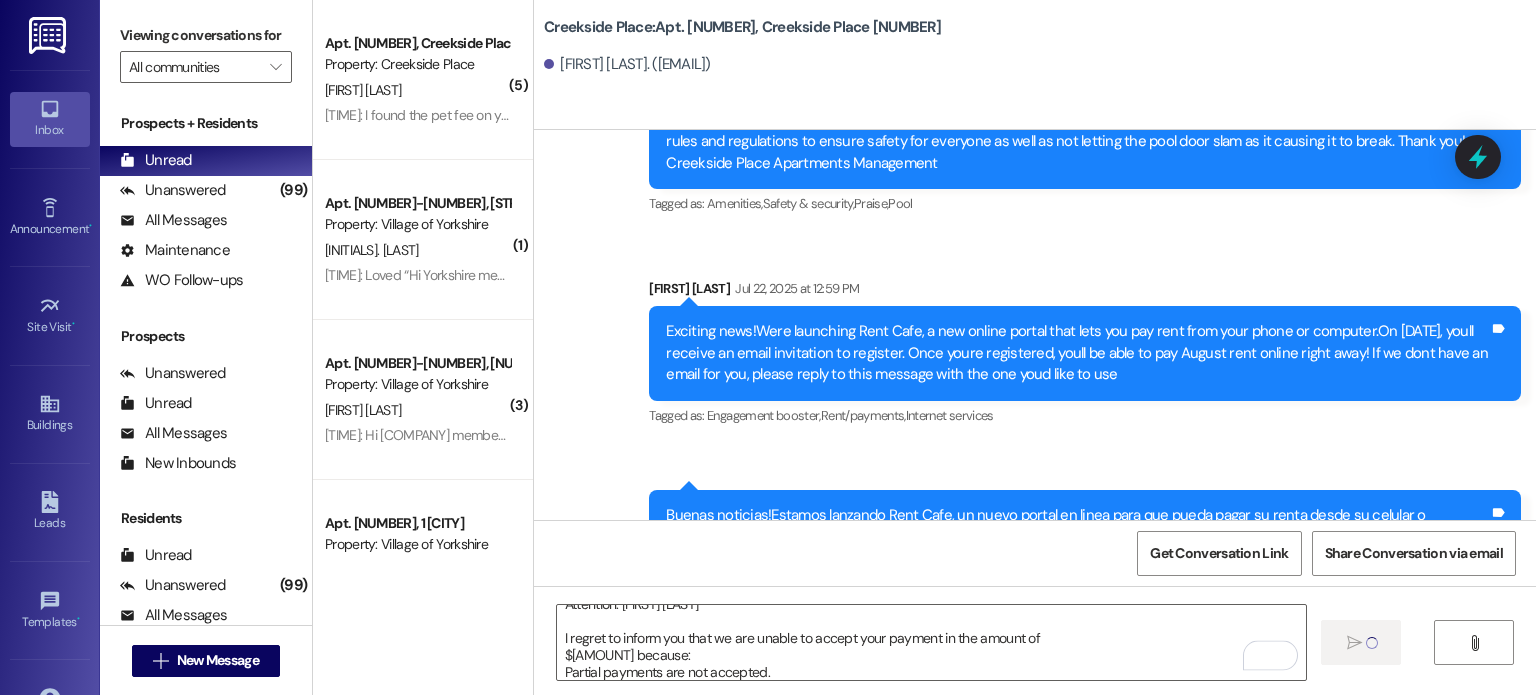 type 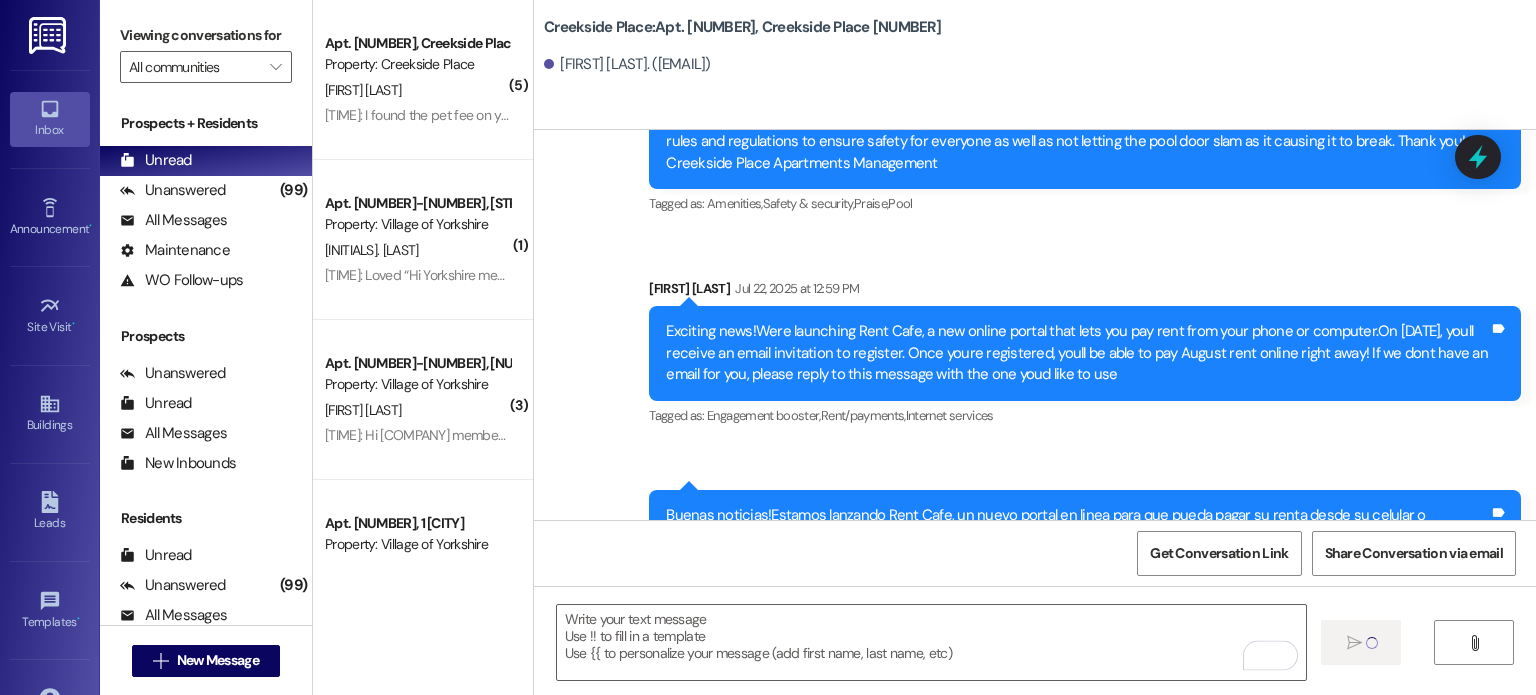 scroll, scrollTop: 0, scrollLeft: 0, axis: both 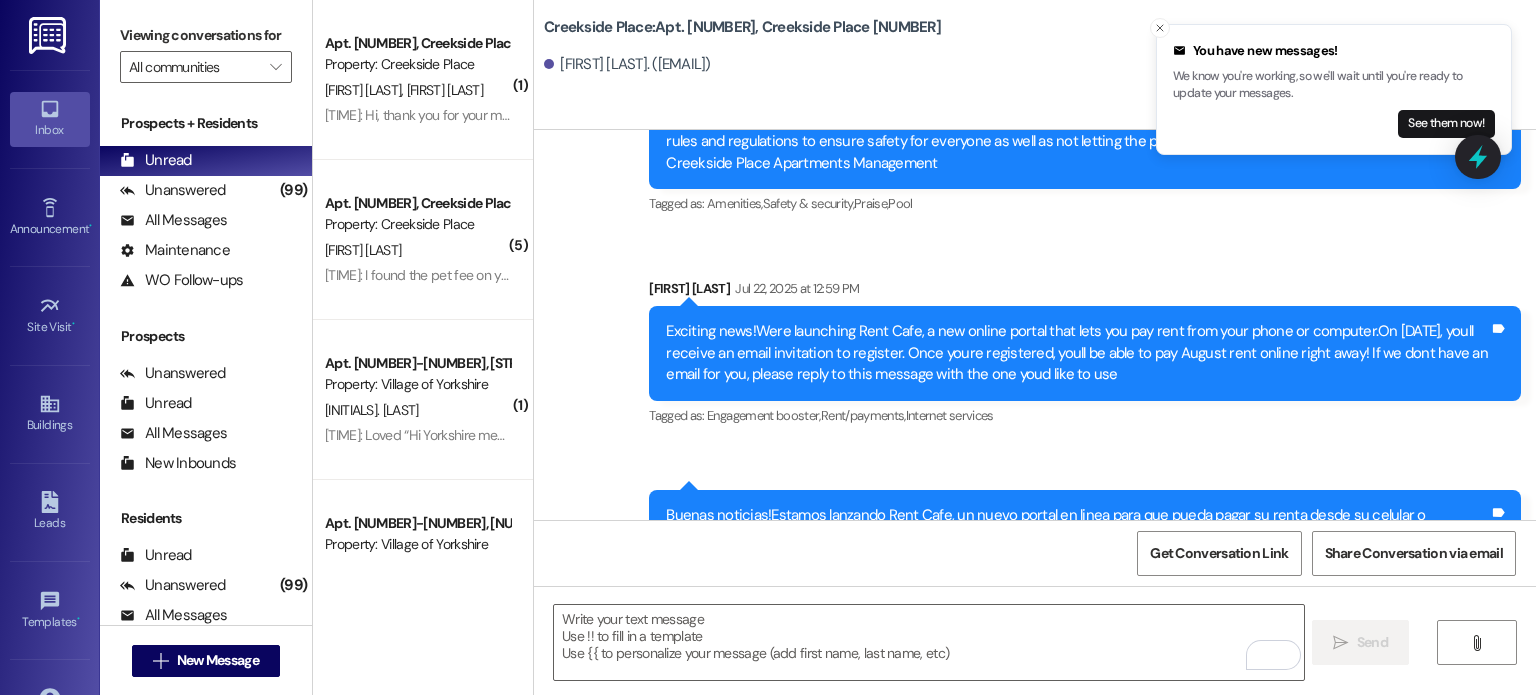 click at bounding box center (49, 35) 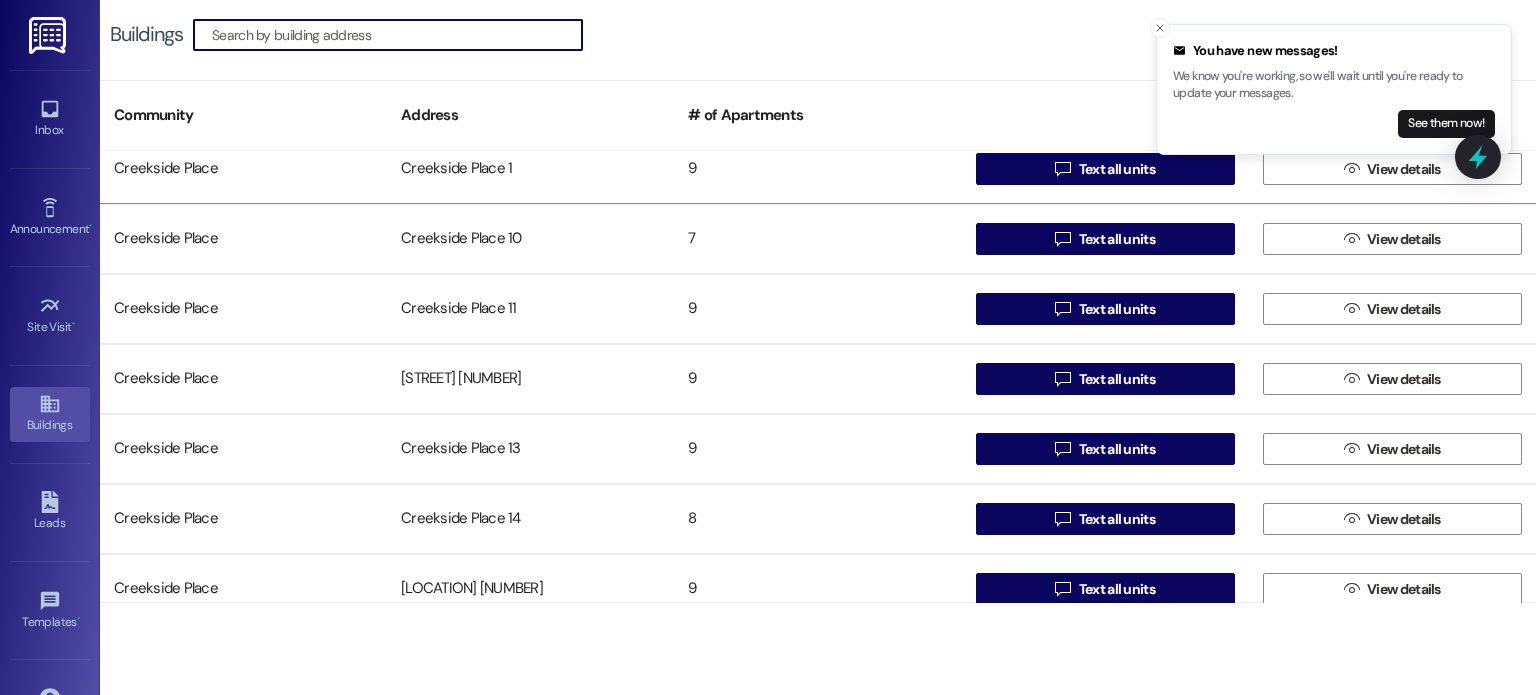 scroll, scrollTop: 300, scrollLeft: 0, axis: vertical 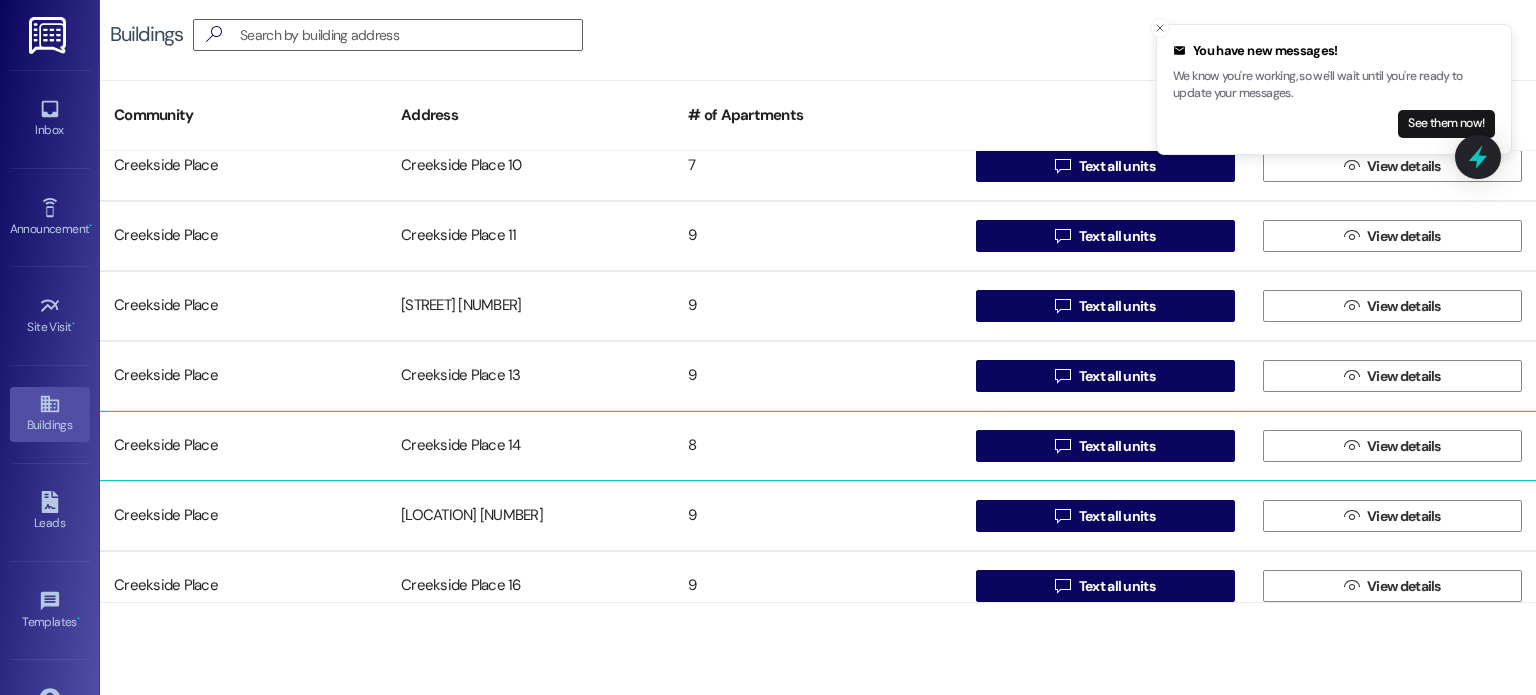 click on "Creekside Place 14" at bounding box center (530, 446) 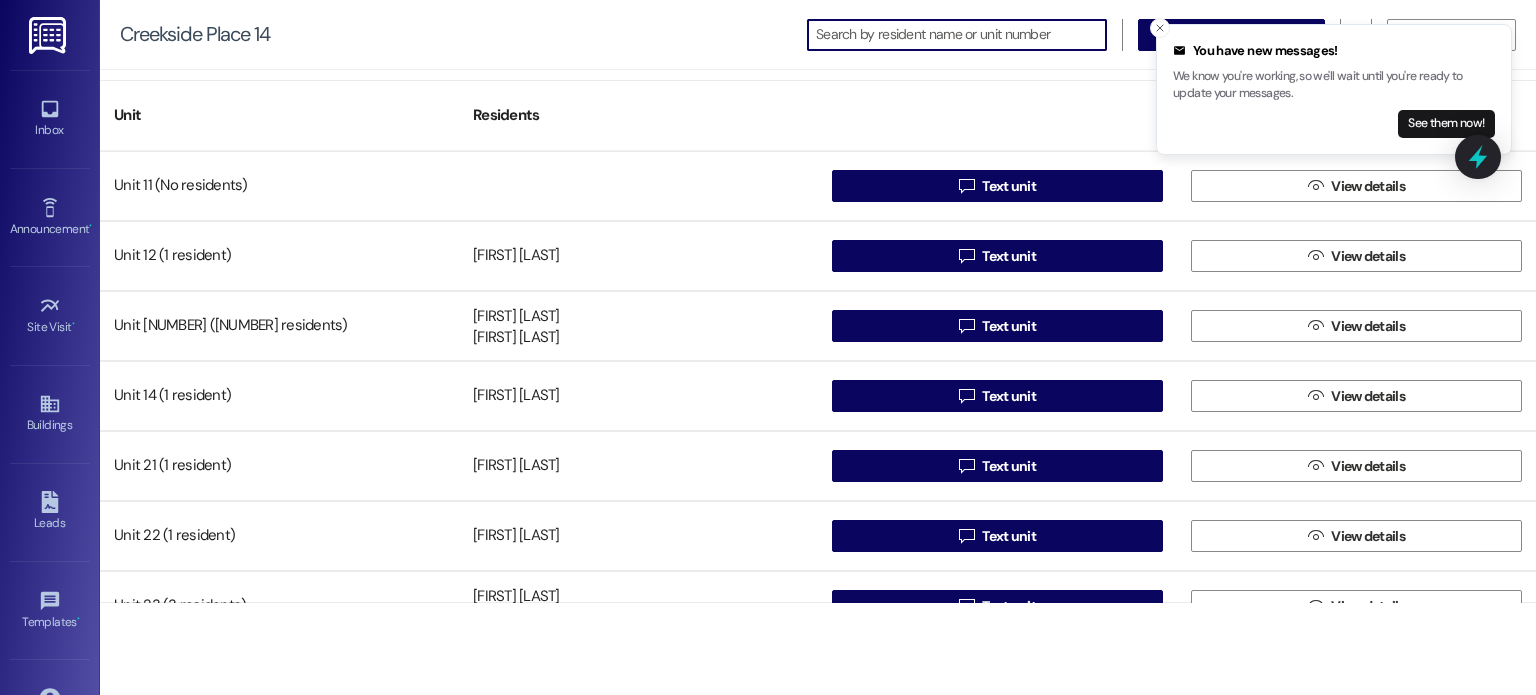 scroll, scrollTop: 0, scrollLeft: 0, axis: both 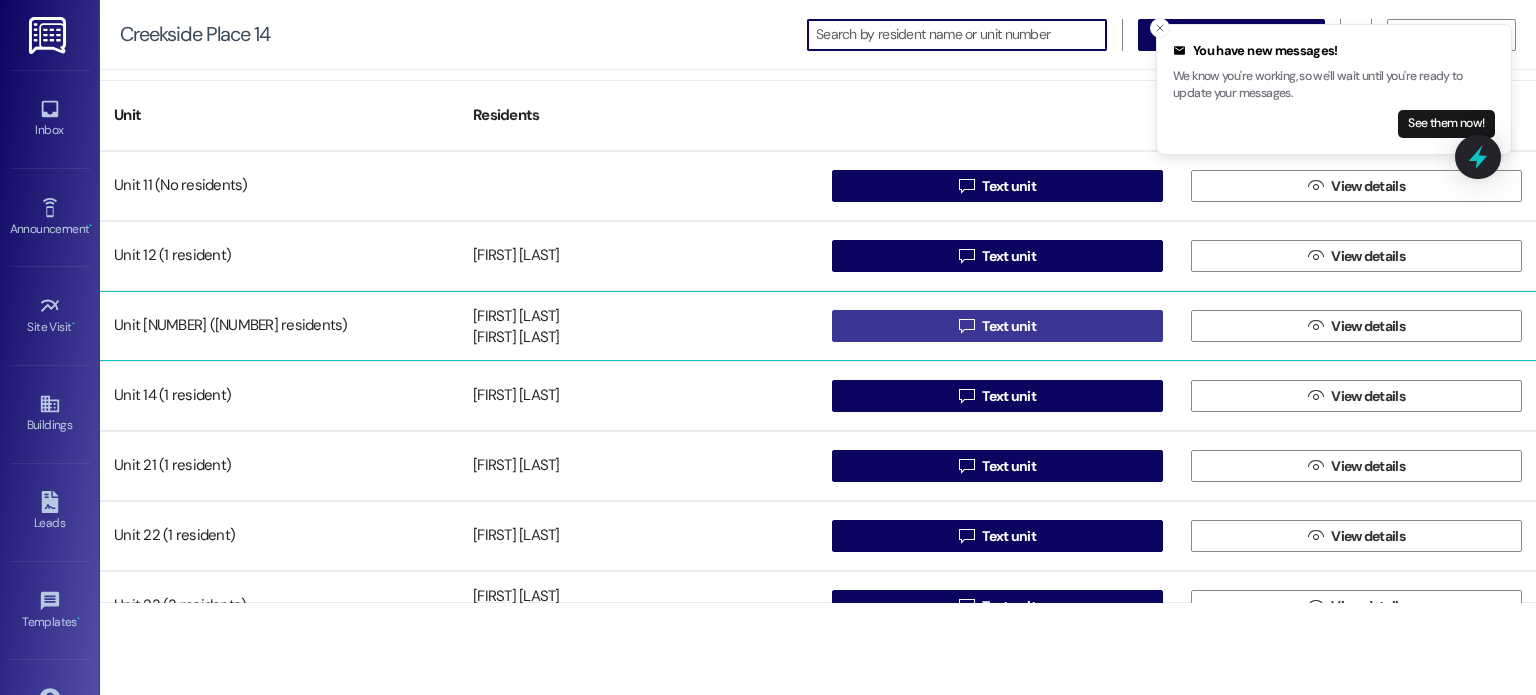 click on " Text unit" at bounding box center (997, 326) 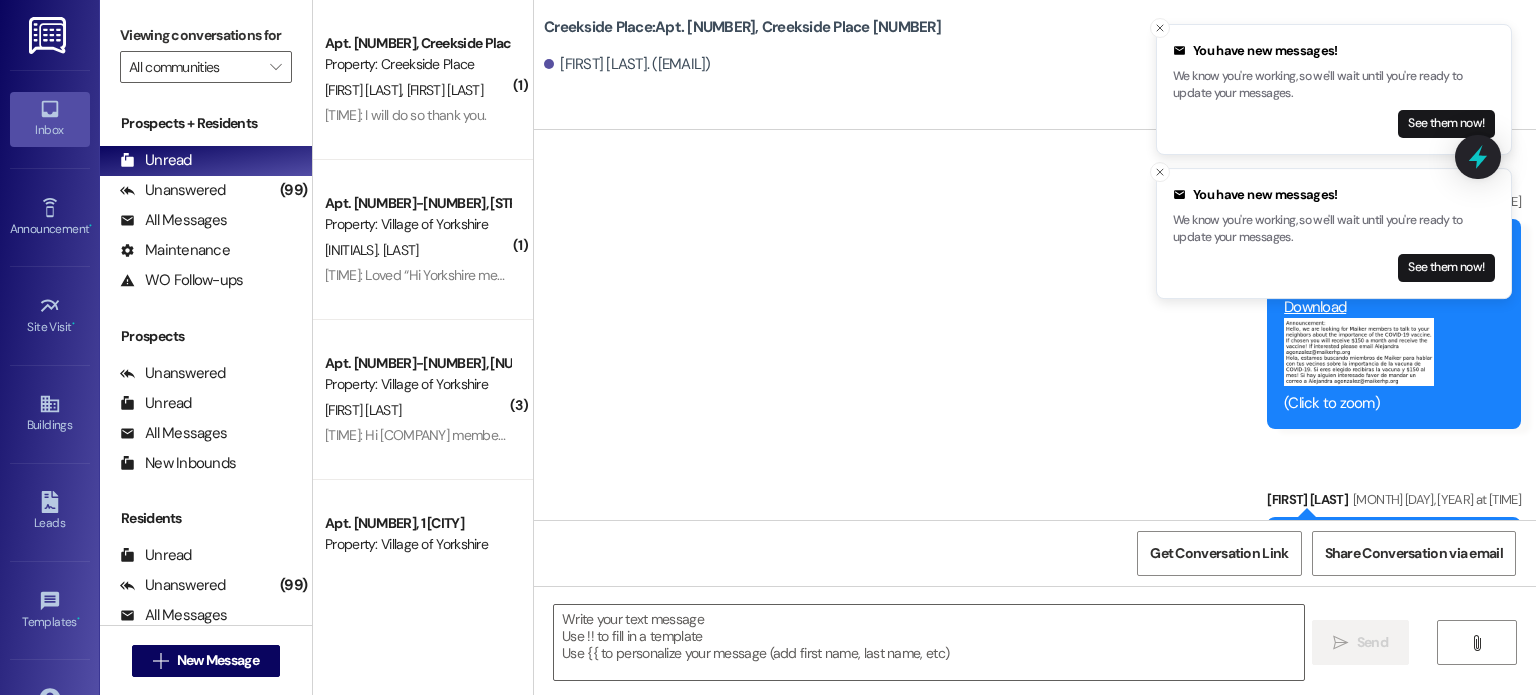 scroll, scrollTop: 71292, scrollLeft: 0, axis: vertical 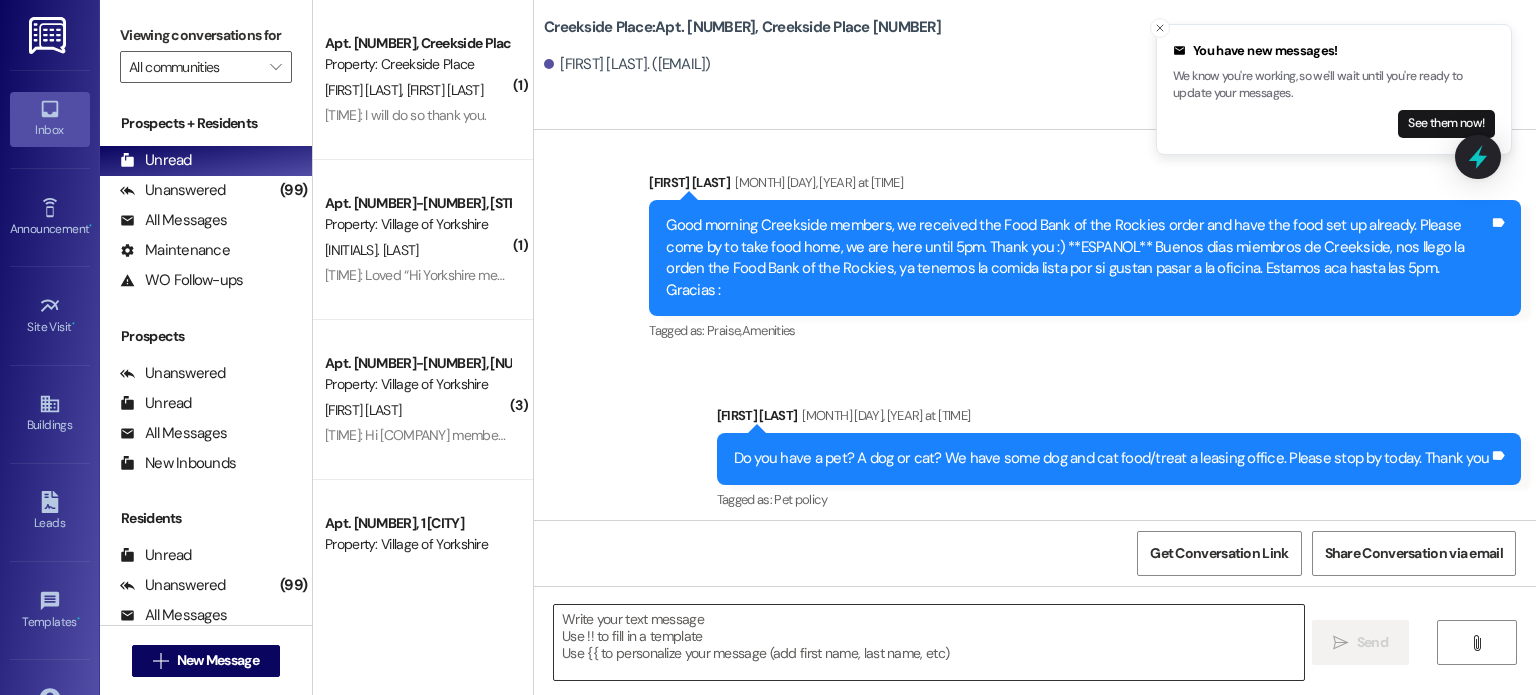 click at bounding box center (928, 642) 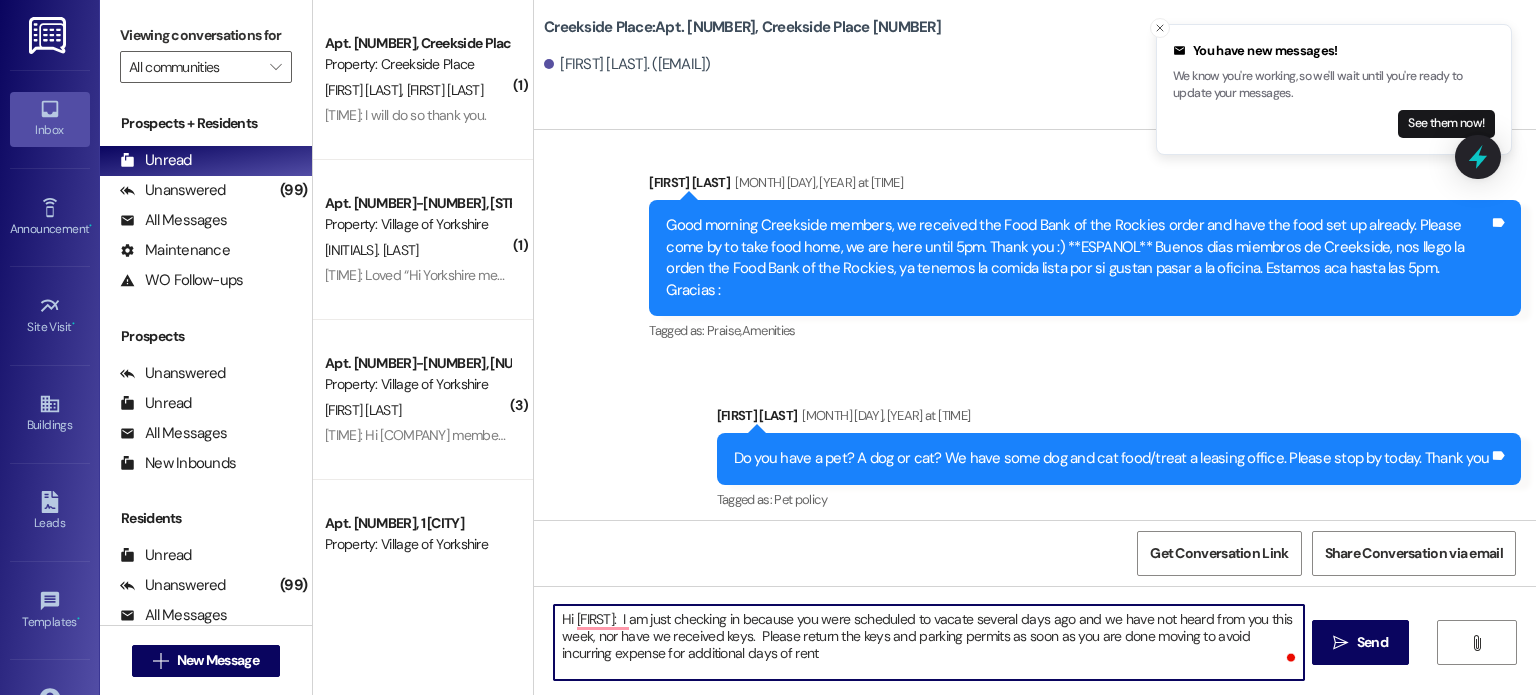 click on "Hi [FIRST]:  I am just checking in because you were scheduled to vacate several days ago and we have not heard from you this week, nor have we received keys.  Please return the keys and parking permits as soon as you are done moving to avoid incurring expense for additional days of rent" at bounding box center (928, 642) 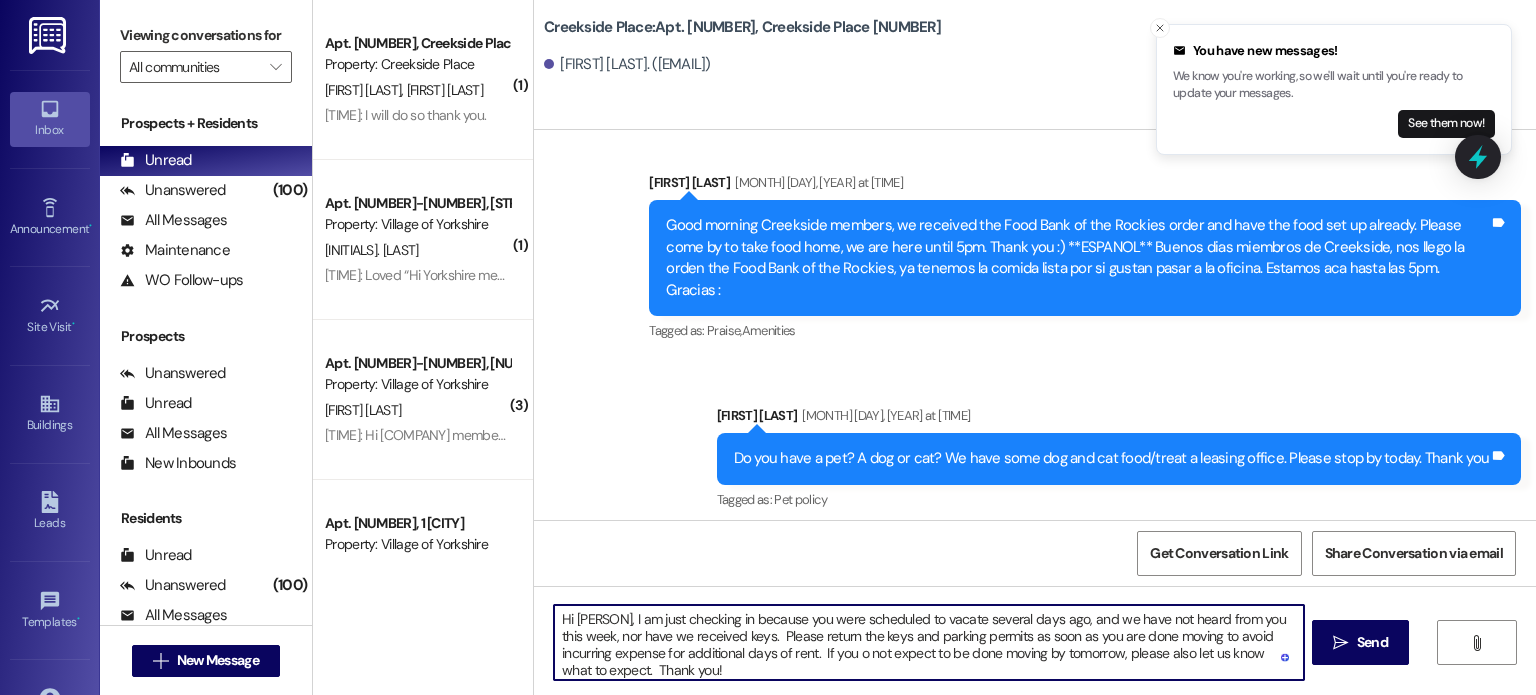 click on "Hi [PERSON], I am just checking in because you were scheduled to vacate several days ago, and we have not heard from you this week, nor have we received keys.  Please return the keys and parking permits as soon as you are done moving to avoid incurring expense for additional days of rent.  If you o not expect to be done moving by tomorrow, please also let us know what to expect.  Thank you!" at bounding box center [928, 642] 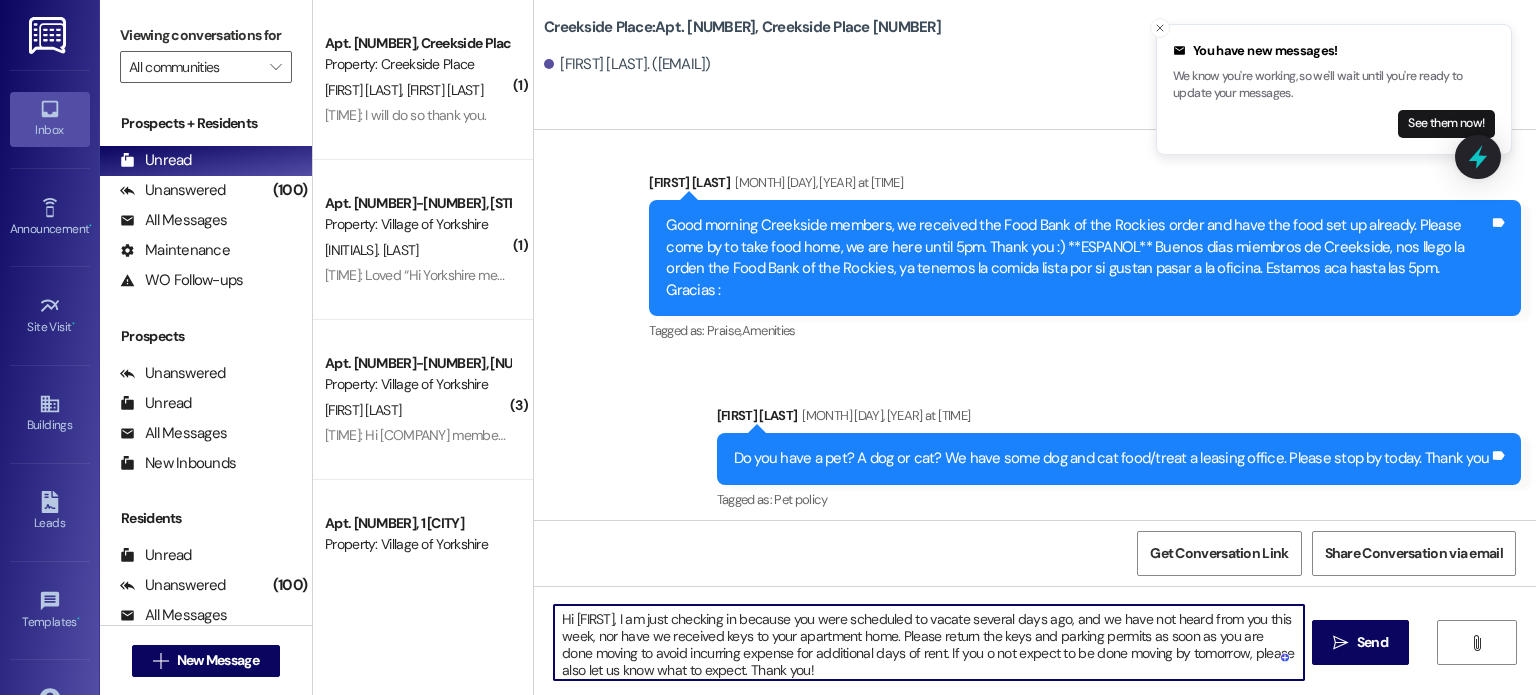 click on "Hi [FIRST], I am just checking in because you were scheduled to vacate several days ago, and we have not heard from you this week, nor have we received keys to your apartment home. Please return the keys and parking permits as soon as you are done moving to avoid incurring expense for additional days of rent. If you o not expect to be done moving by tomorrow, please also let us know what to expect. Thank you!" at bounding box center (928, 642) 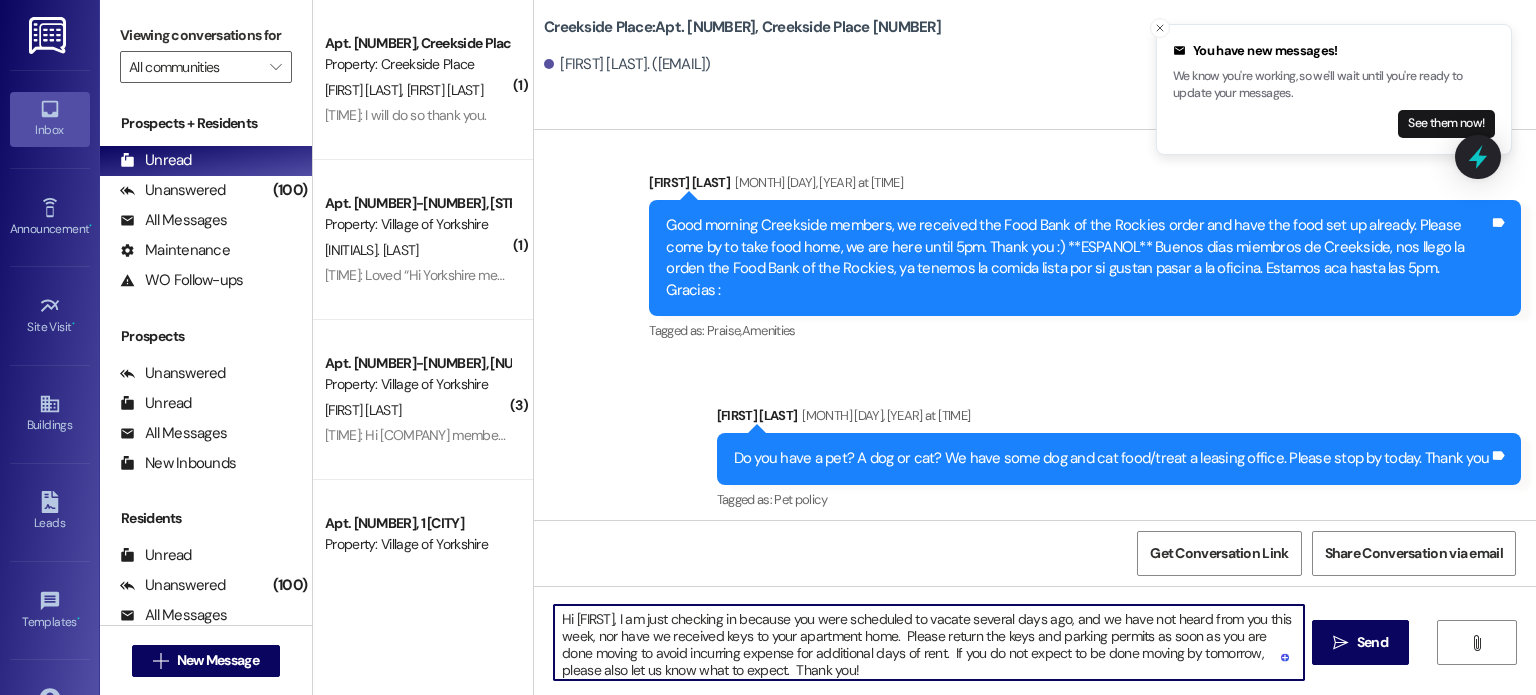 click on "Hi [FIRST], I am just checking in because you were scheduled to vacate several days ago, and we have not heard from you this week, nor have we received keys to your apartment home.  Please return the keys and parking permits as soon as you are done moving to avoid incurring expense for additional days of rent.  If you do not expect to be done moving by tomorrow, please also let us know what to expect.  Thank you!" at bounding box center [928, 642] 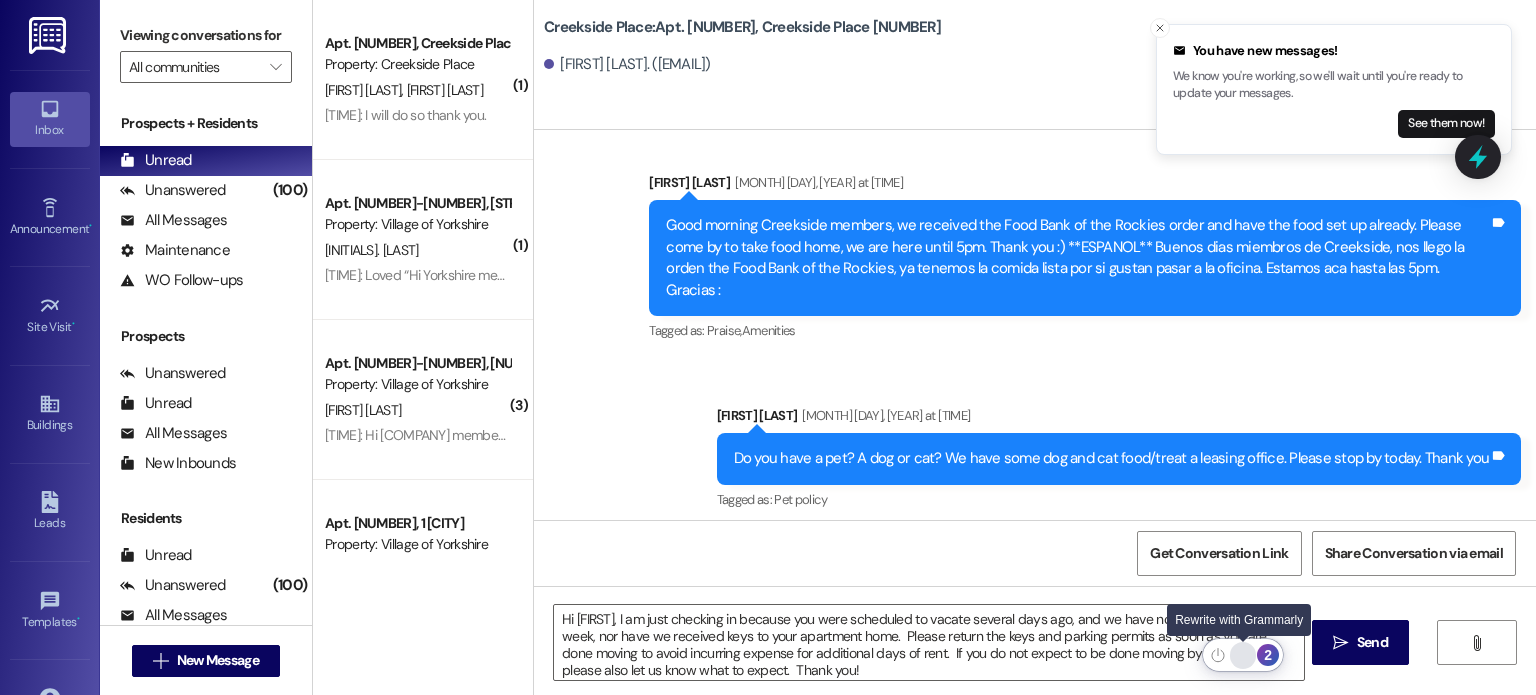 click 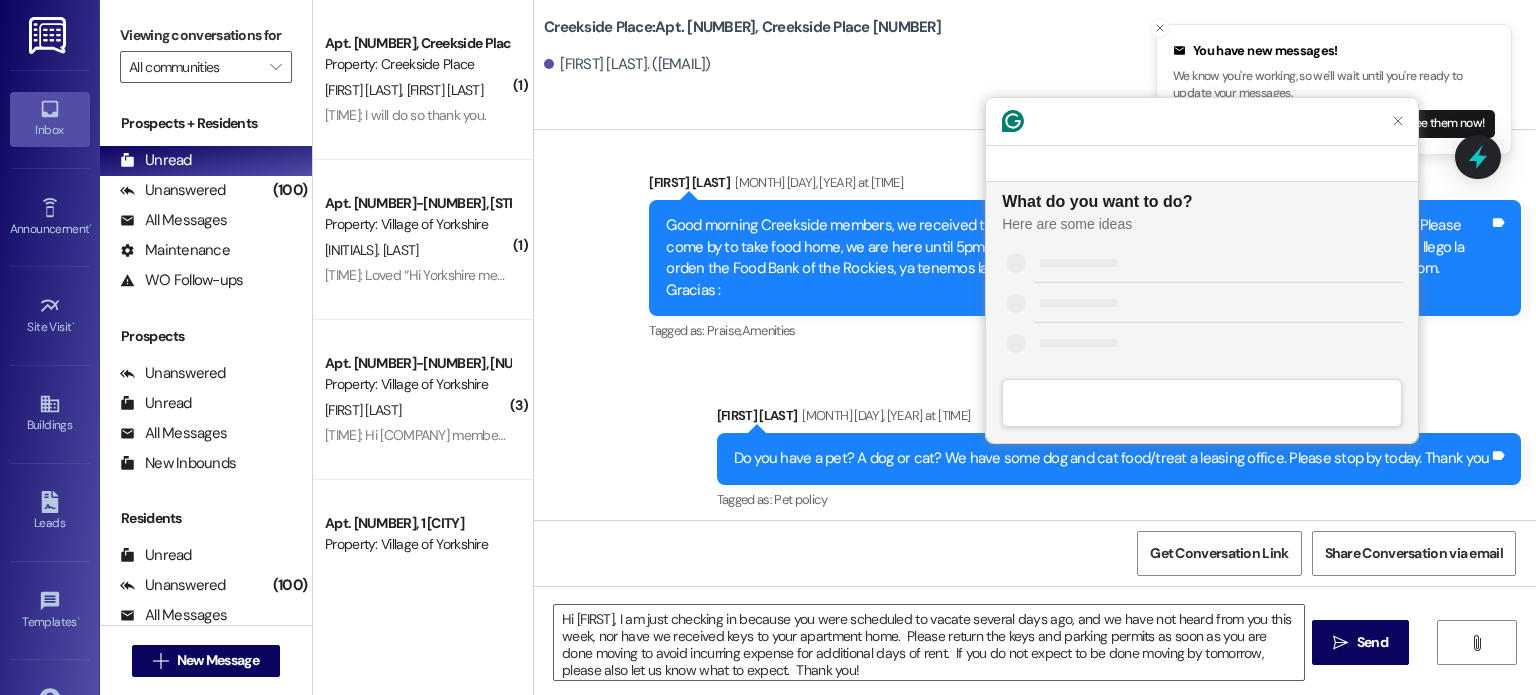 scroll, scrollTop: 0, scrollLeft: 0, axis: both 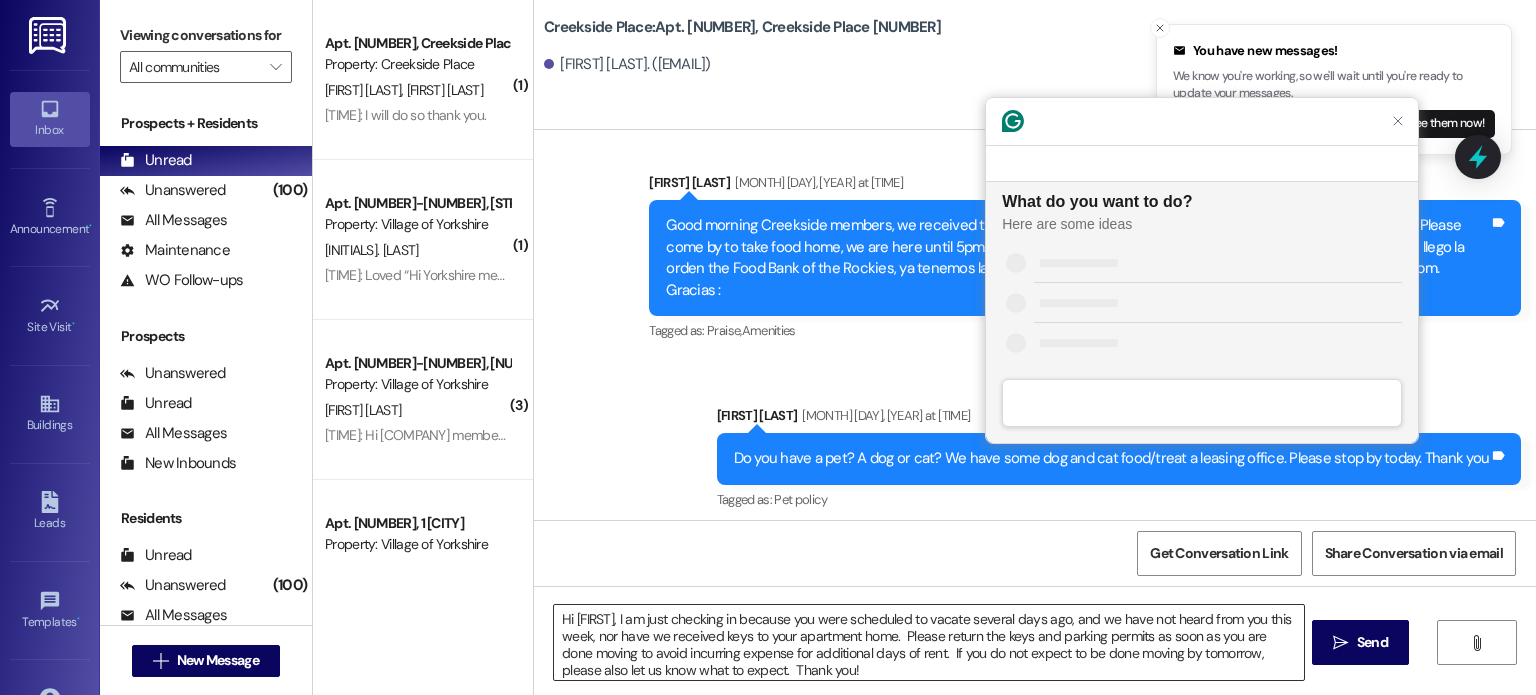 click on "Hi [FIRST], I am just checking in because you were scheduled to vacate several days ago, and we have not heard from you this week, nor have we received keys to your apartment home.  Please return the keys and parking permits as soon as you are done moving to avoid incurring expense for additional days of rent.  If you do not expect to be done moving by tomorrow, please also let us know what to expect.  Thank you!" at bounding box center [928, 642] 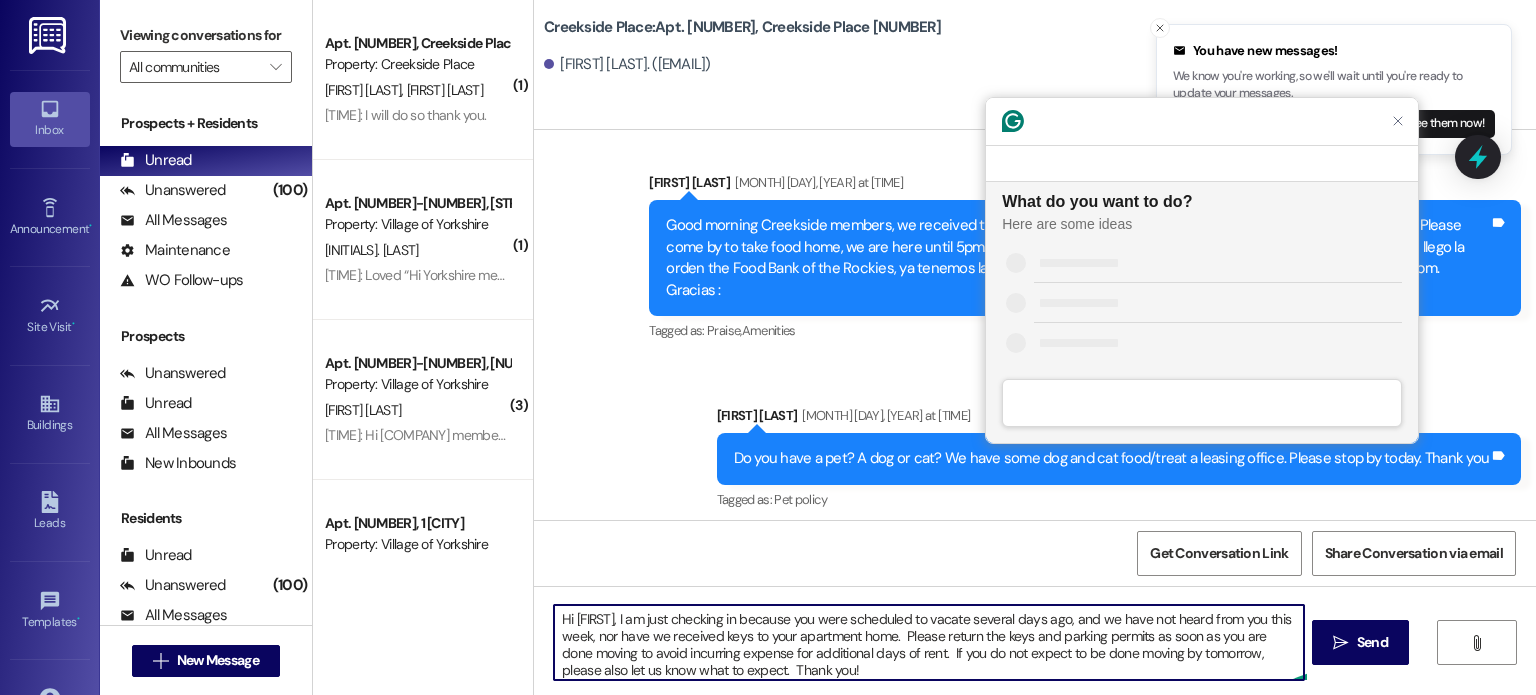 click on "Hi [FIRST], I am just checking in because you were scheduled to vacate several days ago, and we have not heard from you this week, nor have we received keys to your apartment home.  Please return the keys and parking permits as soon as you are done moving to avoid incurring expense for additional days of rent.  If you do not expect to be done moving by tomorrow, please also let us know what to expect.  Thank you!" at bounding box center [928, 642] 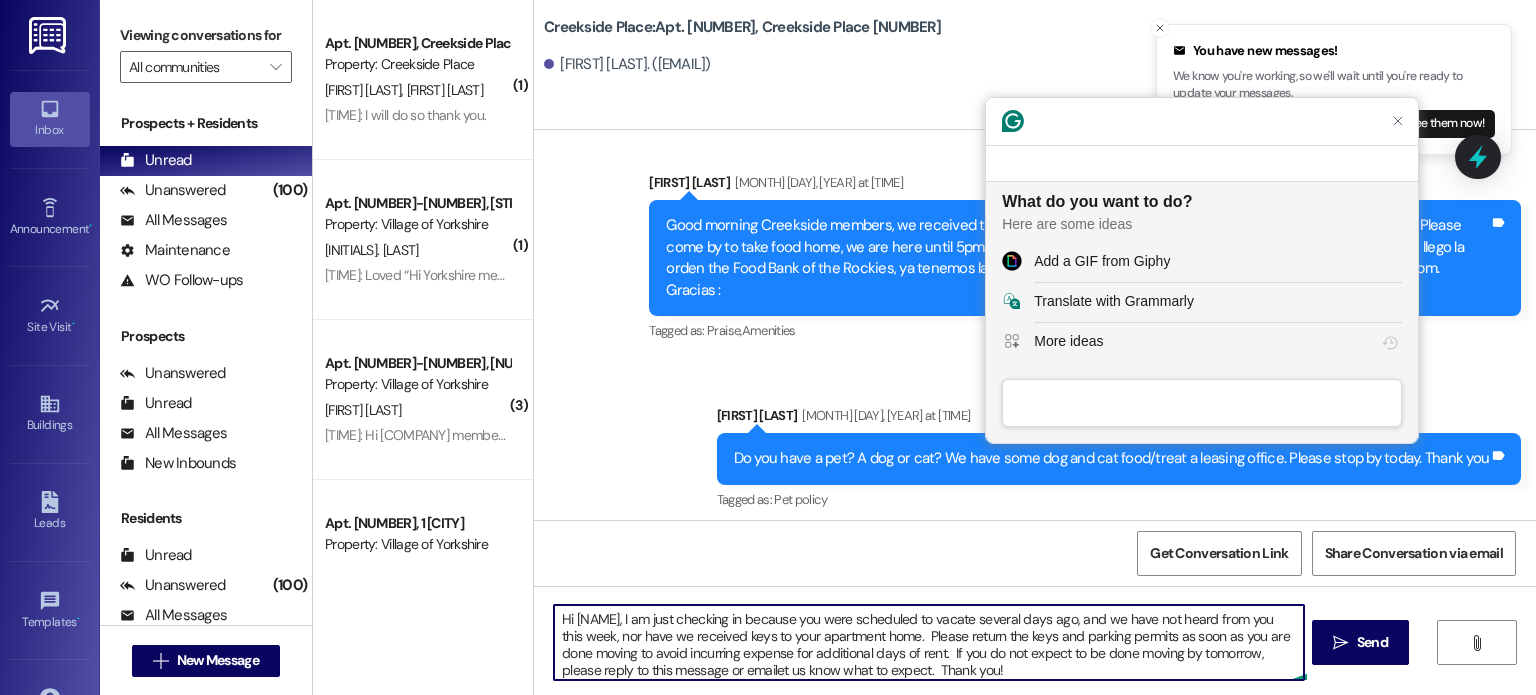 type on "Hi [FIRST], I am just checking in because you were scheduled to vacate several days ago, and we have not heard from you this week, nor have we received keys to your apartment home.  Please return the keys and parking permits as soon as you are done moving to avoid incurring expense for additional days of rent.  If you do not expect to be done moving by tomorrow, please reply to this message or emaillet us know what to expect.  Thank you!" 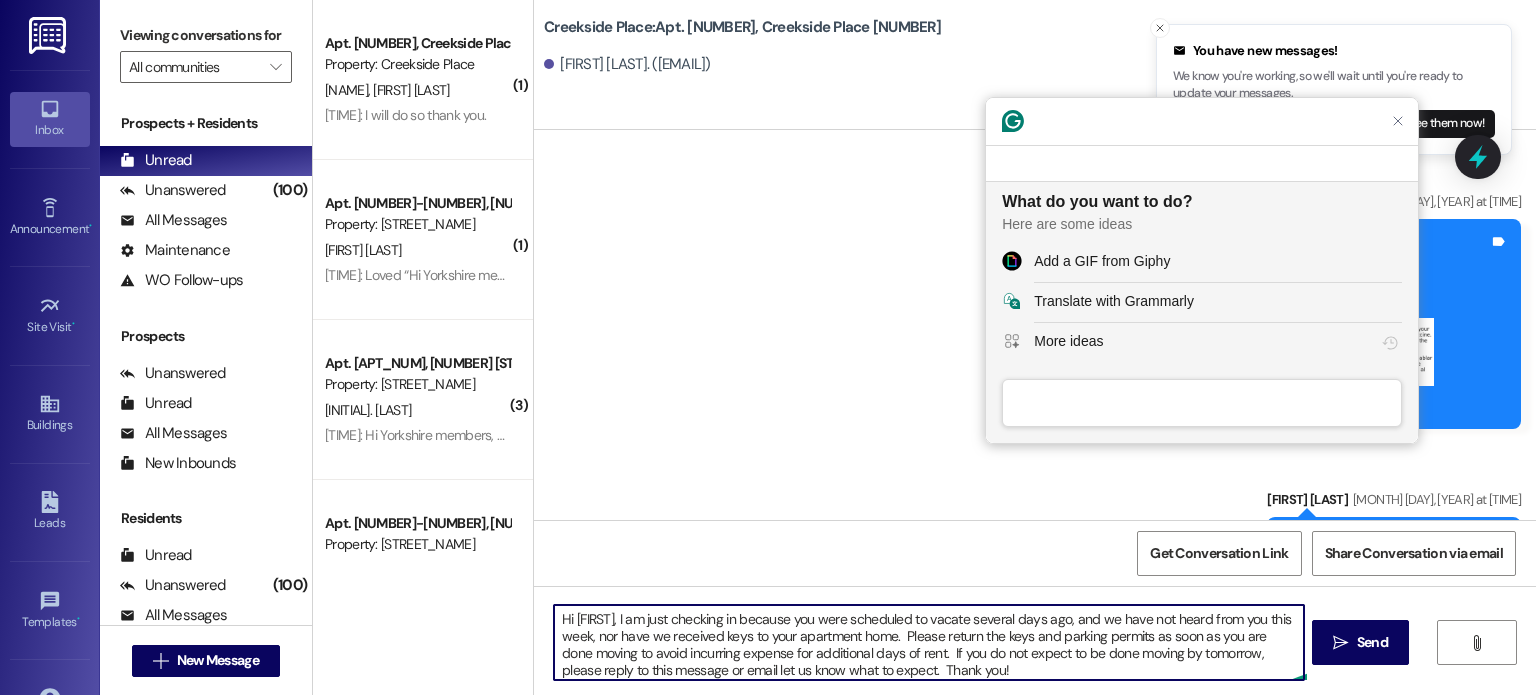 scroll, scrollTop: 0, scrollLeft: 0, axis: both 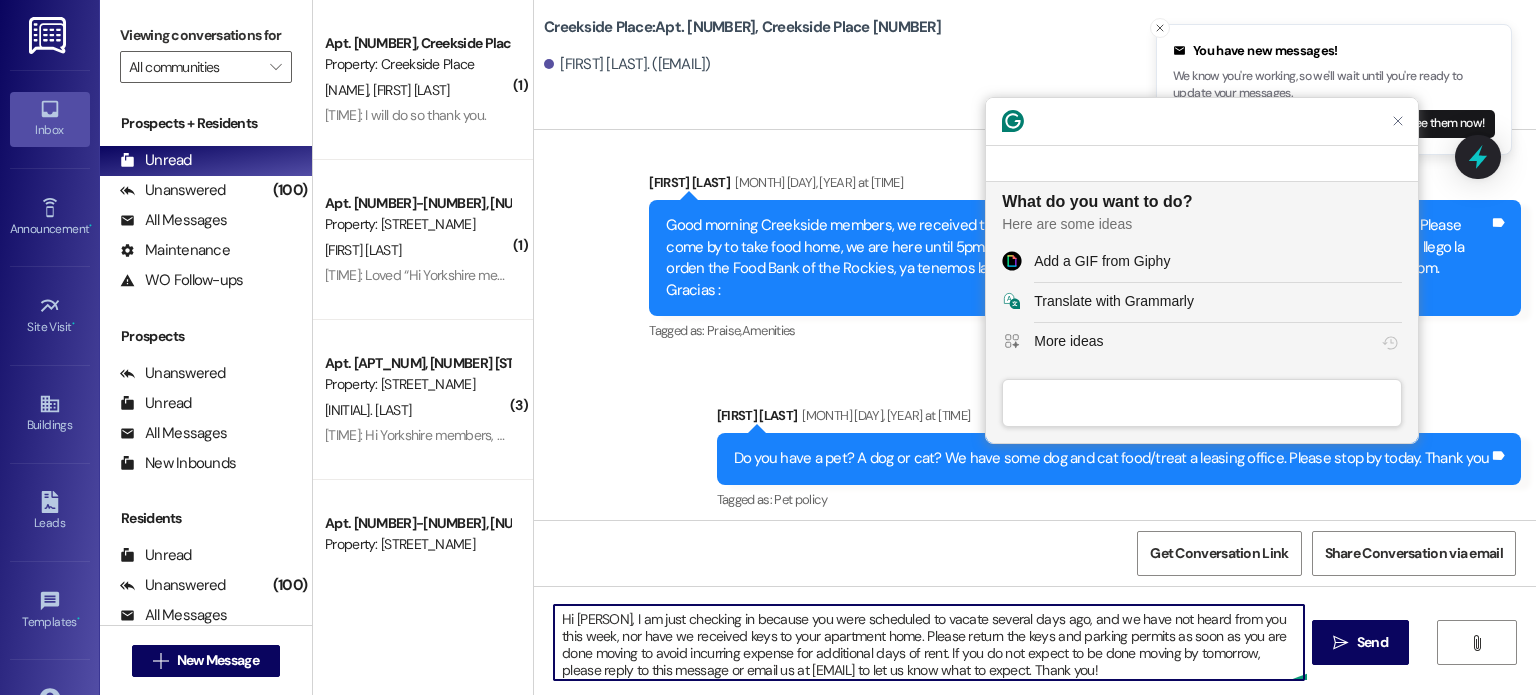 click on "Hi Veronika, I am just checking in because you were scheduled to vacate several days ago, and we have not heard from you this week, nor have we received keys to your apartment home.  Please return the keys and parking permits as soon as you are done moving to avoid incurring expense for additional days of rent.  If you do not expect to be done moving by tomorrow, please reply to this message or email us at creekside@maikerhp.org to let us know what to expect.  Thank you!" at bounding box center (928, 642) 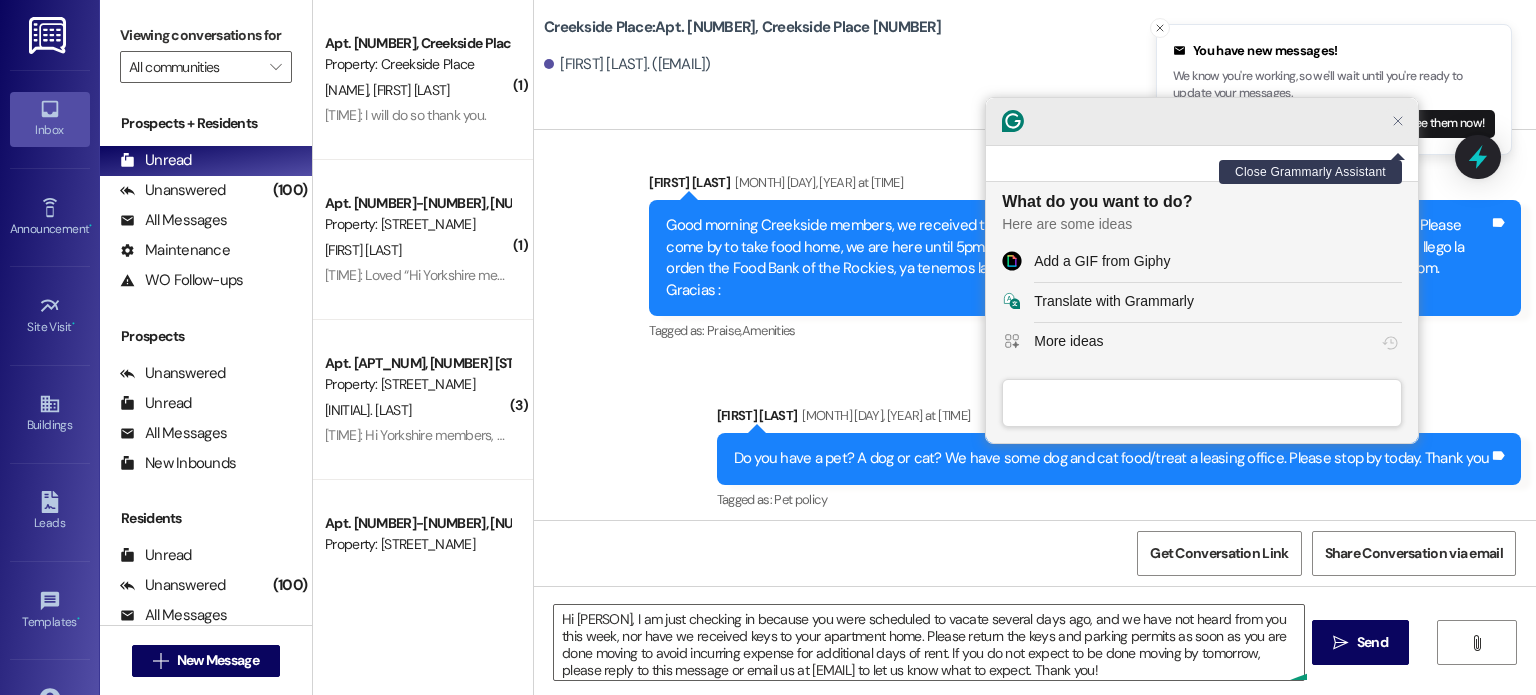 click 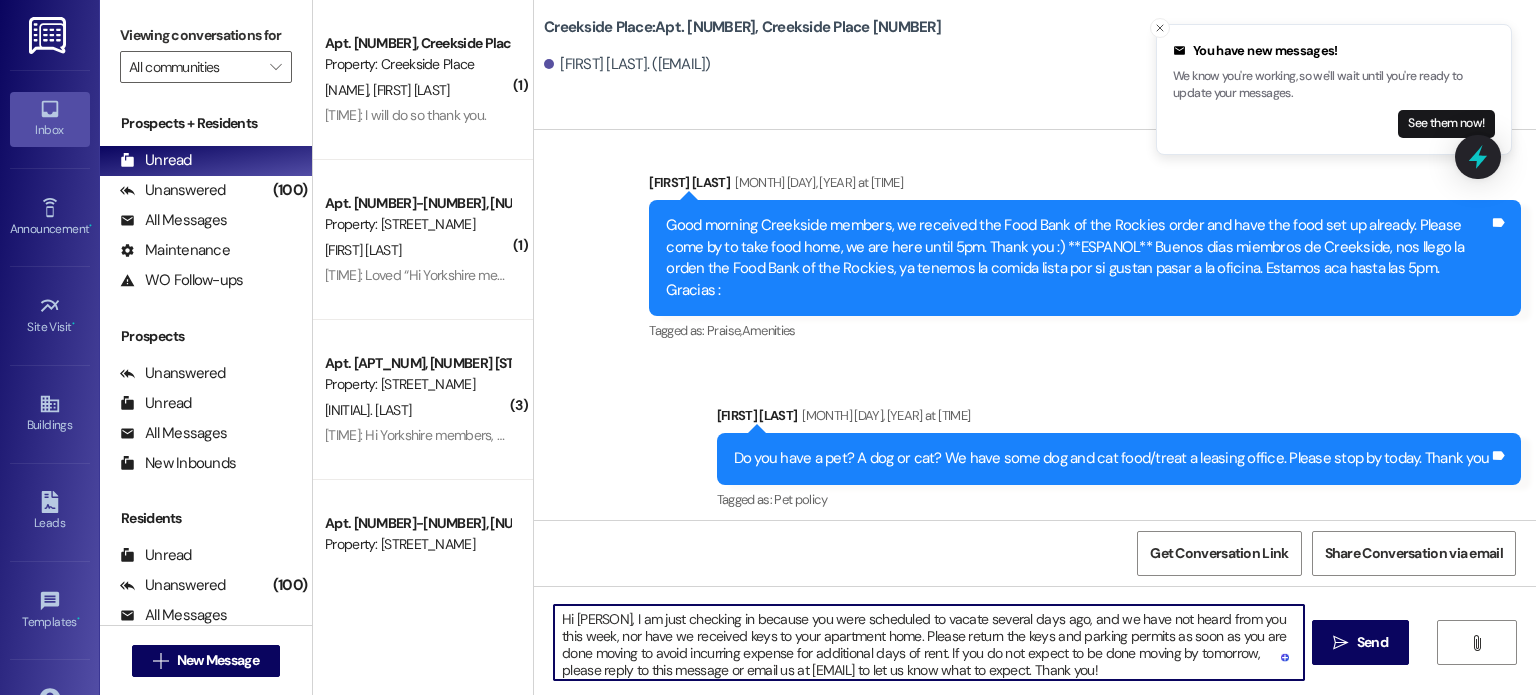 click on "Hi Veronika, I am just checking in because you were scheduled to vacate several days ago, and we have not heard from you this week, nor have we received keys to your apartment home.  Please return the keys and parking permits as soon as you are done moving to avoid incurring expense for additional days of rent.  If you do not expect to be done moving by tomorrow, please reply to this message or email us at creekside@maikerhp.org to let us know what to expect.  Thank you!" at bounding box center [928, 642] 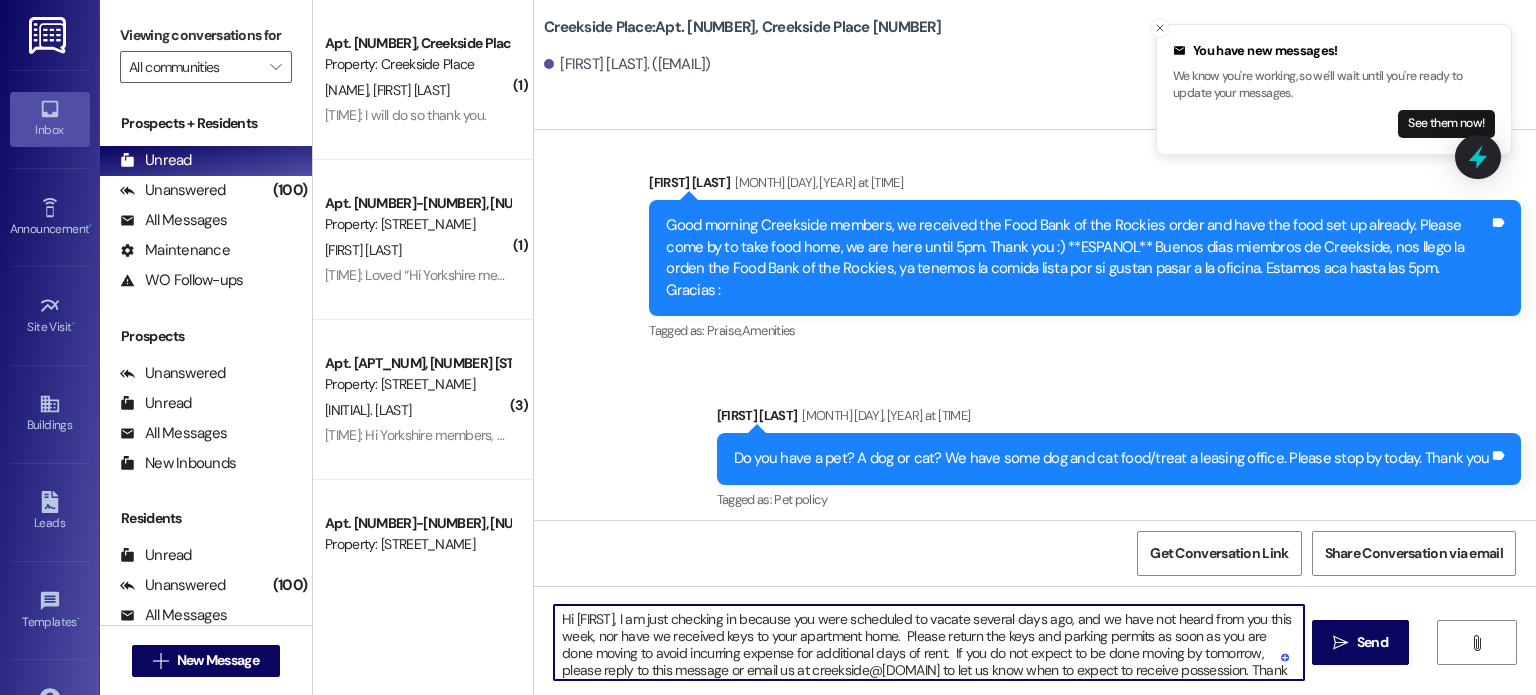 scroll, scrollTop: 4, scrollLeft: 0, axis: vertical 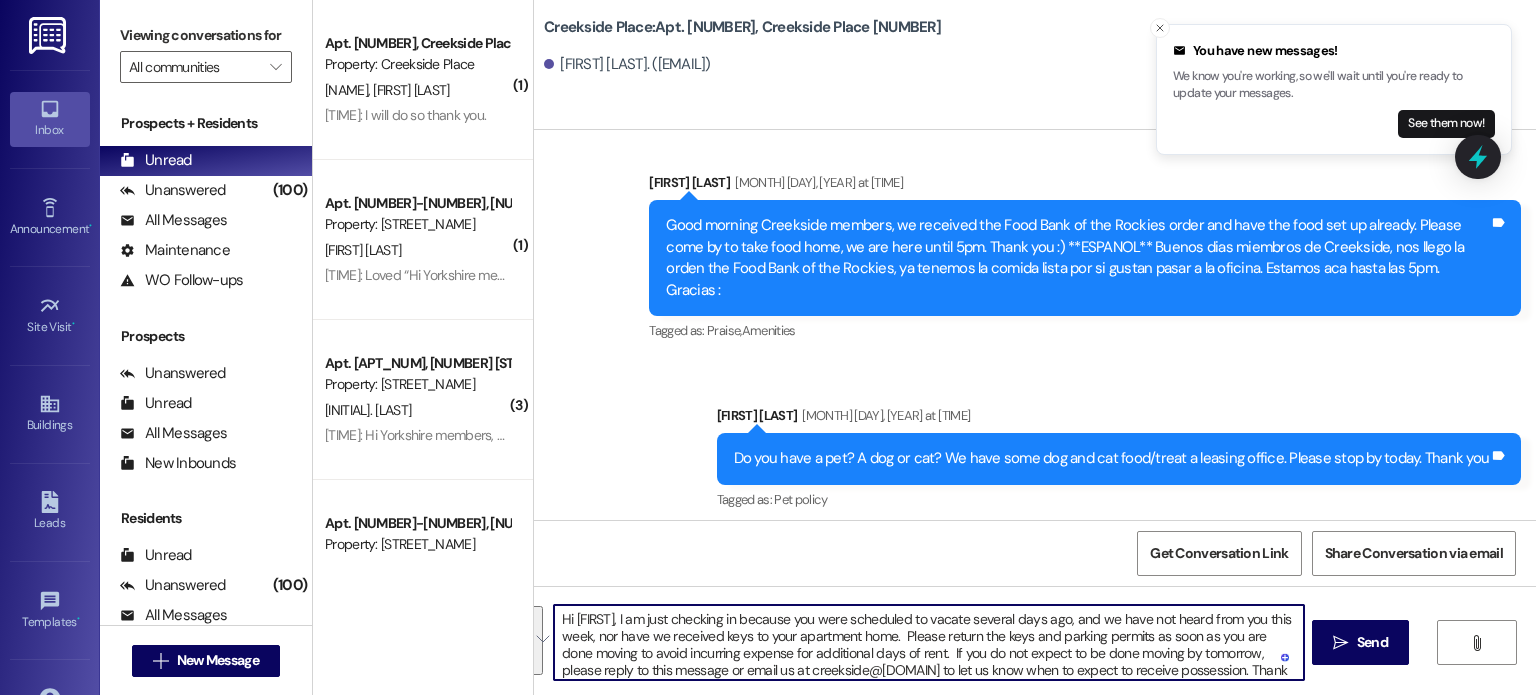 drag, startPoint x: 1281, startPoint y: 672, endPoint x: 529, endPoint y: 601, distance: 755.3443 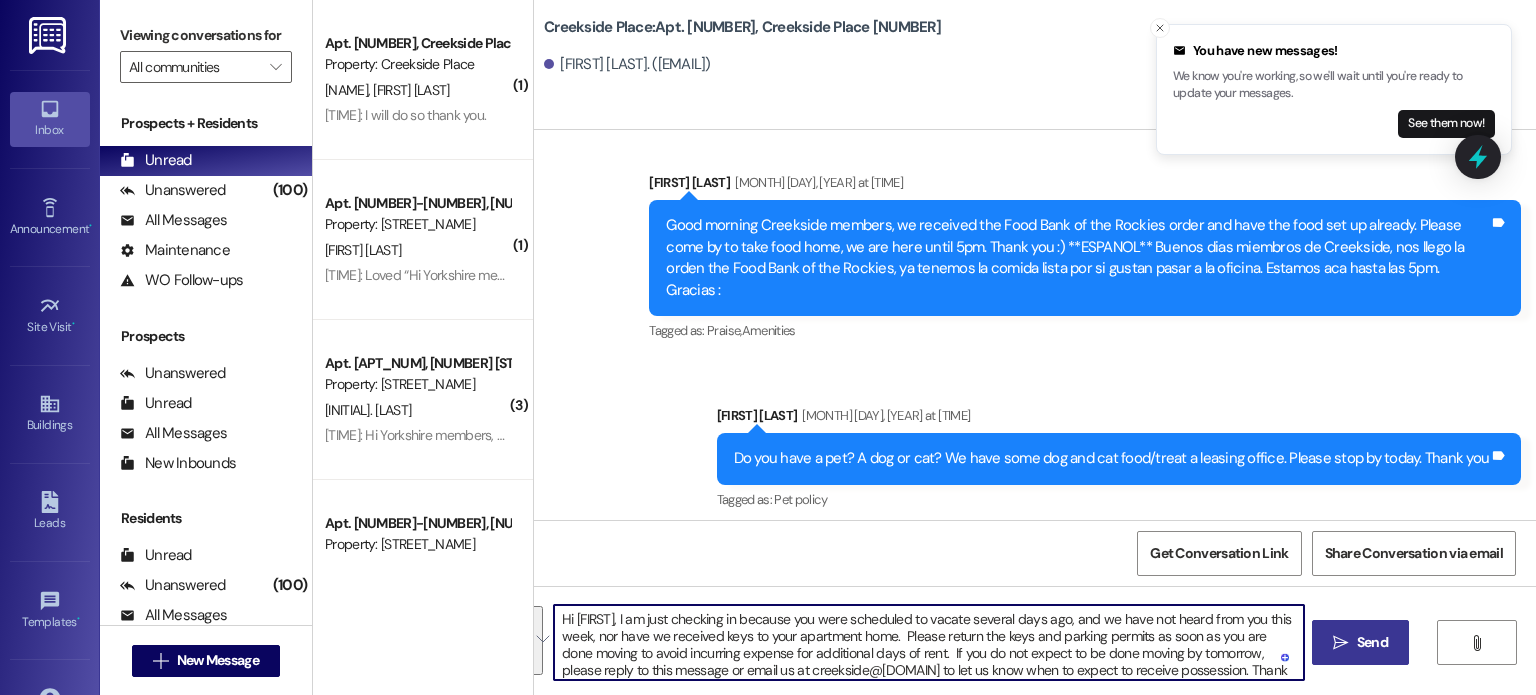type on "Hi Veronika, I am just checking in because you were scheduled to vacate several days ago, and we have not heard from you this week, nor have we received keys to your apartment home.  Please return the keys and parking permits as soon as you are done moving to avoid incurring expense for additional days of rent.  If you do not expect to be done moving by tomorrow, please reply to this message or email us at creekside@maikerhp.org to let us know when to expect to receive possession. Thank you!" 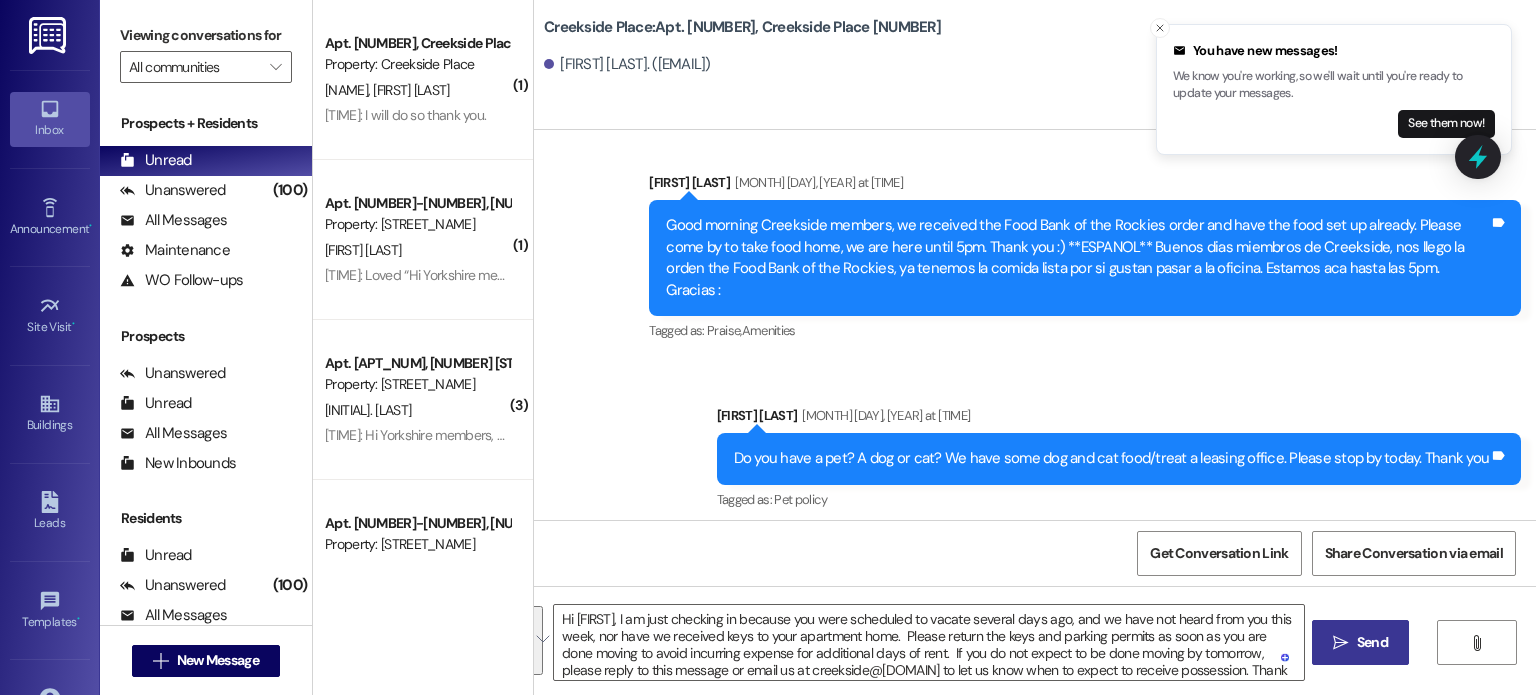 click on "Send" at bounding box center [1372, 642] 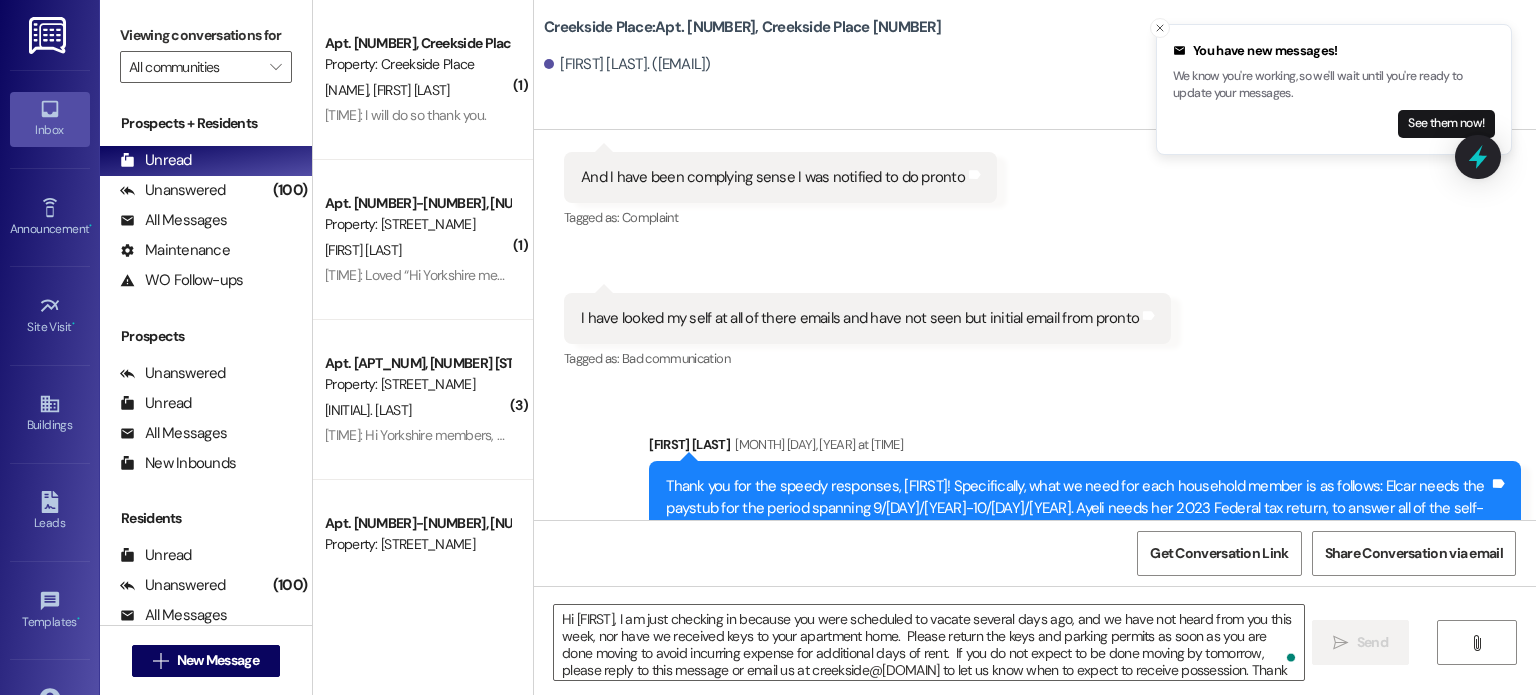 scroll, scrollTop: 56972, scrollLeft: 0, axis: vertical 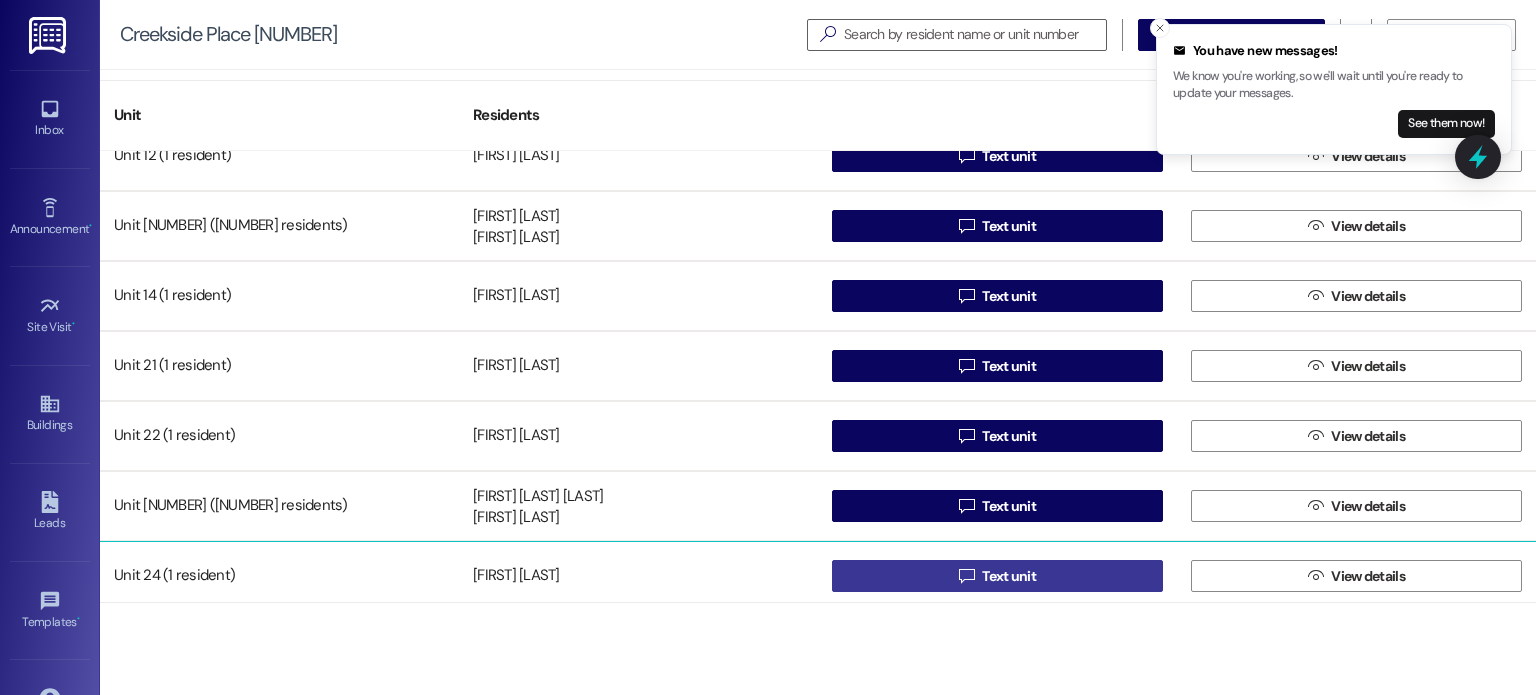 click on " Text unit" at bounding box center [997, 576] 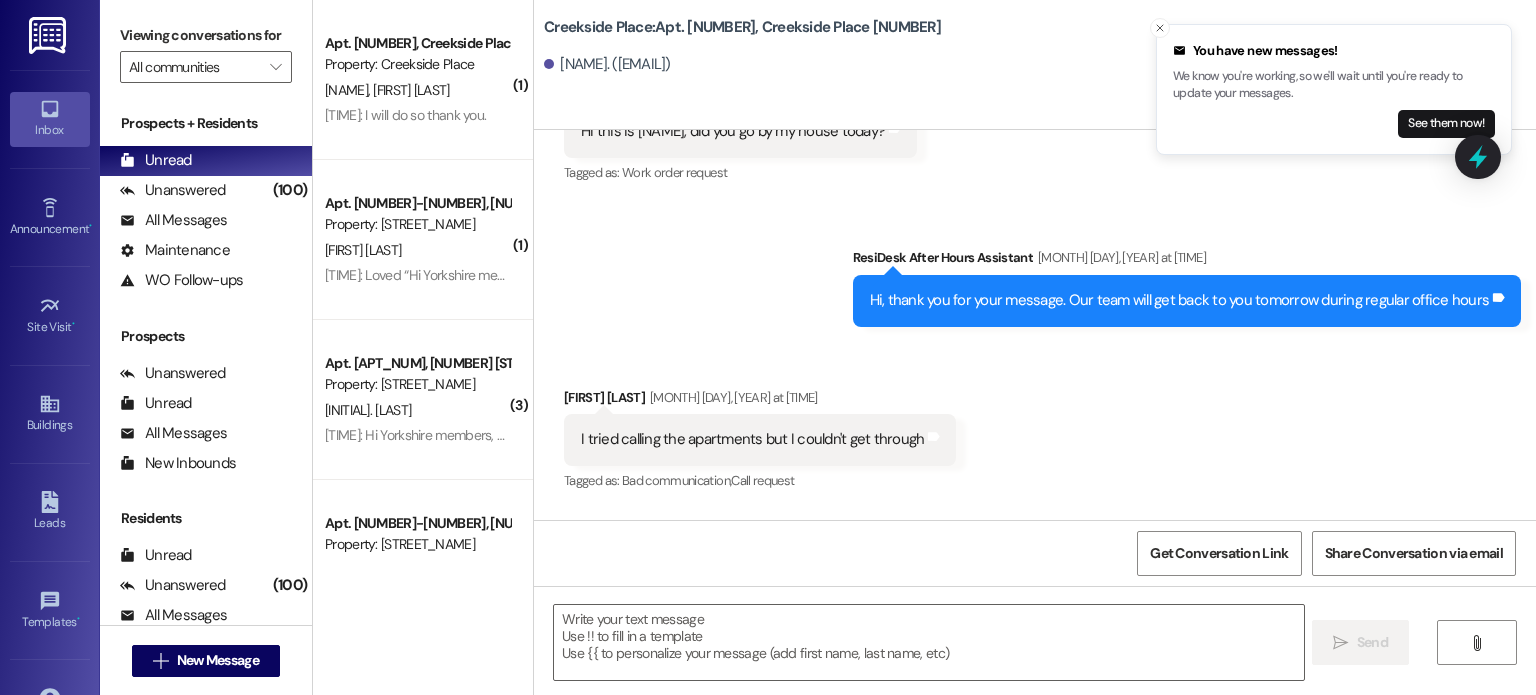 scroll, scrollTop: 1095, scrollLeft: 0, axis: vertical 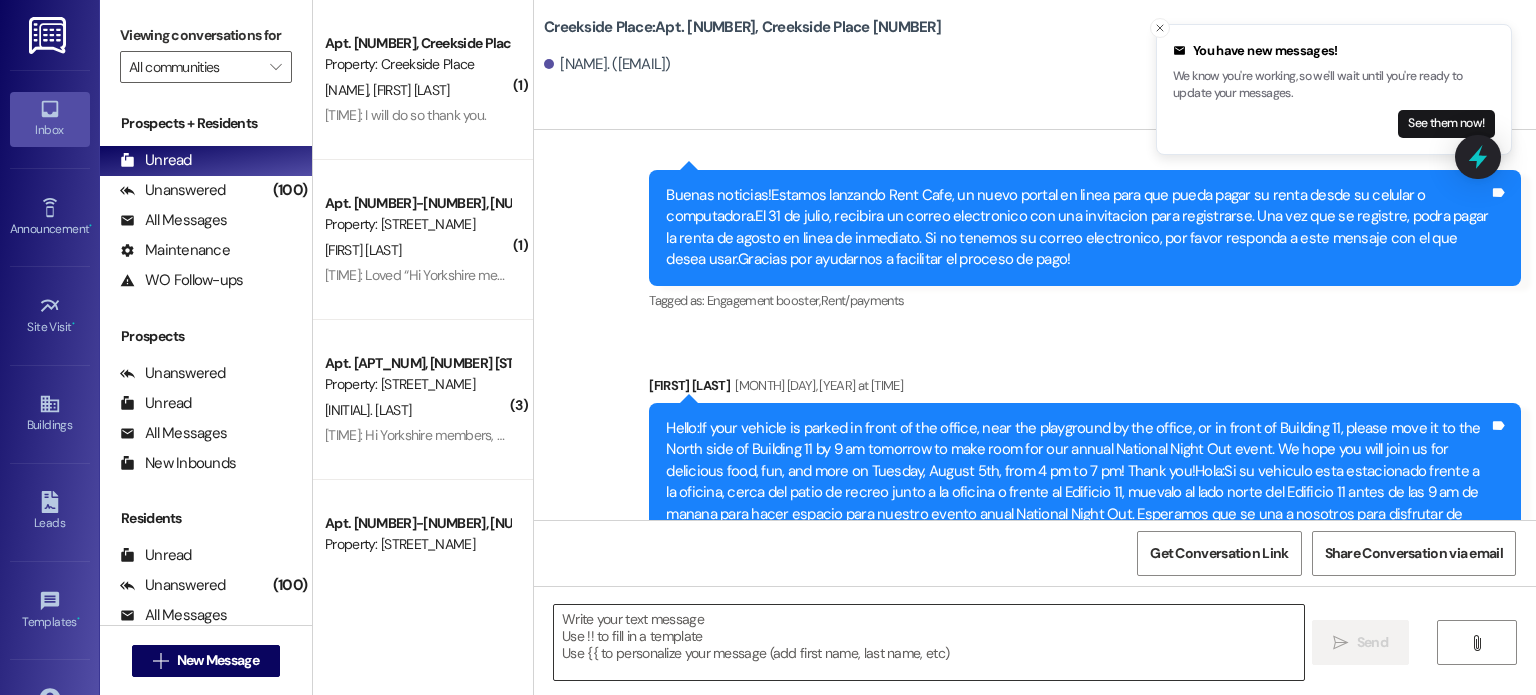 click at bounding box center [928, 642] 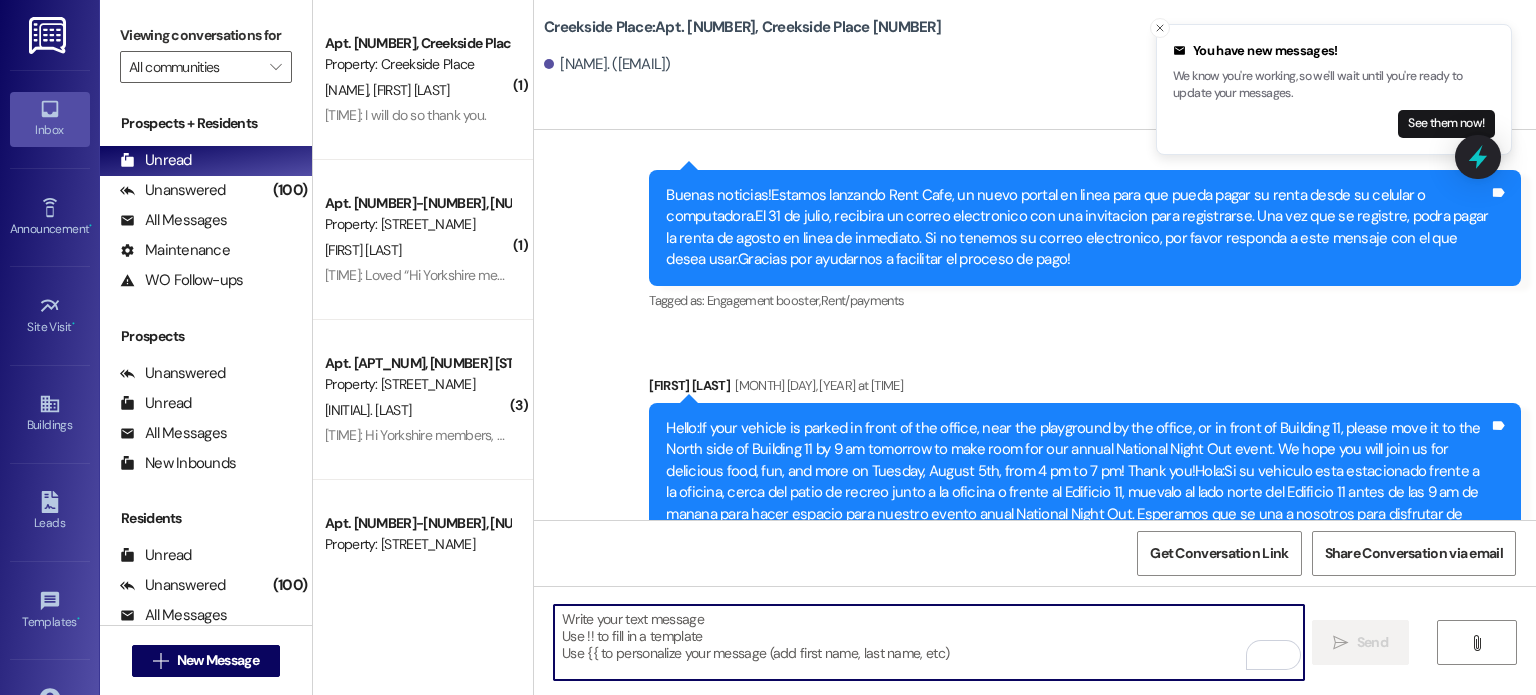 paste on "Hi Veronika, I am just checking in because you were scheduled to vacate several days ago, and we have not heard from you this week, nor have we received keys to your apartment home.  Please return the keys and parking permits as soon as you are done moving to avoid incurring expense for additional days of rent.  If you do not expect to be done moving by tomorrow, please reply to this message or email us at creekside@maikerhp.org to let us know when to expect to receive possession. Thank you!" 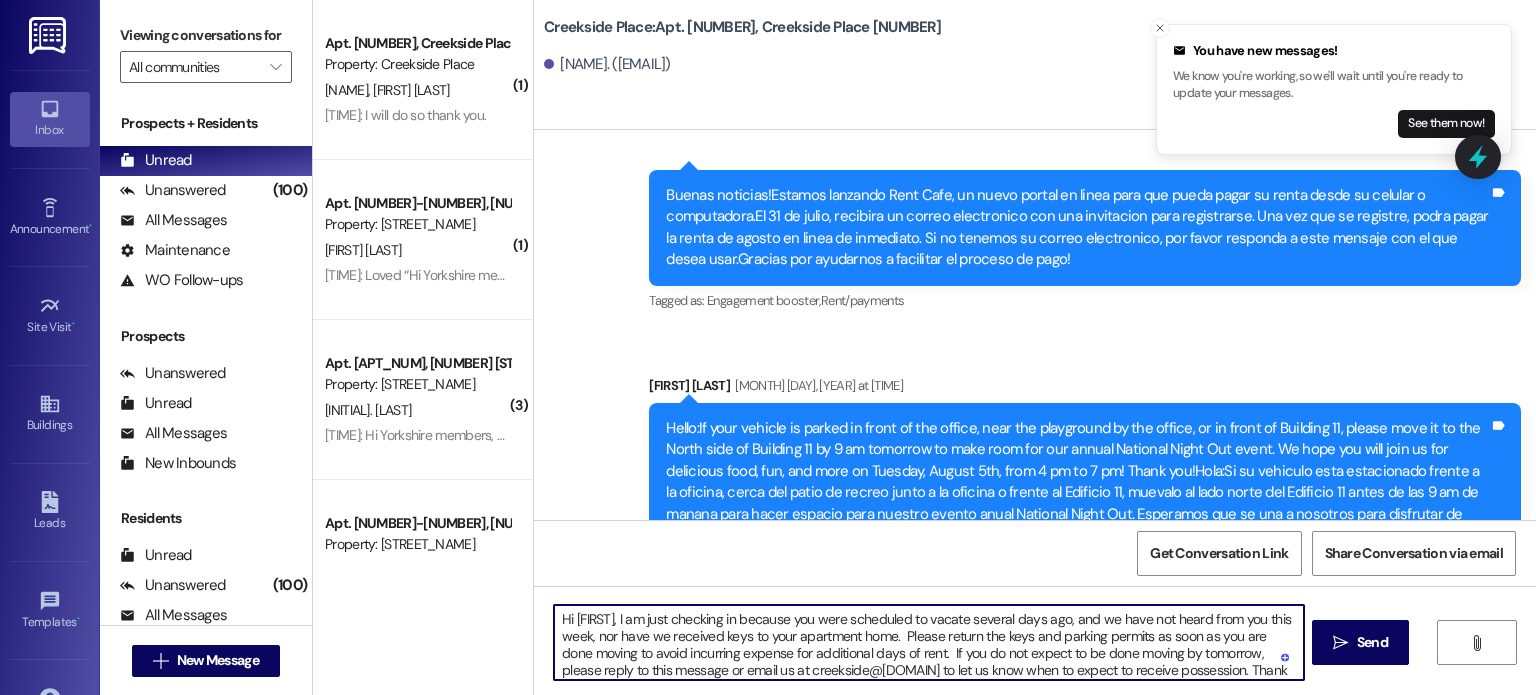 click on "Hi Veronika, I am just checking in because you were scheduled to vacate several days ago, and we have not heard from you this week, nor have we received keys to your apartment home.  Please return the keys and parking permits as soon as you are done moving to avoid incurring expense for additional days of rent.  If you do not expect to be done moving by tomorrow, please reply to this message or email us at creekside@maikerhp.org to let us know when to expect to receive possession. Thank you!" at bounding box center [928, 642] 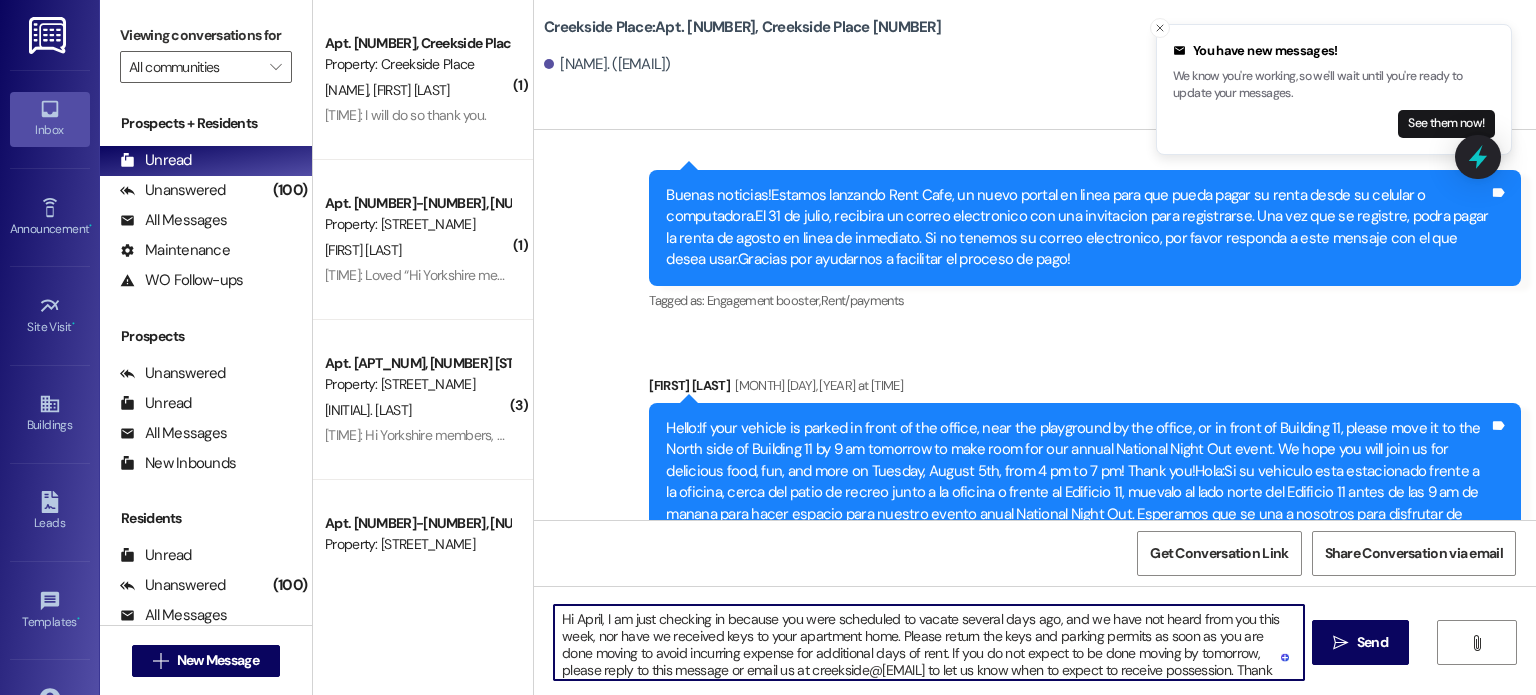 scroll, scrollTop: 4, scrollLeft: 0, axis: vertical 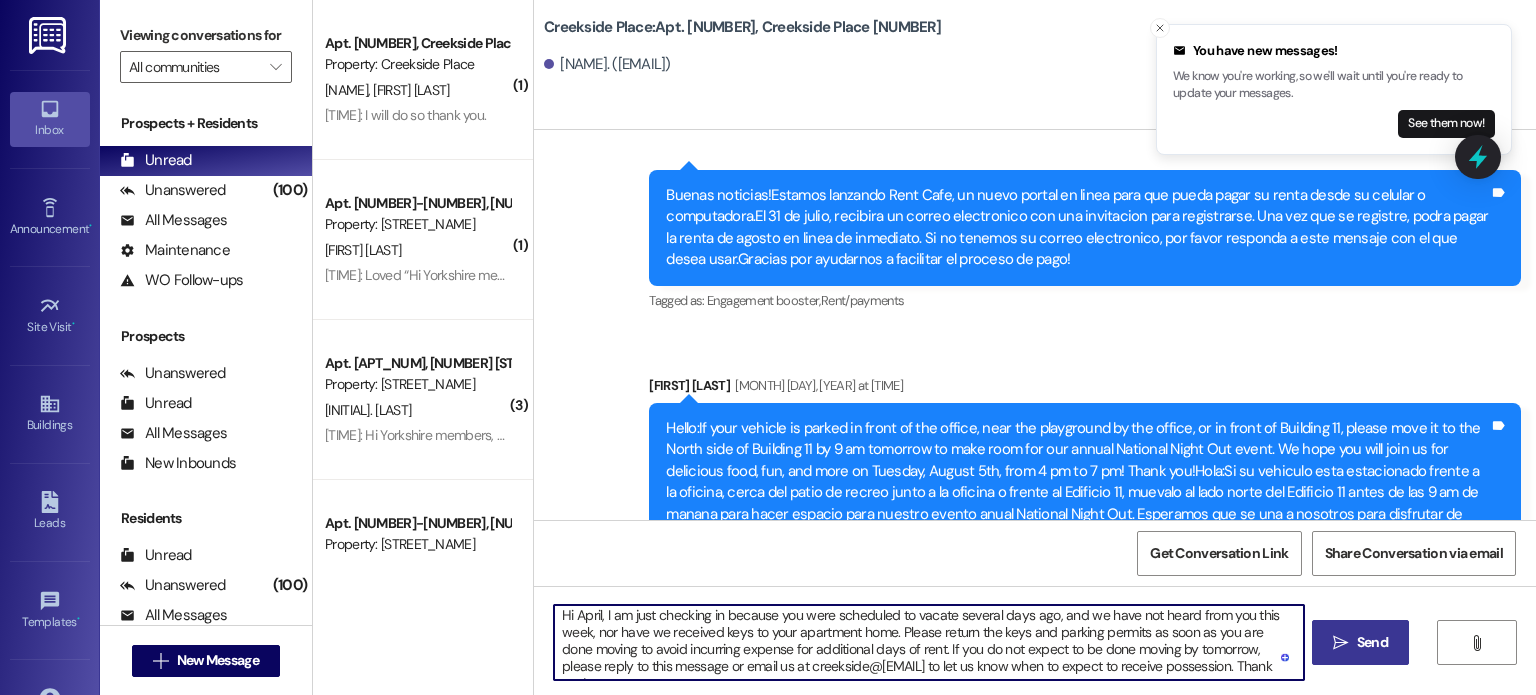 type on "Hi April, I am just checking in because you were scheduled to vacate several days ago, and we have not heard from you this week, nor have we received keys to your apartment home.  Please return the keys and parking permits as soon as you are done moving to avoid incurring expense for additional days of rent.  If you do not expect to be done moving by tomorrow, please reply to this message or email us at creekside@maikerhp.org to let us know when to expect to receive possession. Thank you!" 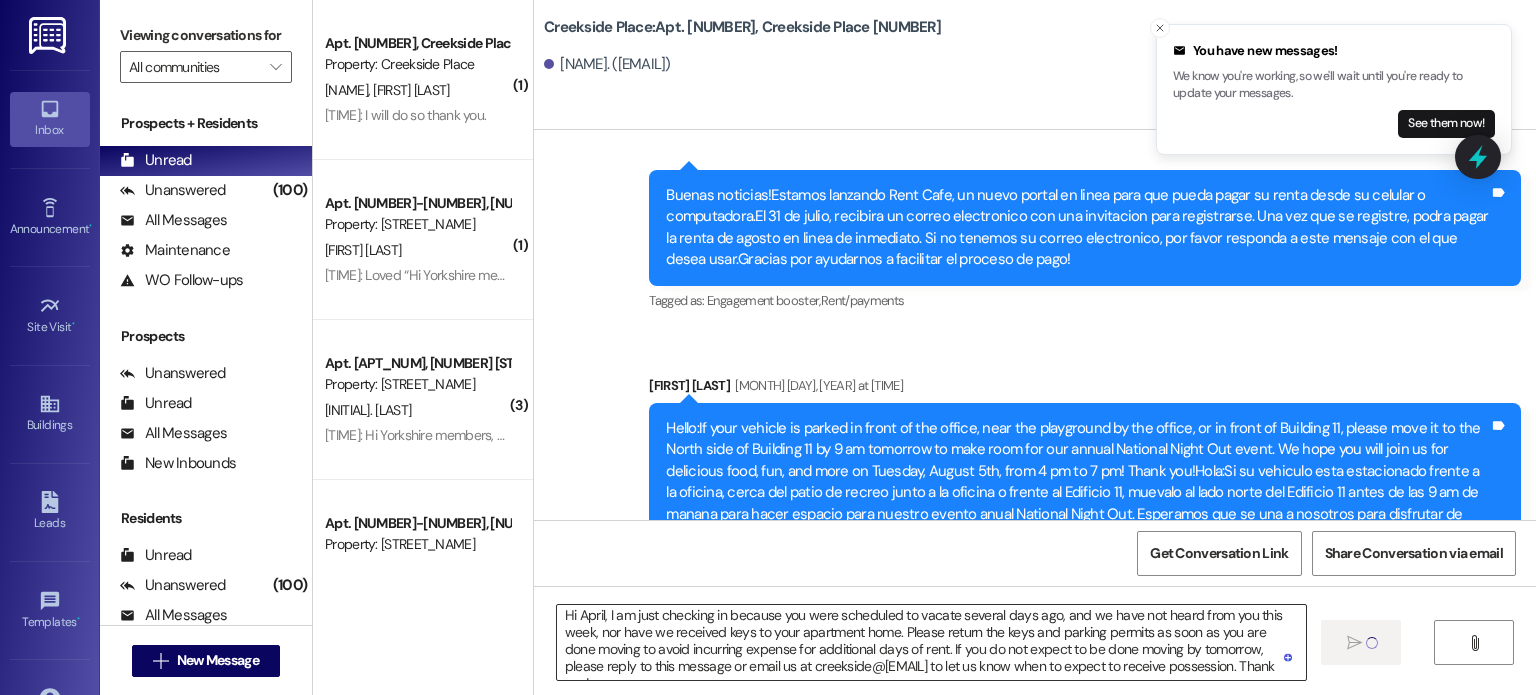 type 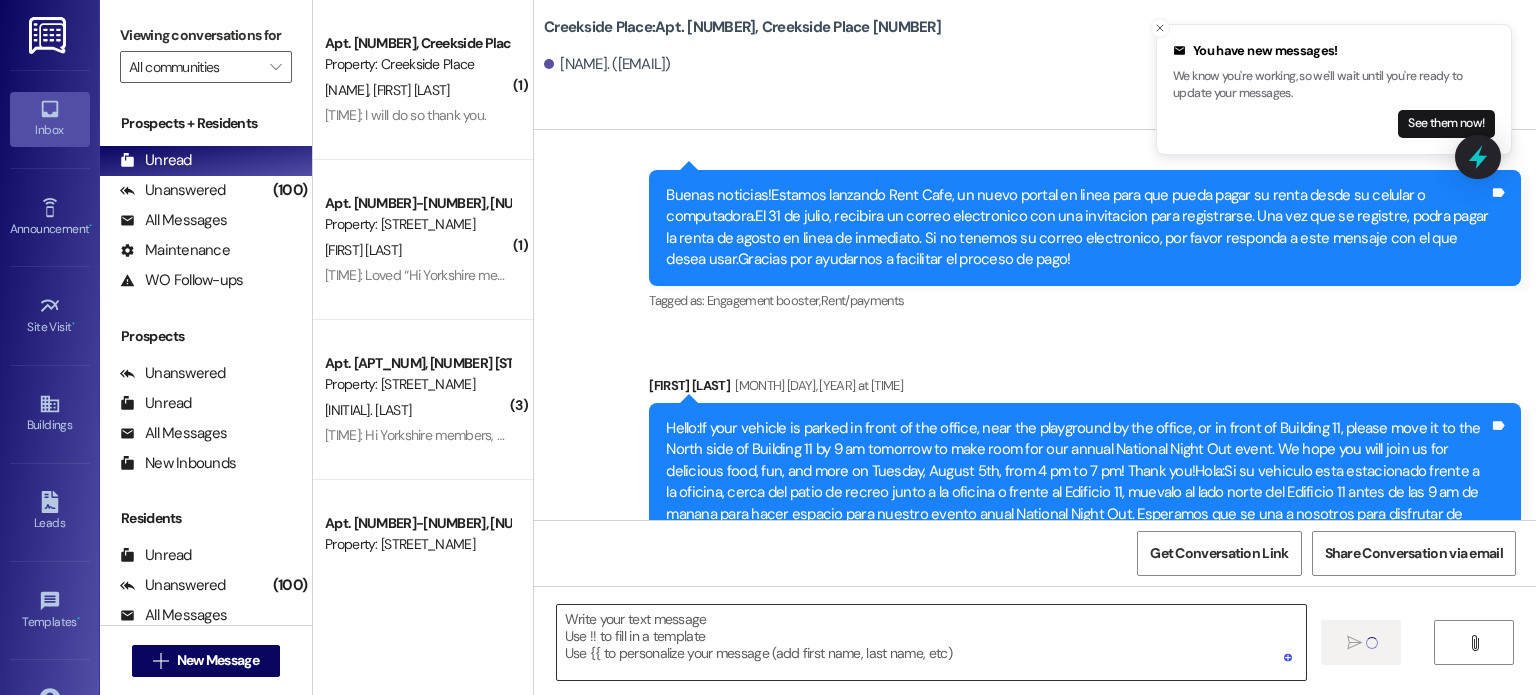 scroll, scrollTop: 0, scrollLeft: 0, axis: both 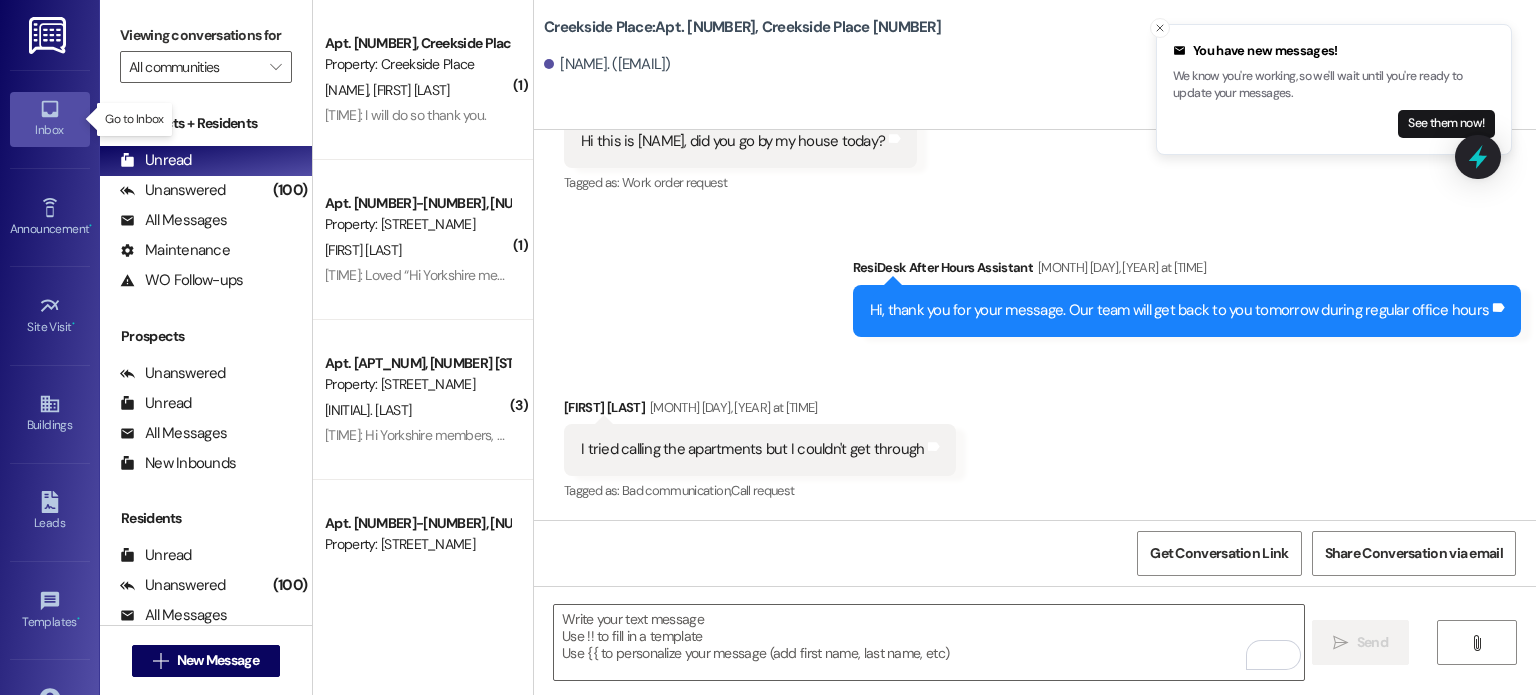 click 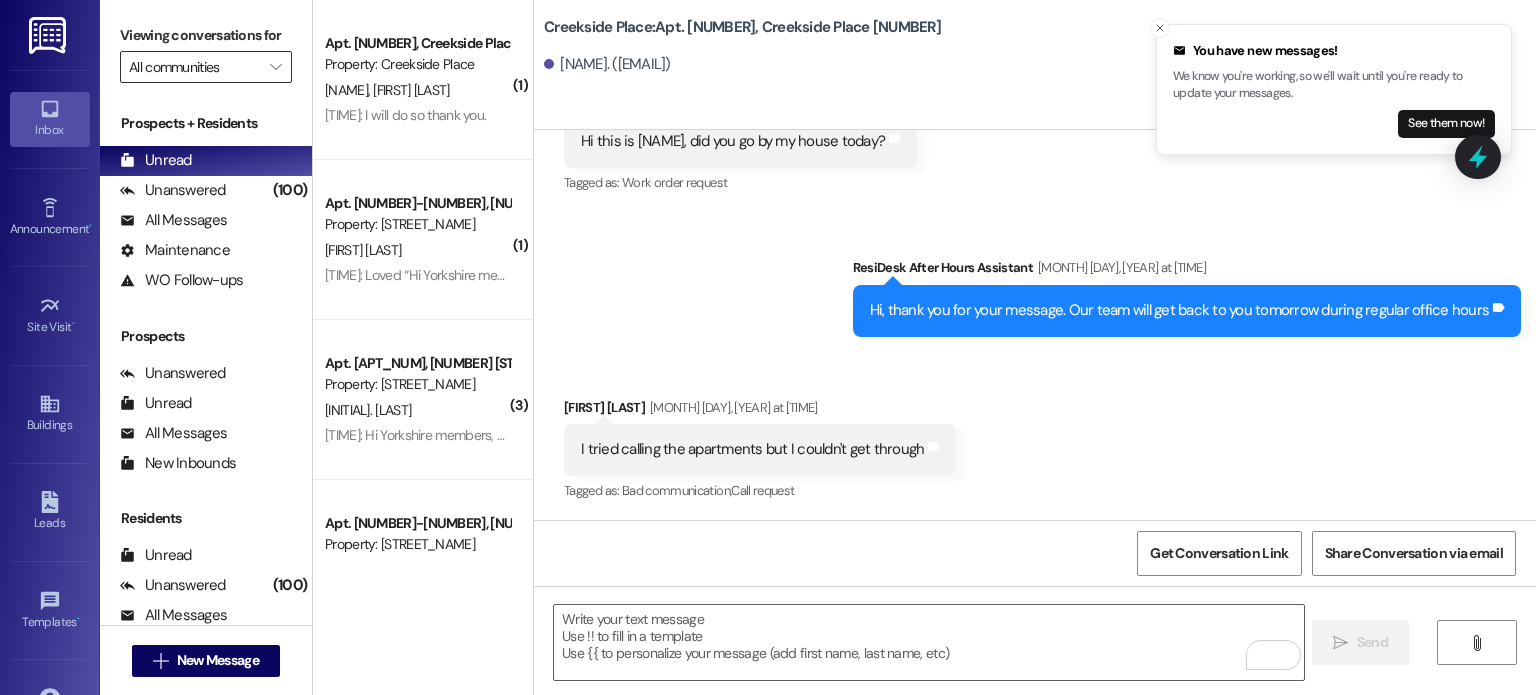 click on "All communities" at bounding box center [194, 67] 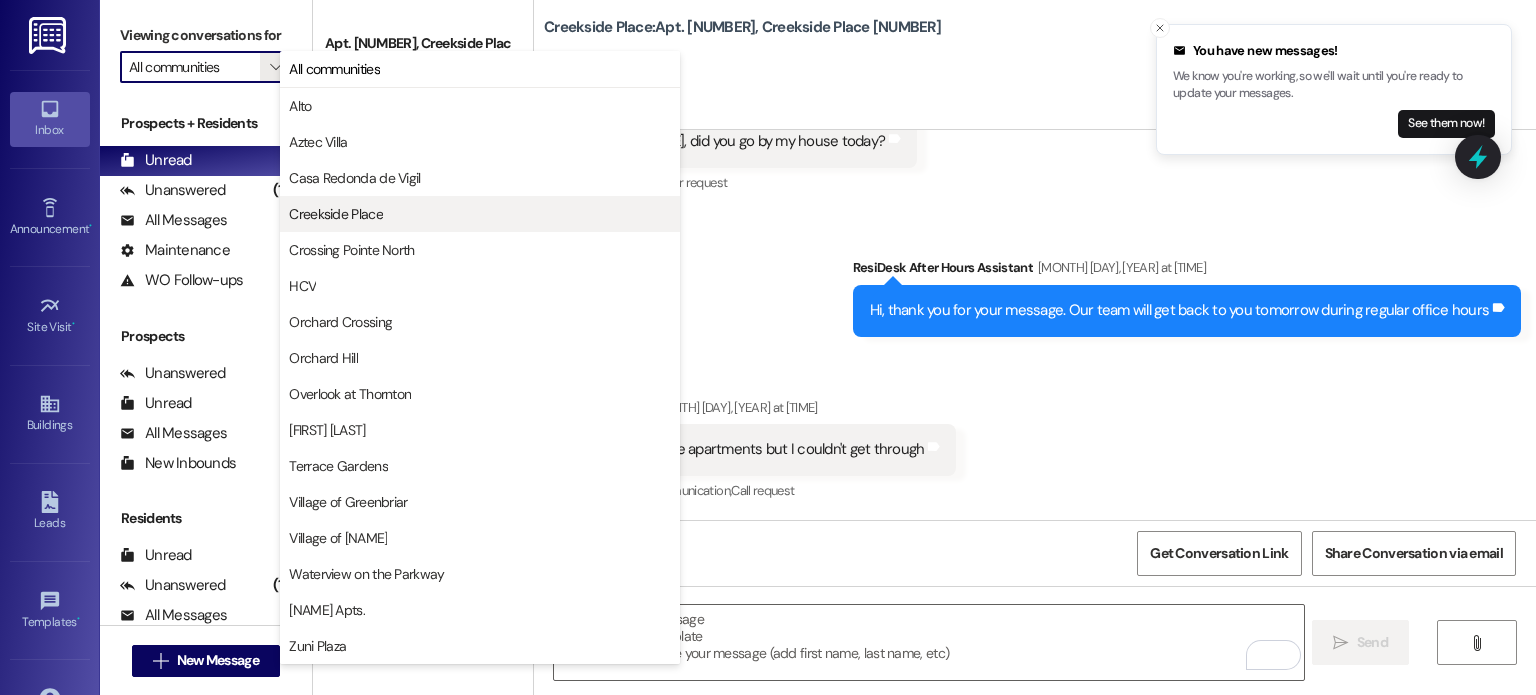 click on "Creekside Place" at bounding box center [336, 214] 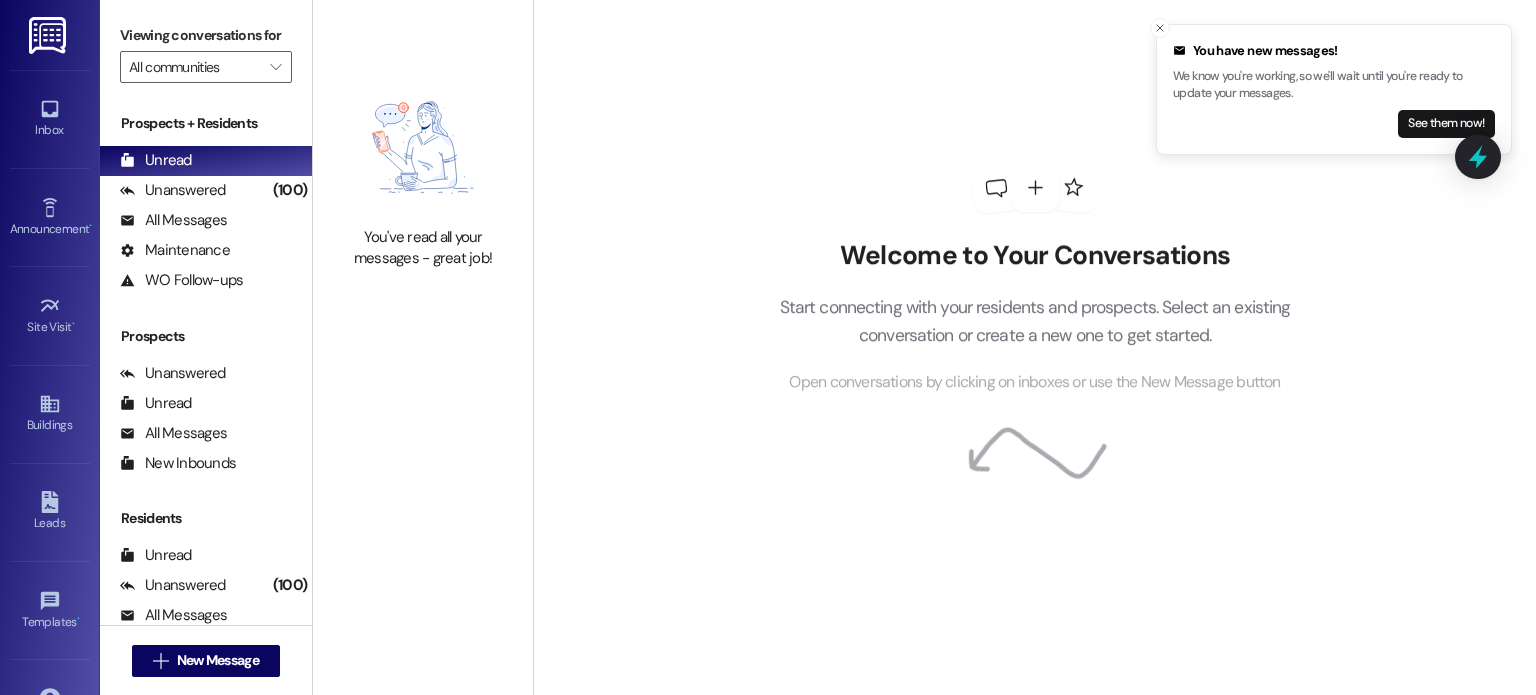 type on "Creekside Place" 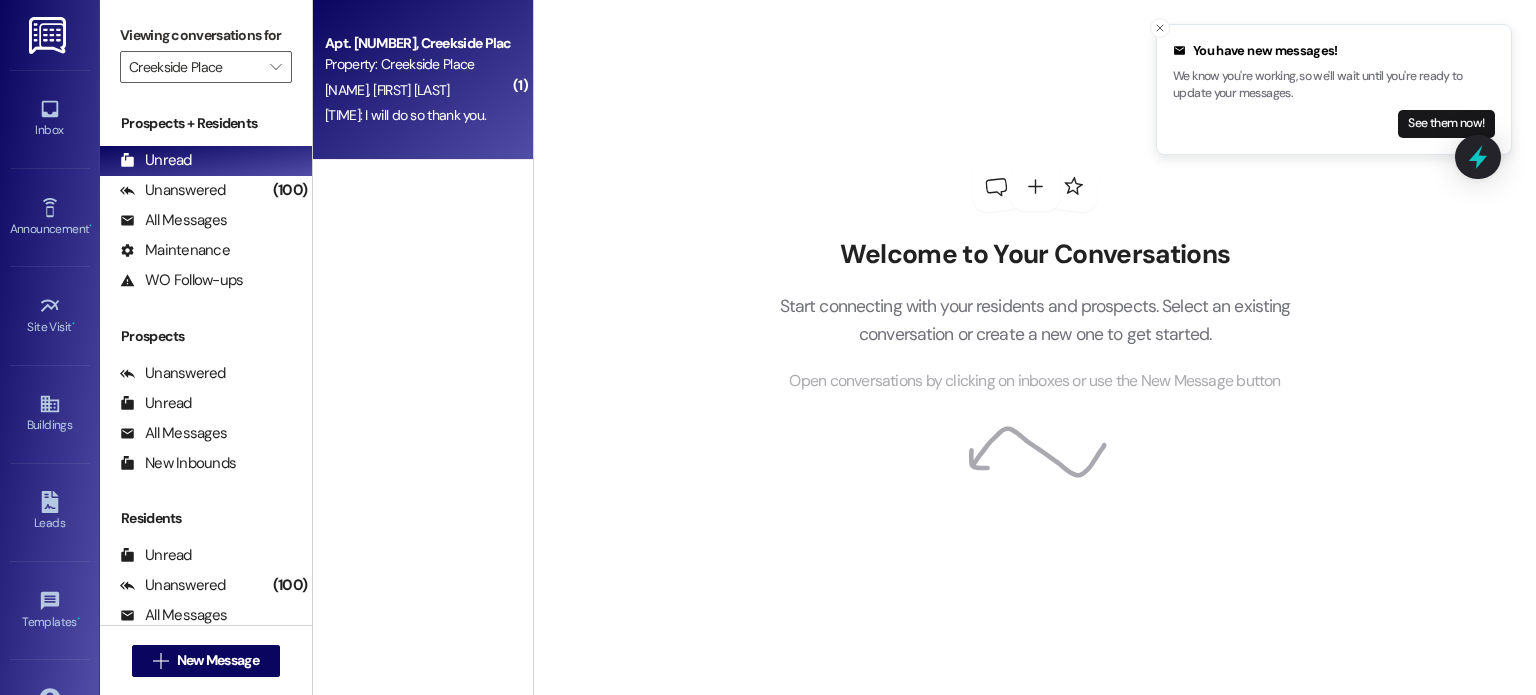 click on "M. Rocha A. Rocha" at bounding box center [417, 90] 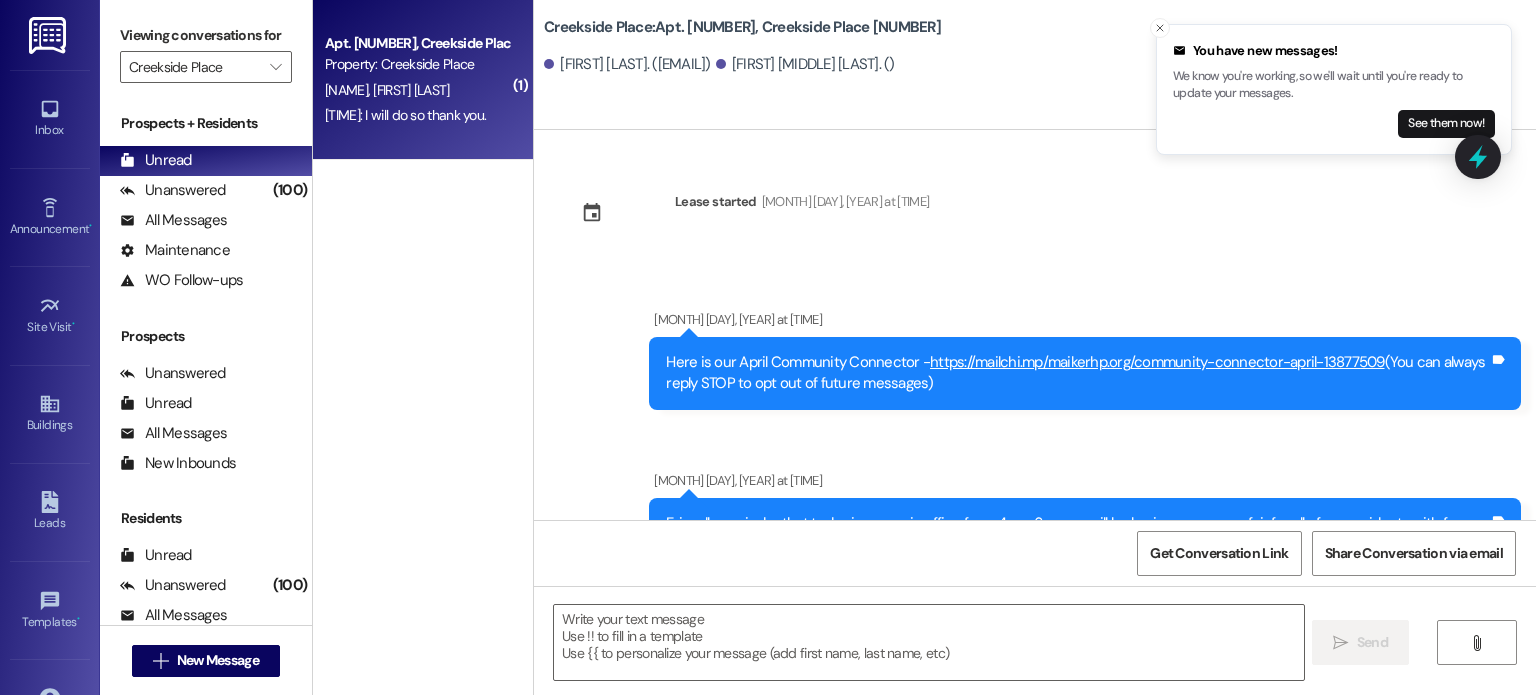 scroll, scrollTop: 57040, scrollLeft: 0, axis: vertical 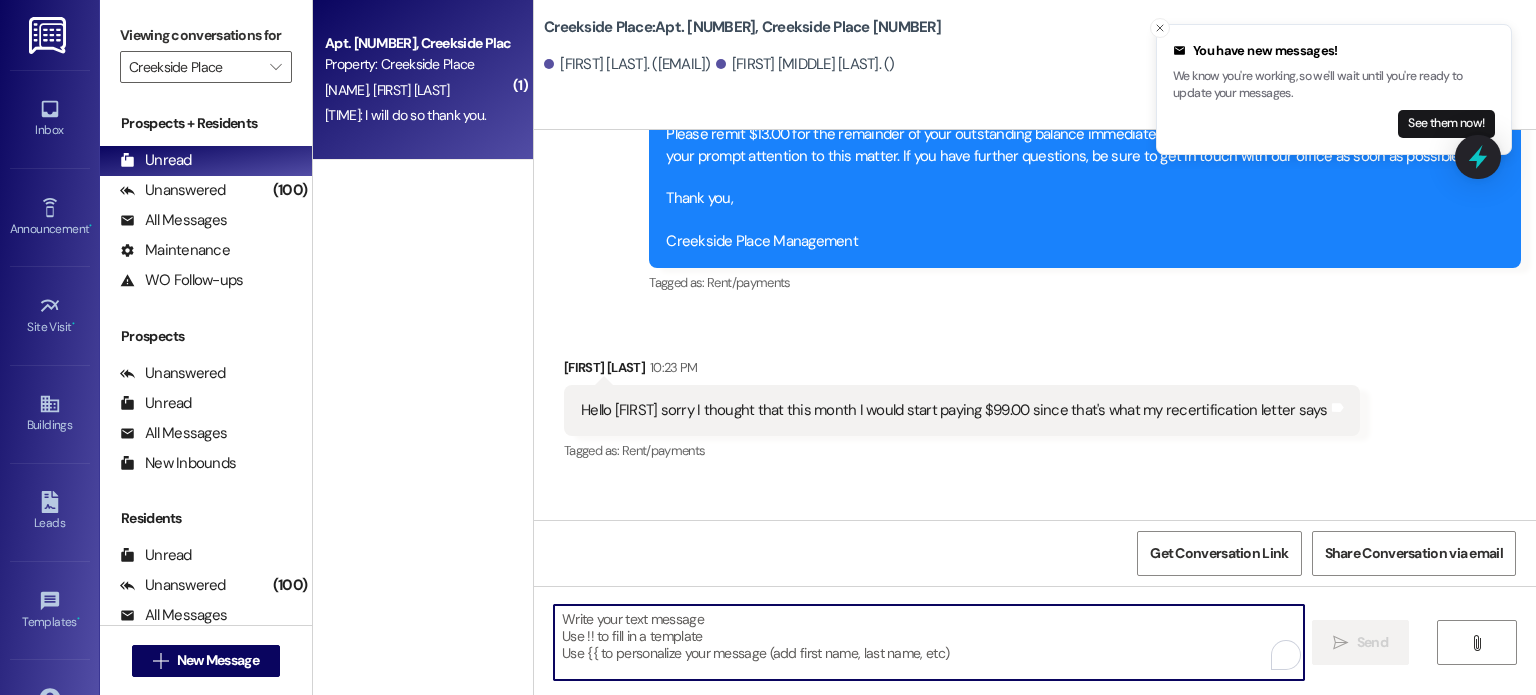 click at bounding box center (928, 642) 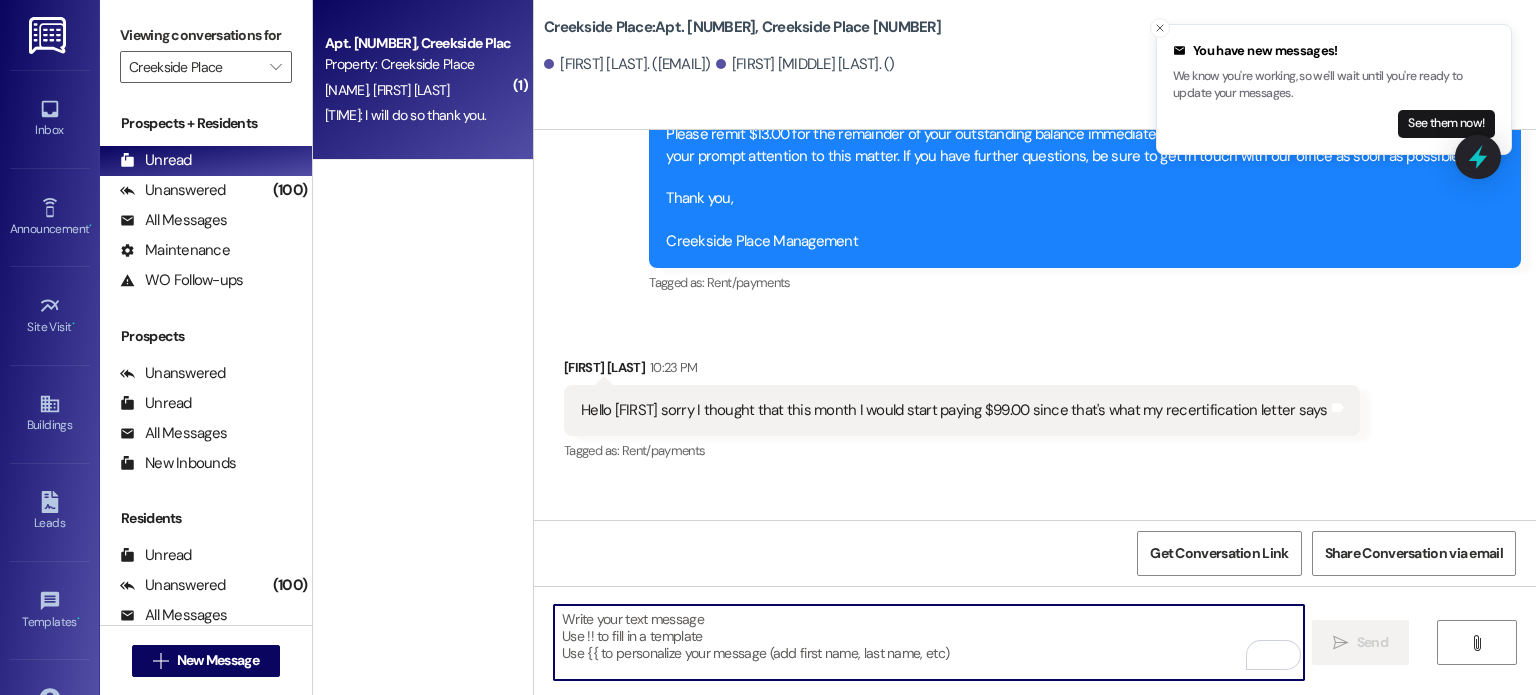 click at bounding box center [928, 642] 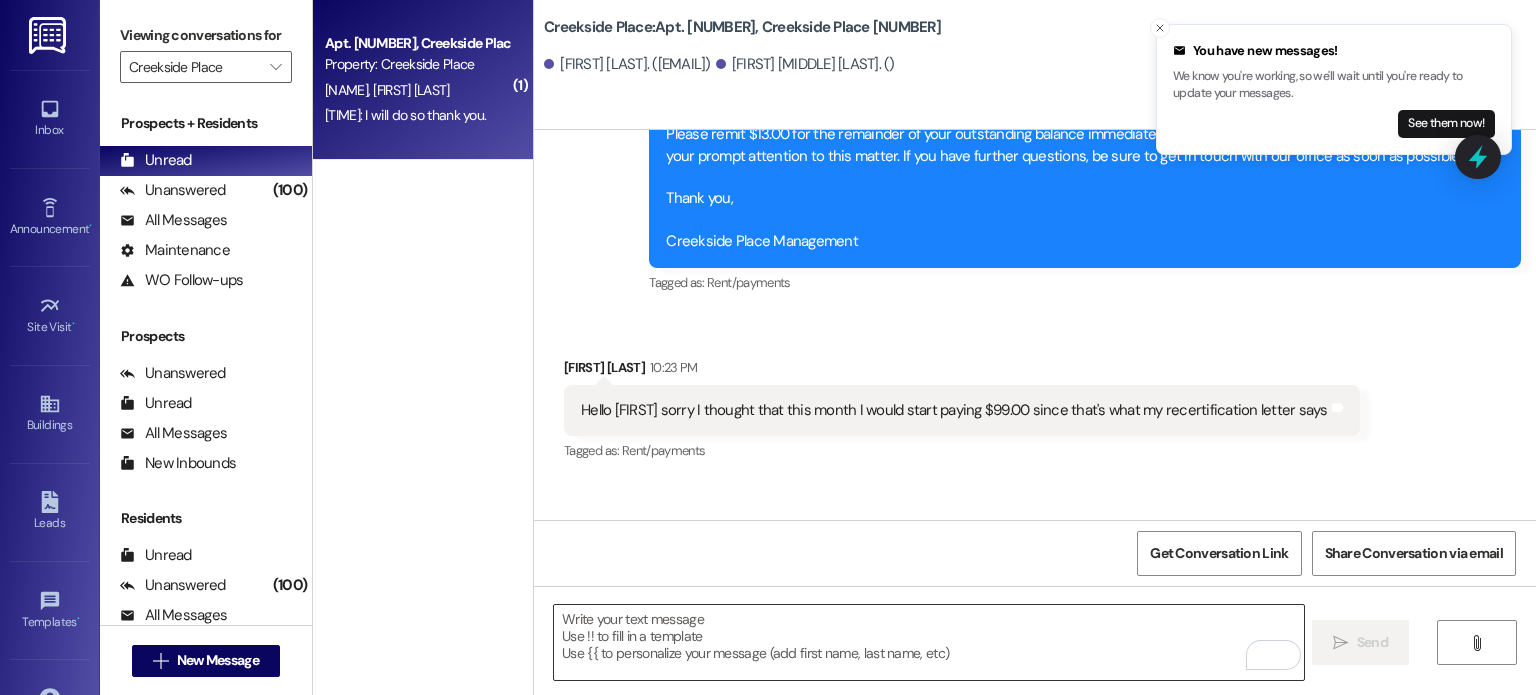 click at bounding box center (928, 642) 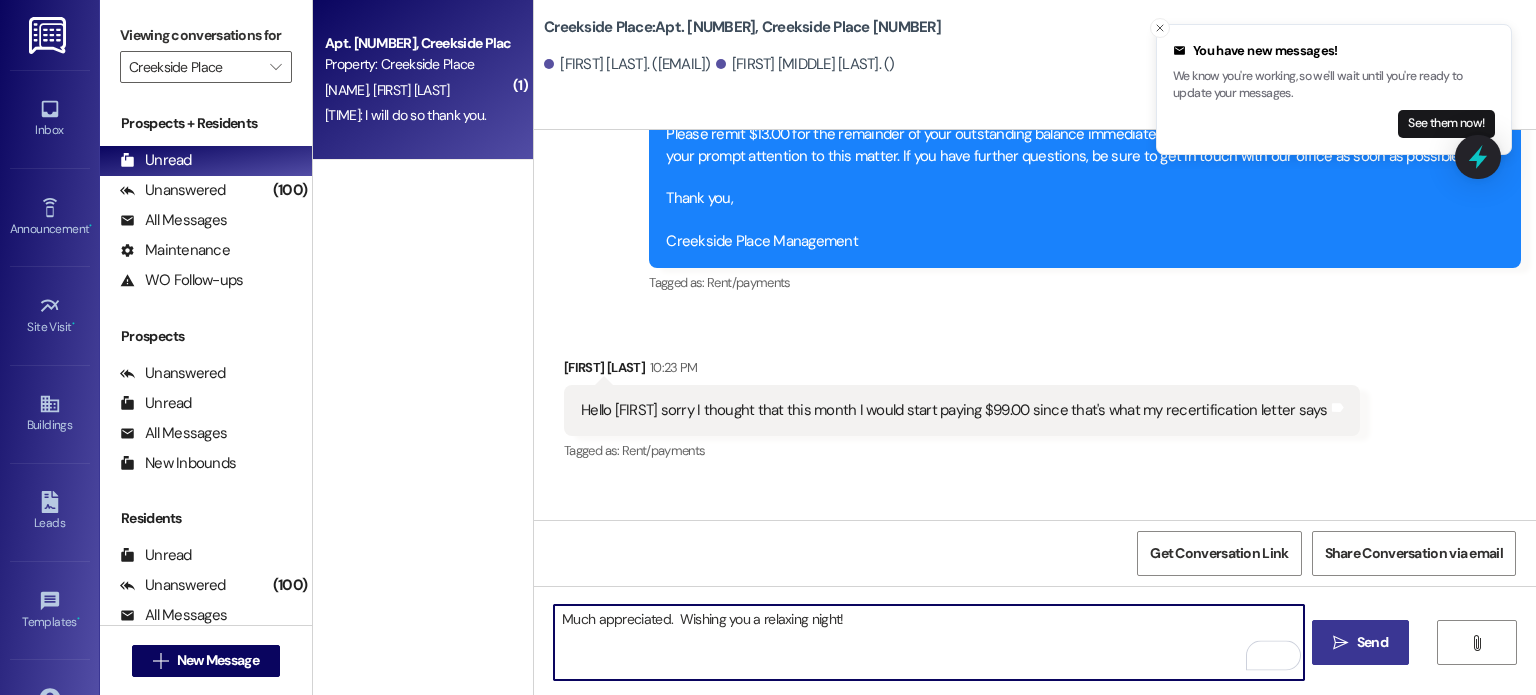 type on "Much appreciated.  Wishing you a relaxing night!" 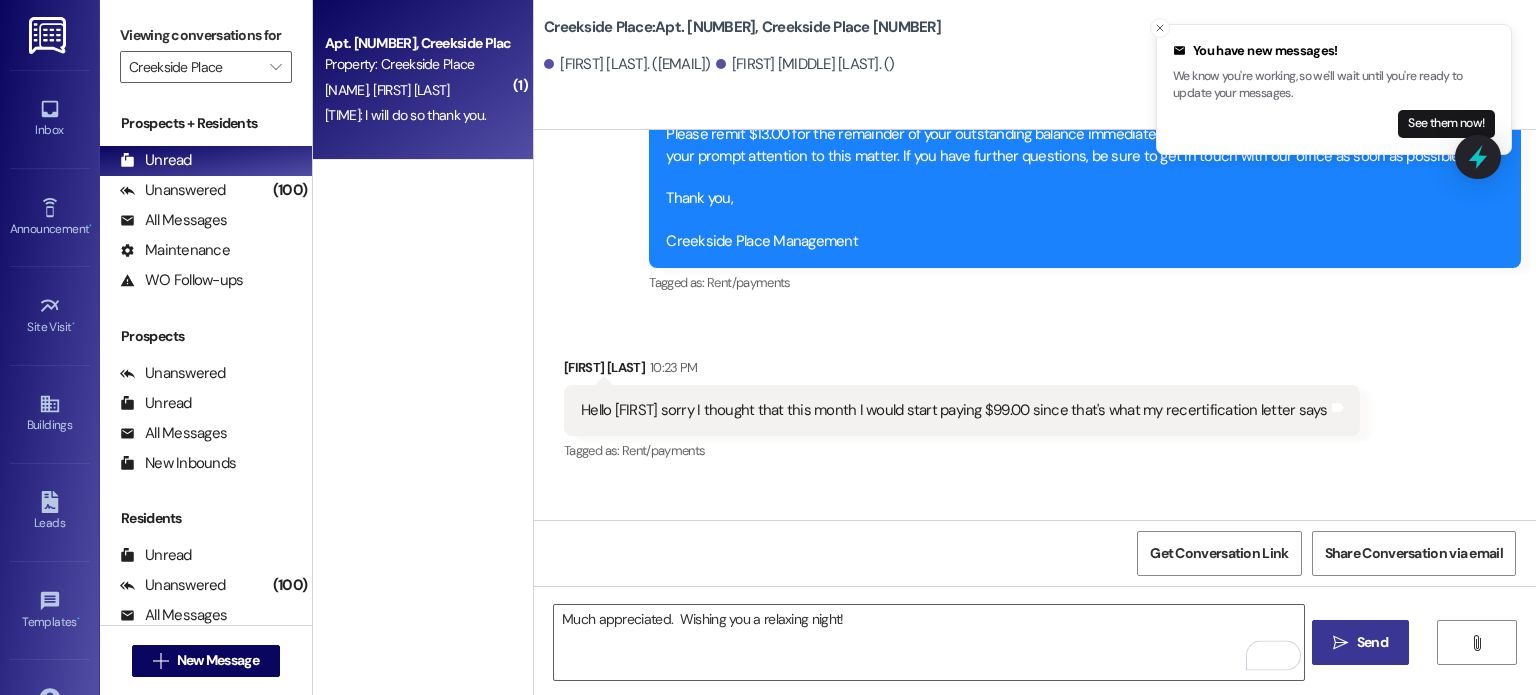click on "" at bounding box center [1340, 643] 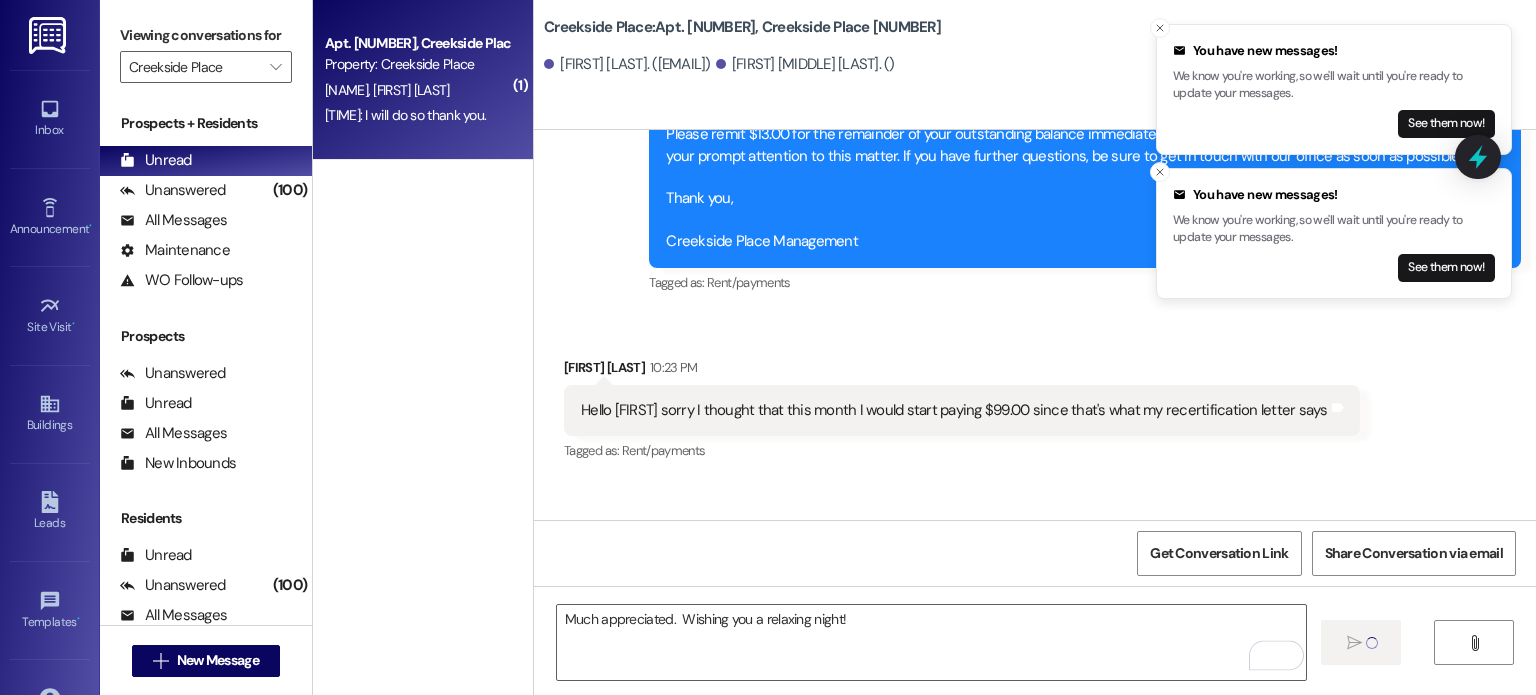 type 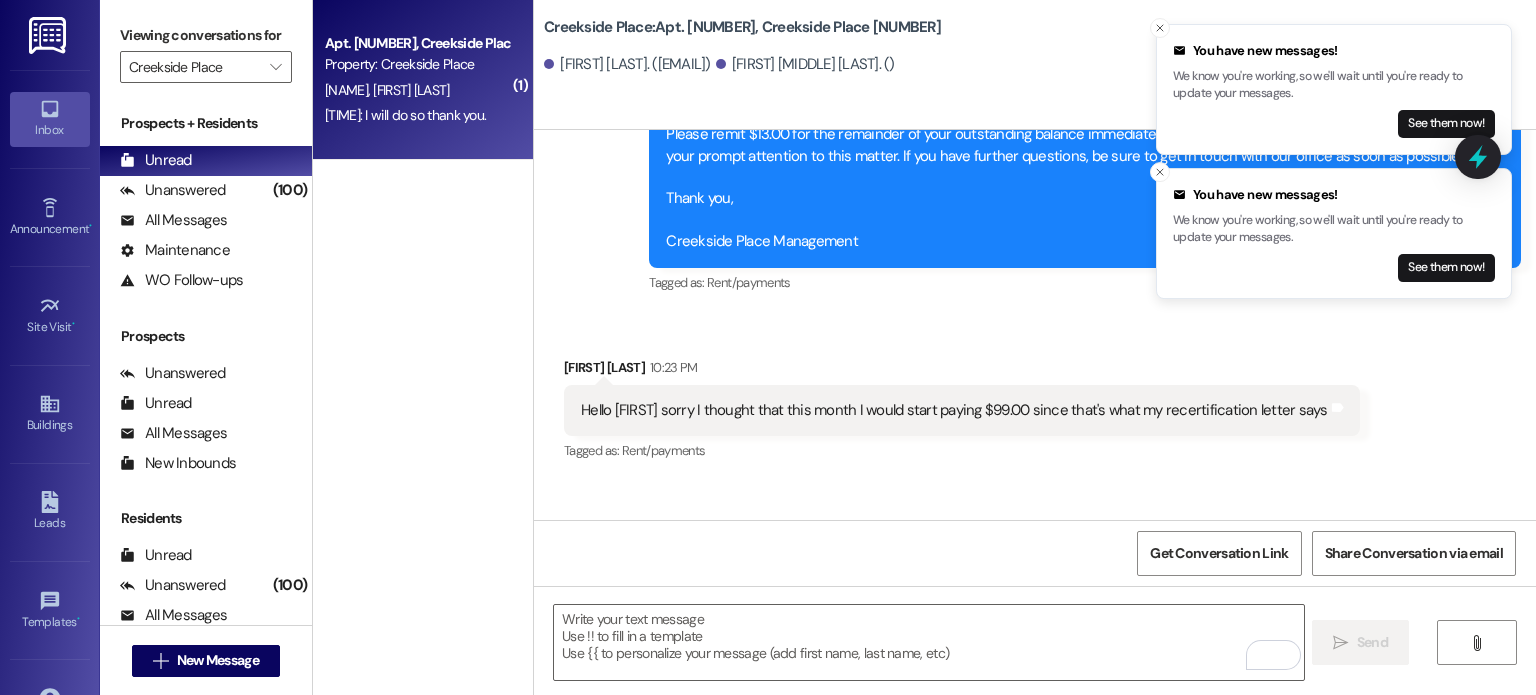 click on "Inbox" at bounding box center [50, 130] 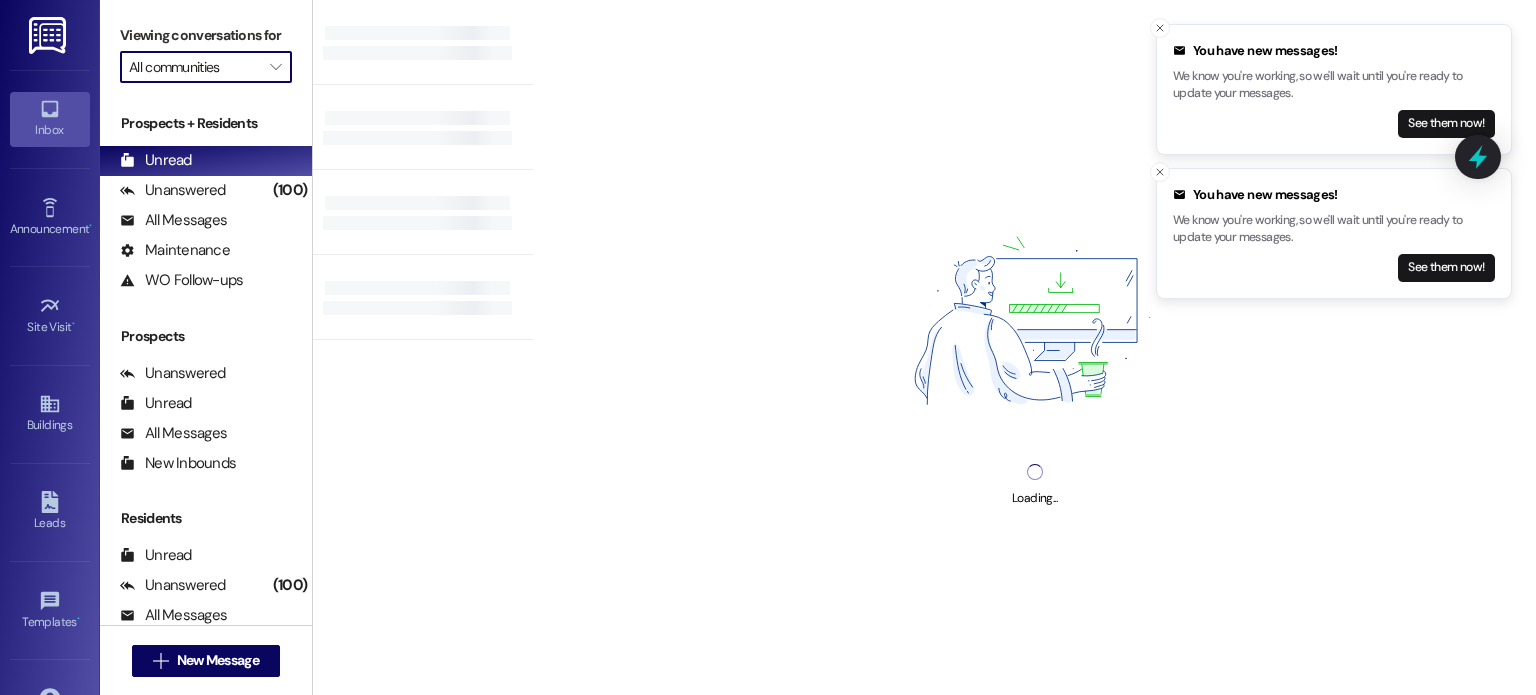 click on "All communities" at bounding box center (194, 67) 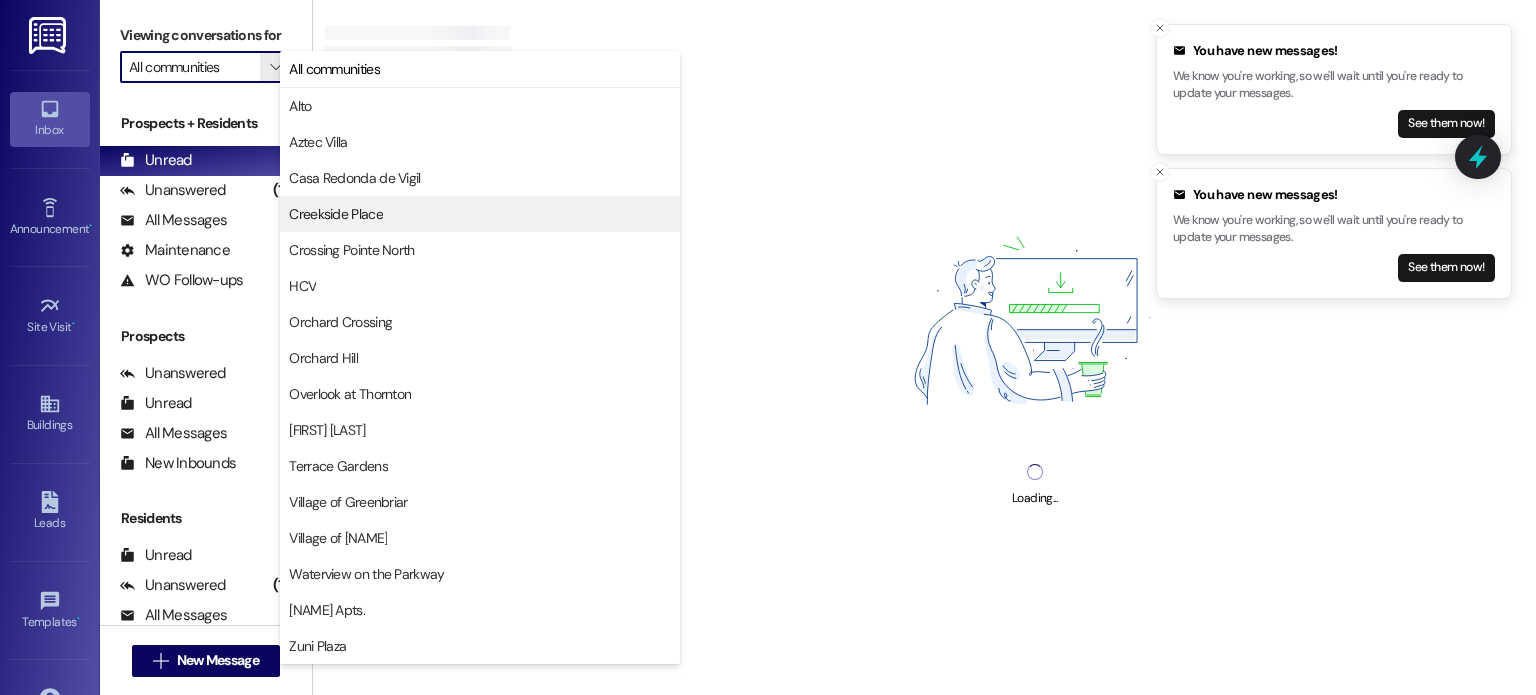 click on "Creekside Place" at bounding box center [336, 214] 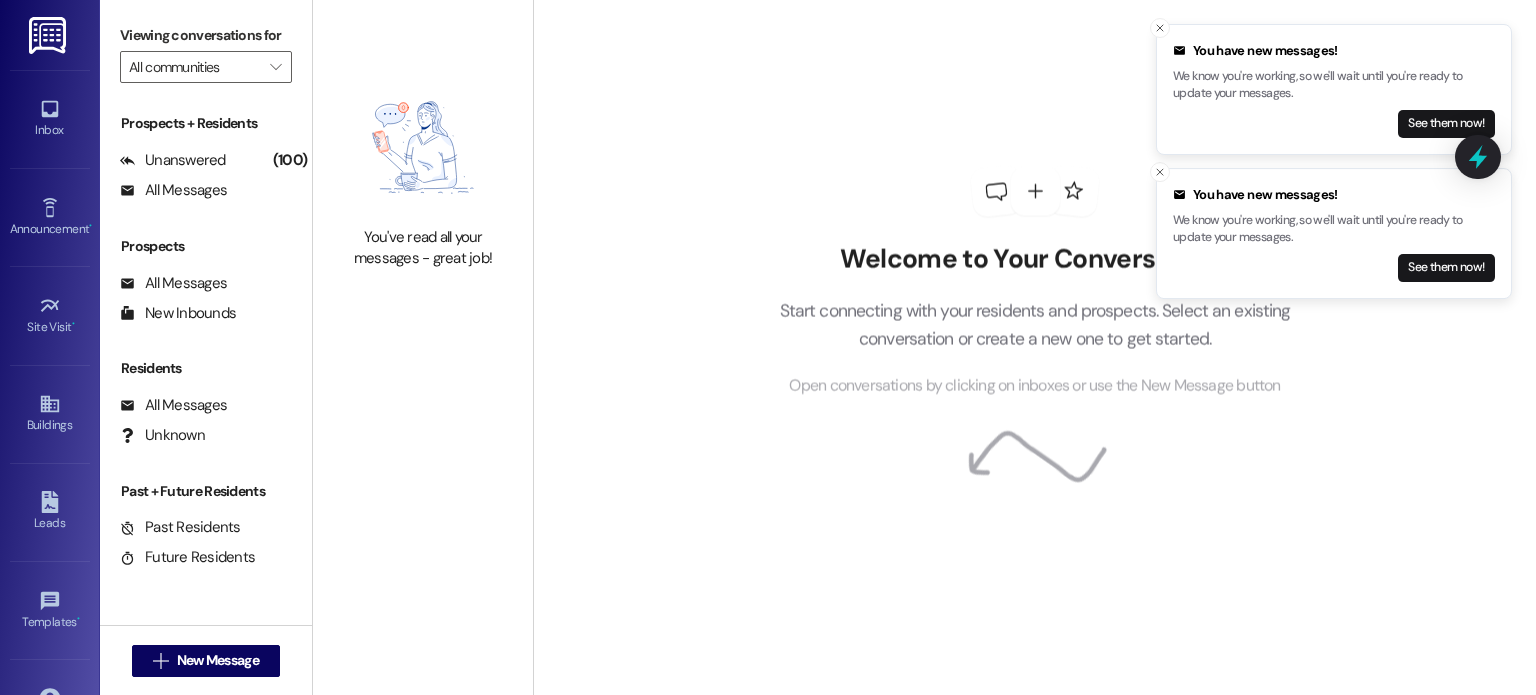 type on "Creekside Place" 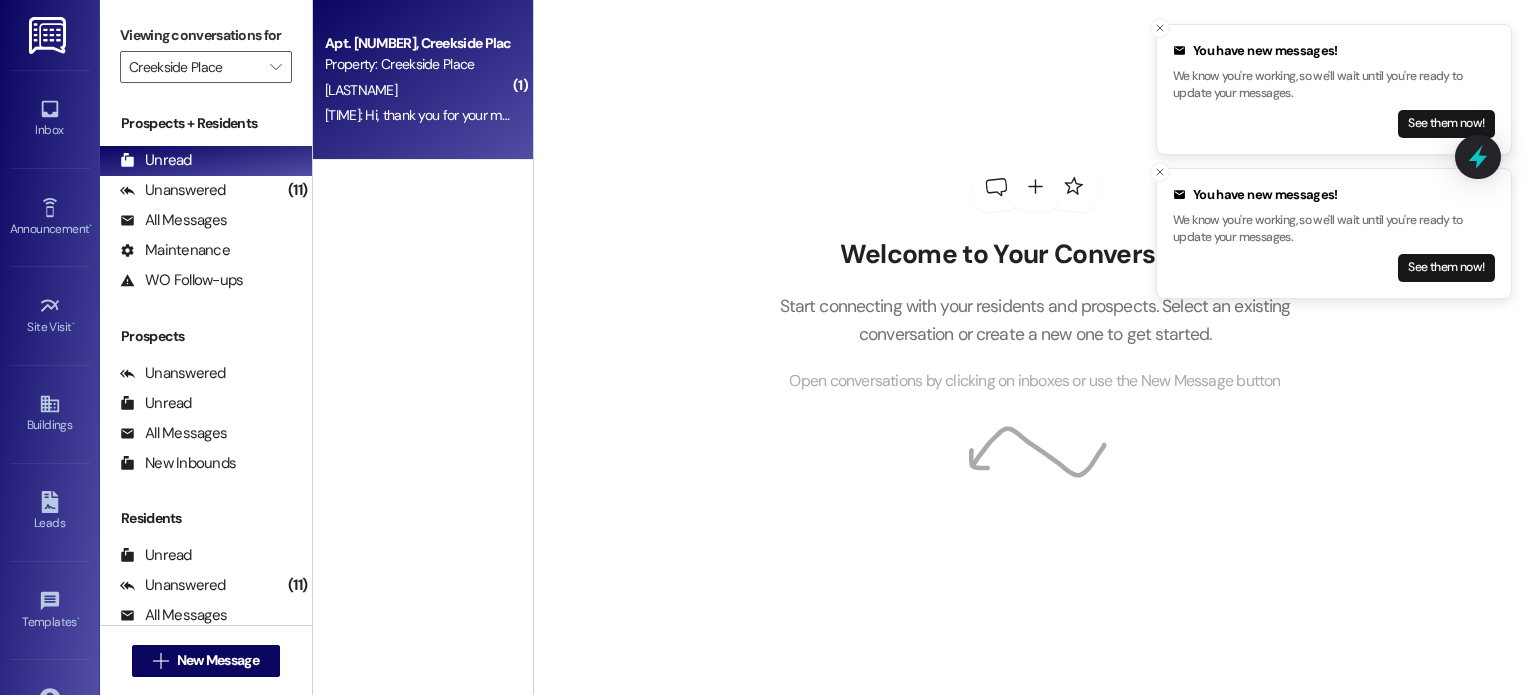 click on "A. Fernandez" at bounding box center [417, 90] 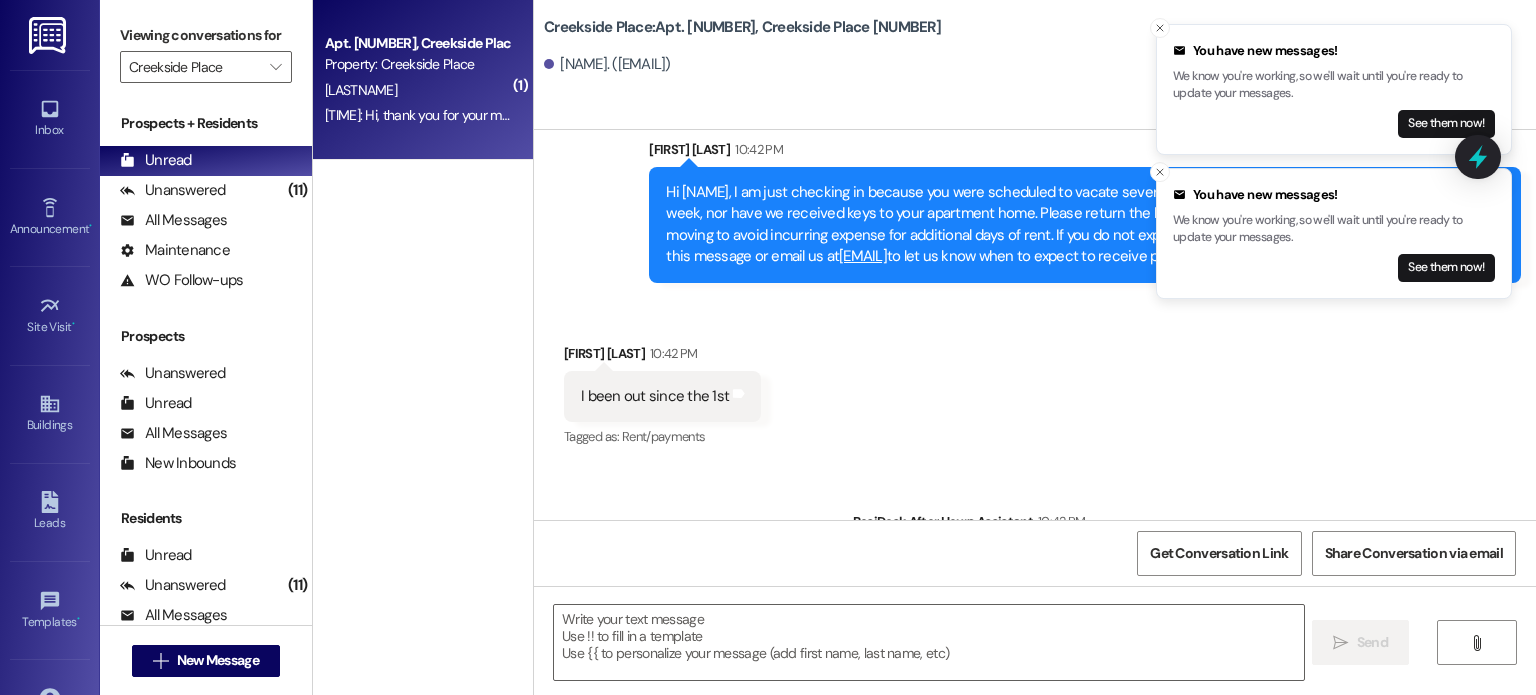 scroll, scrollTop: 17141, scrollLeft: 0, axis: vertical 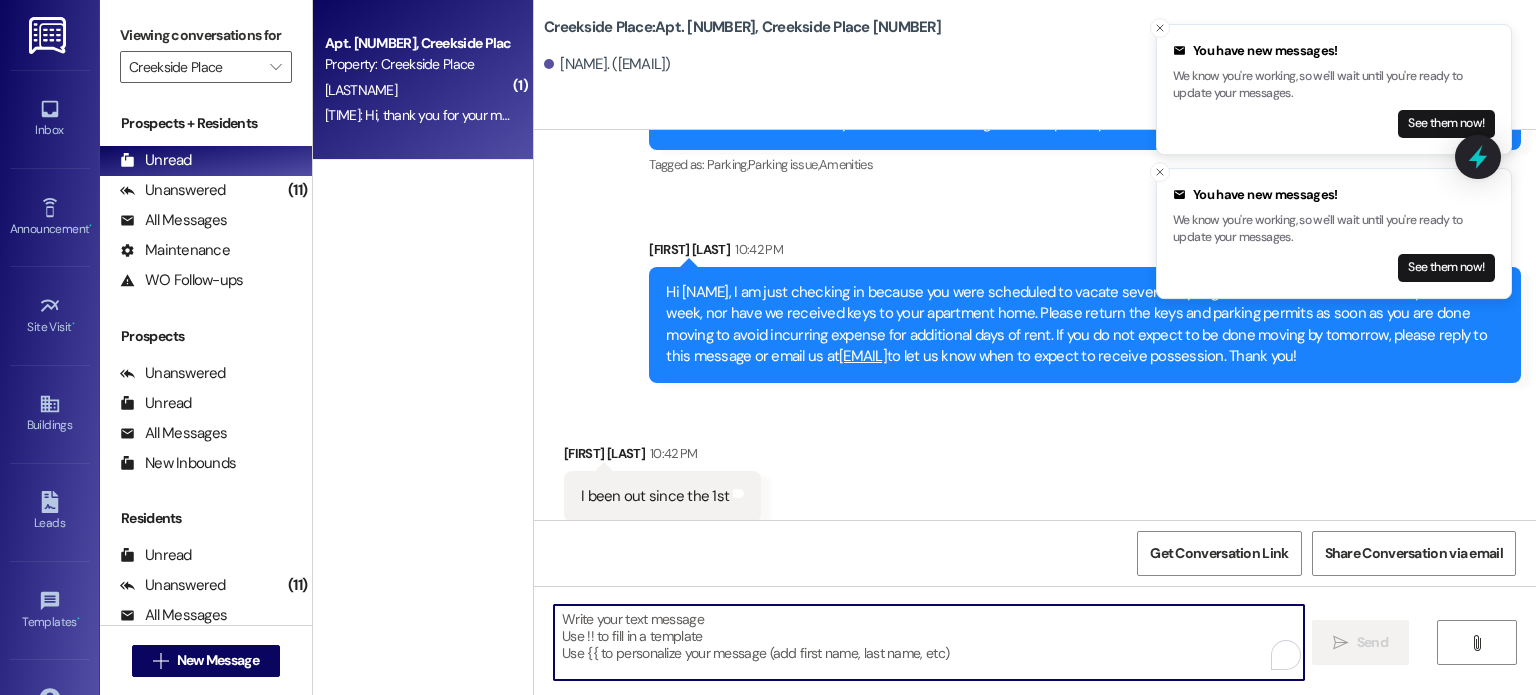 click at bounding box center (928, 642) 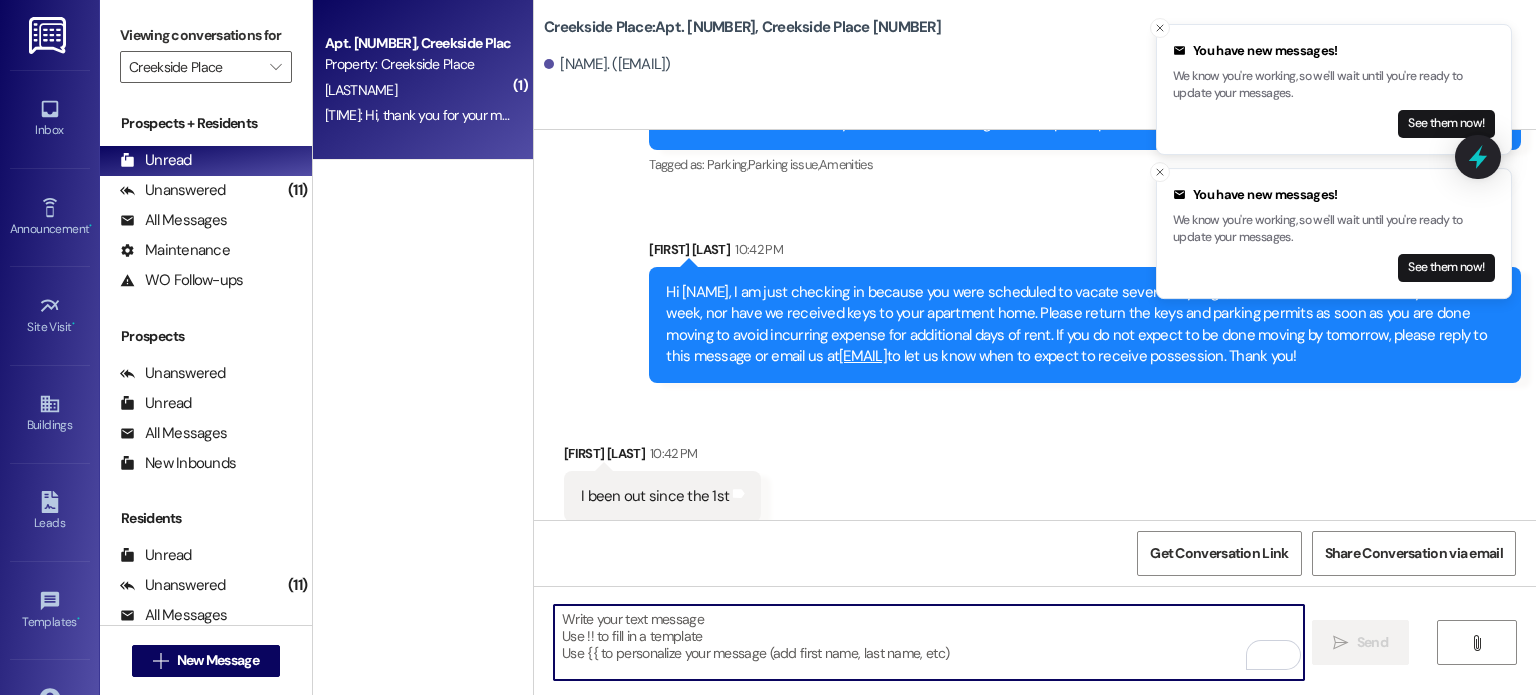 type on "W" 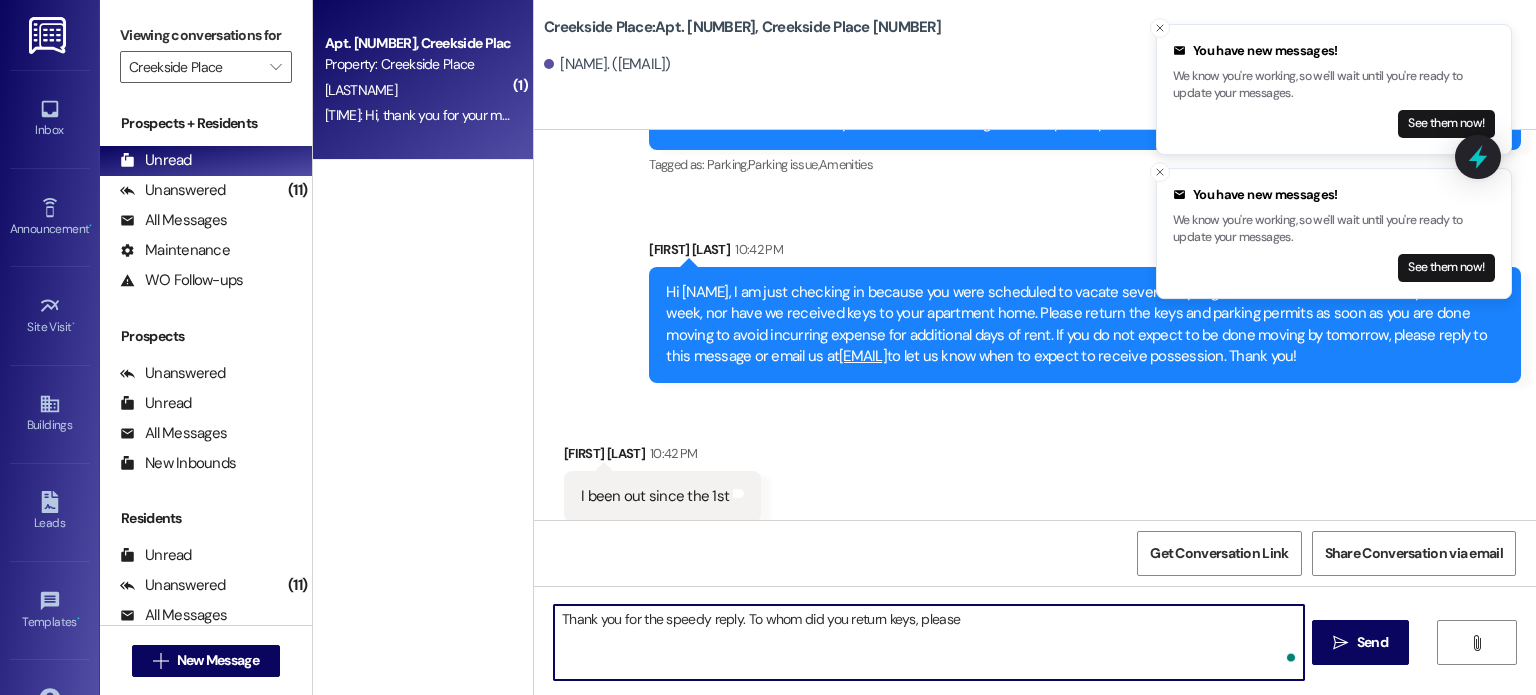 type on "Thank you for the speedy reply.  To whom did you return keys, please?" 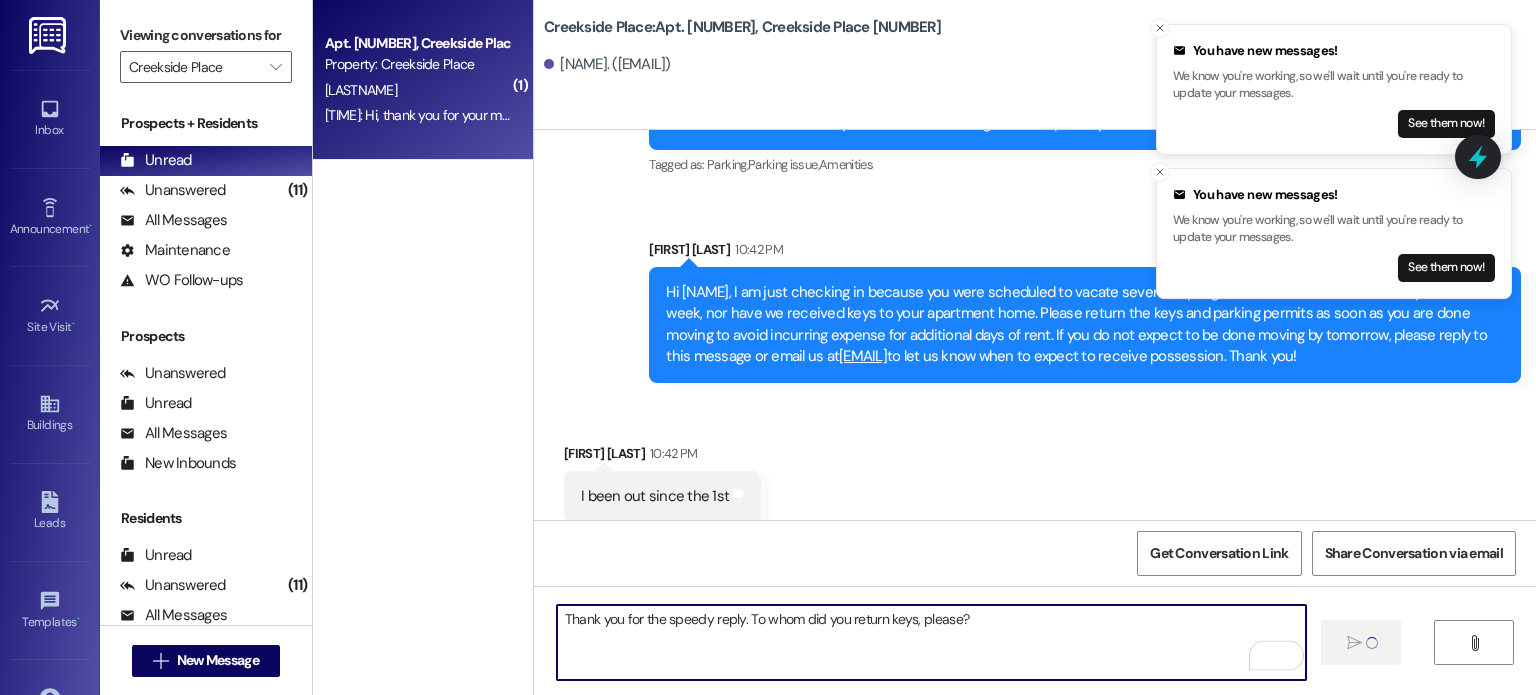 type 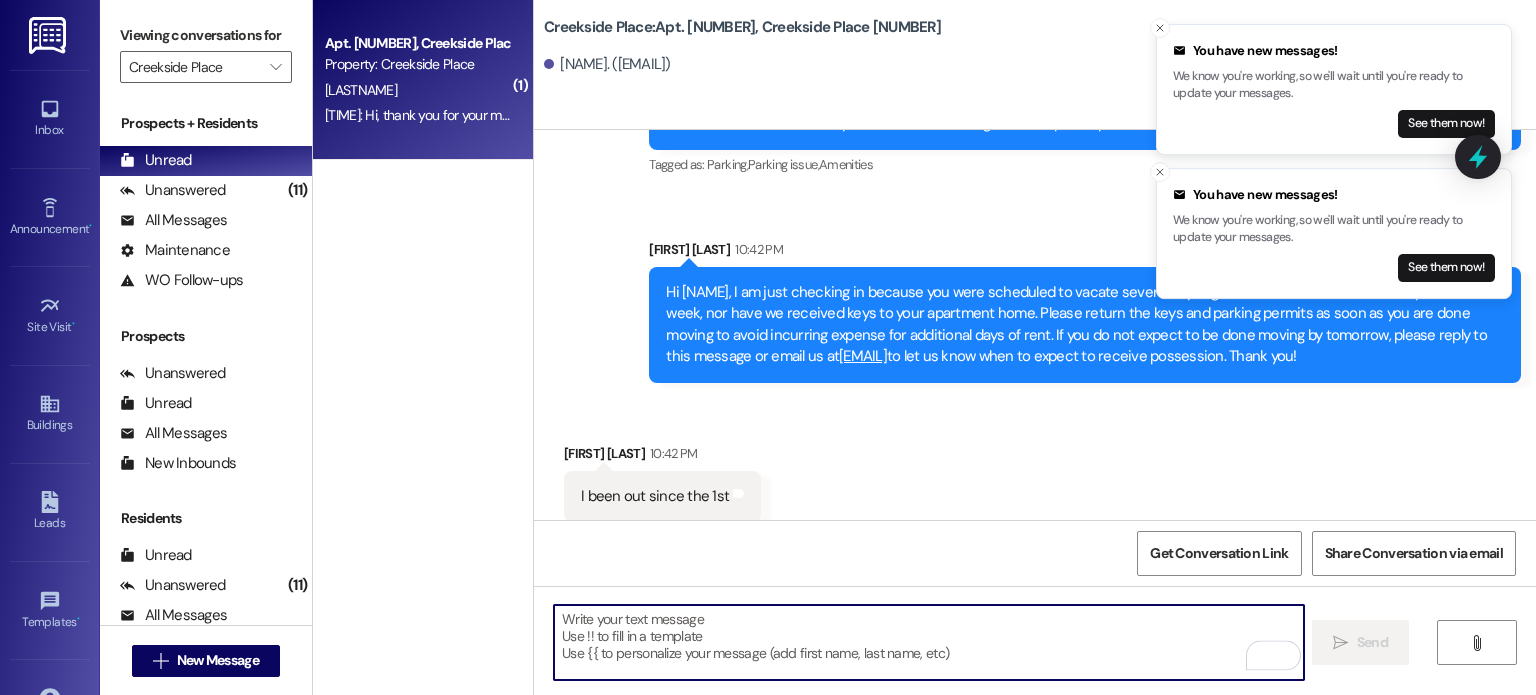 scroll, scrollTop: 17100, scrollLeft: 0, axis: vertical 